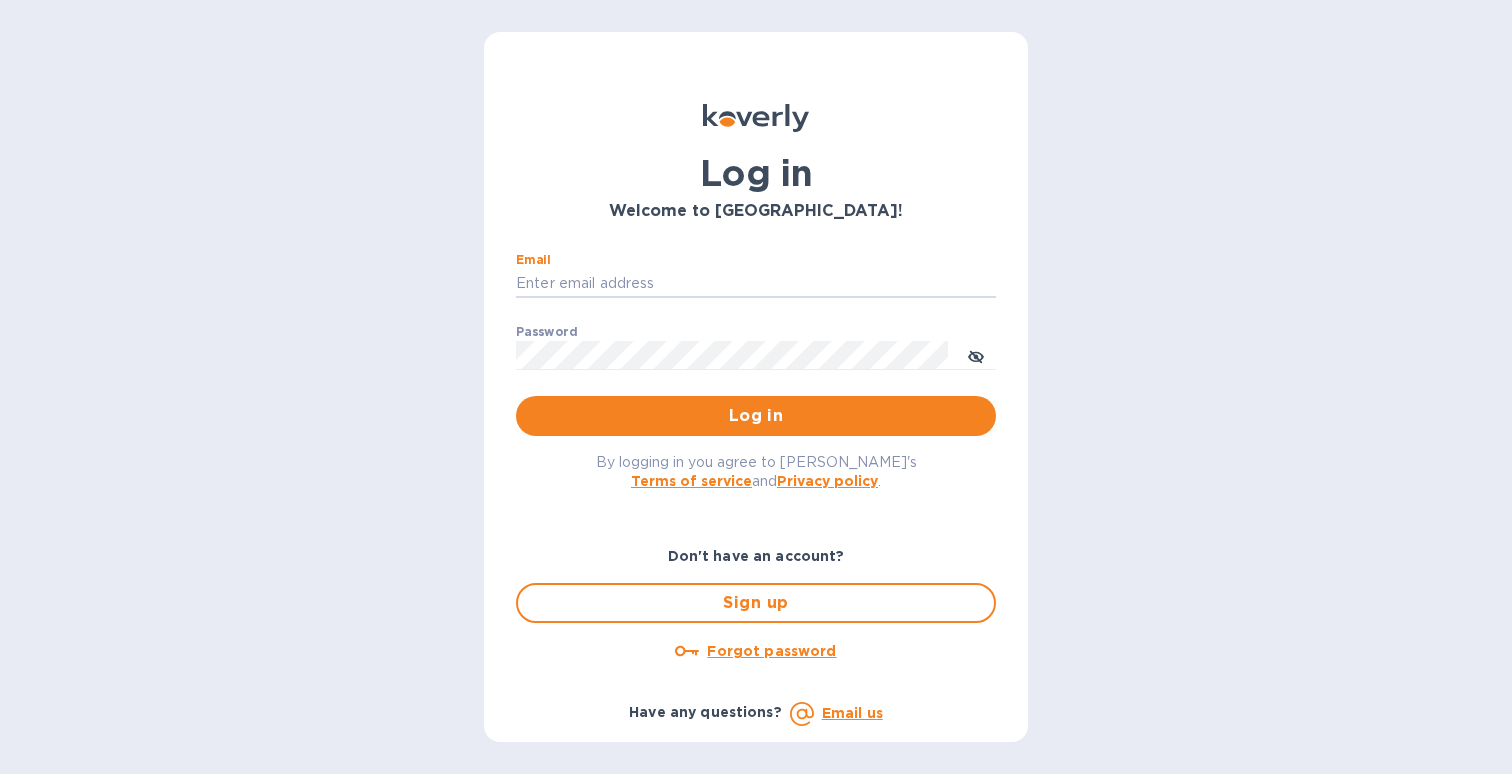 scroll, scrollTop: 0, scrollLeft: 0, axis: both 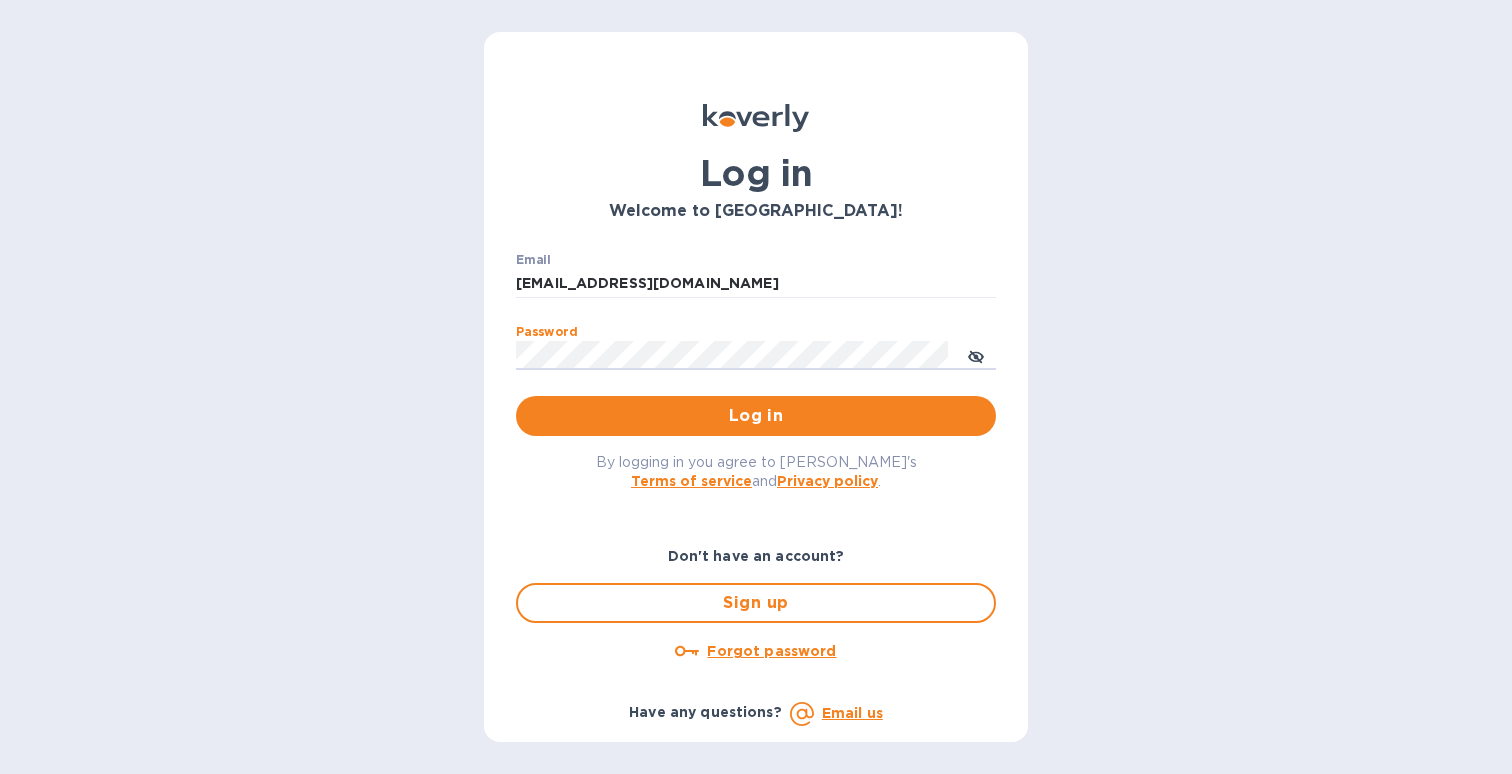 click on "Log in" at bounding box center [756, 416] 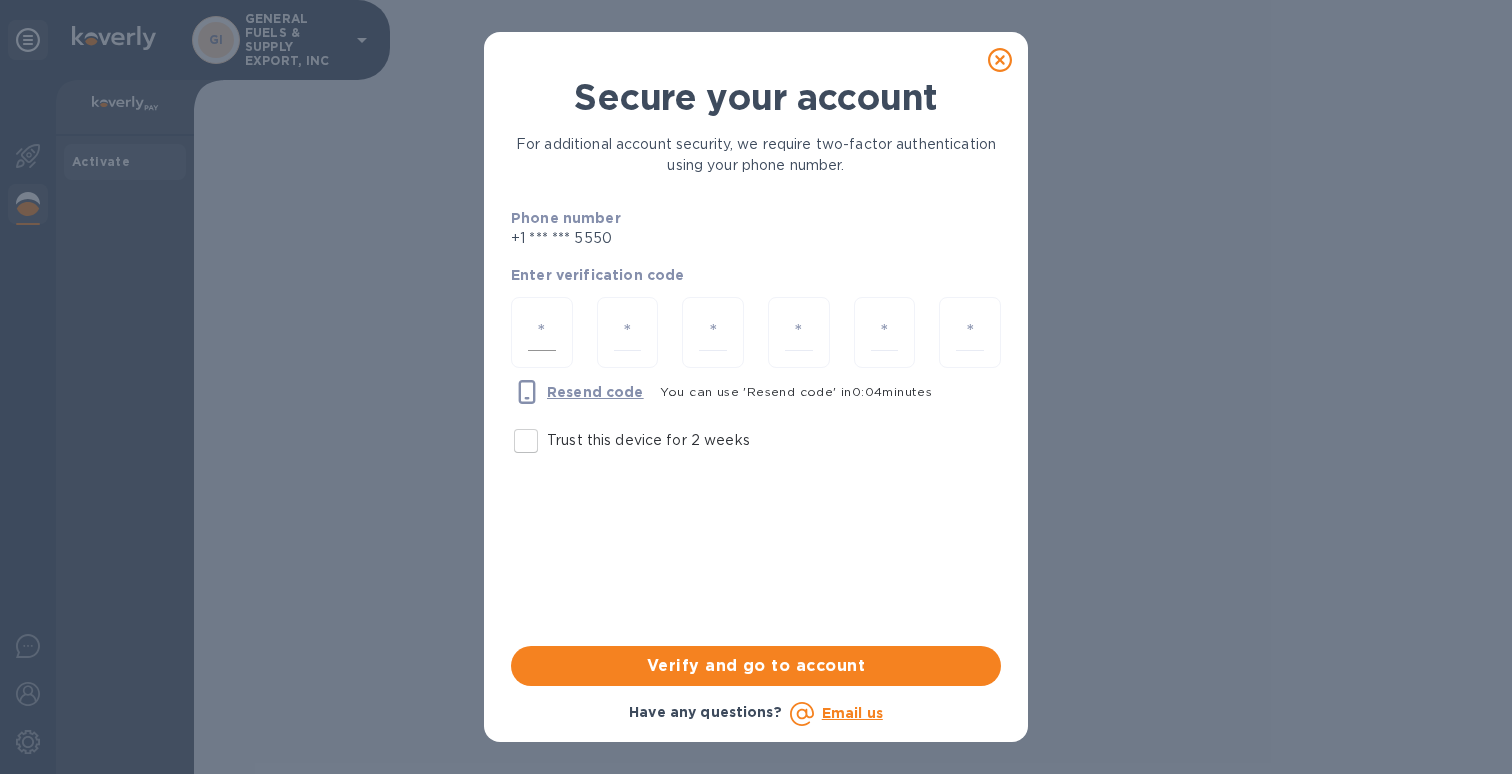 click at bounding box center (542, 332) 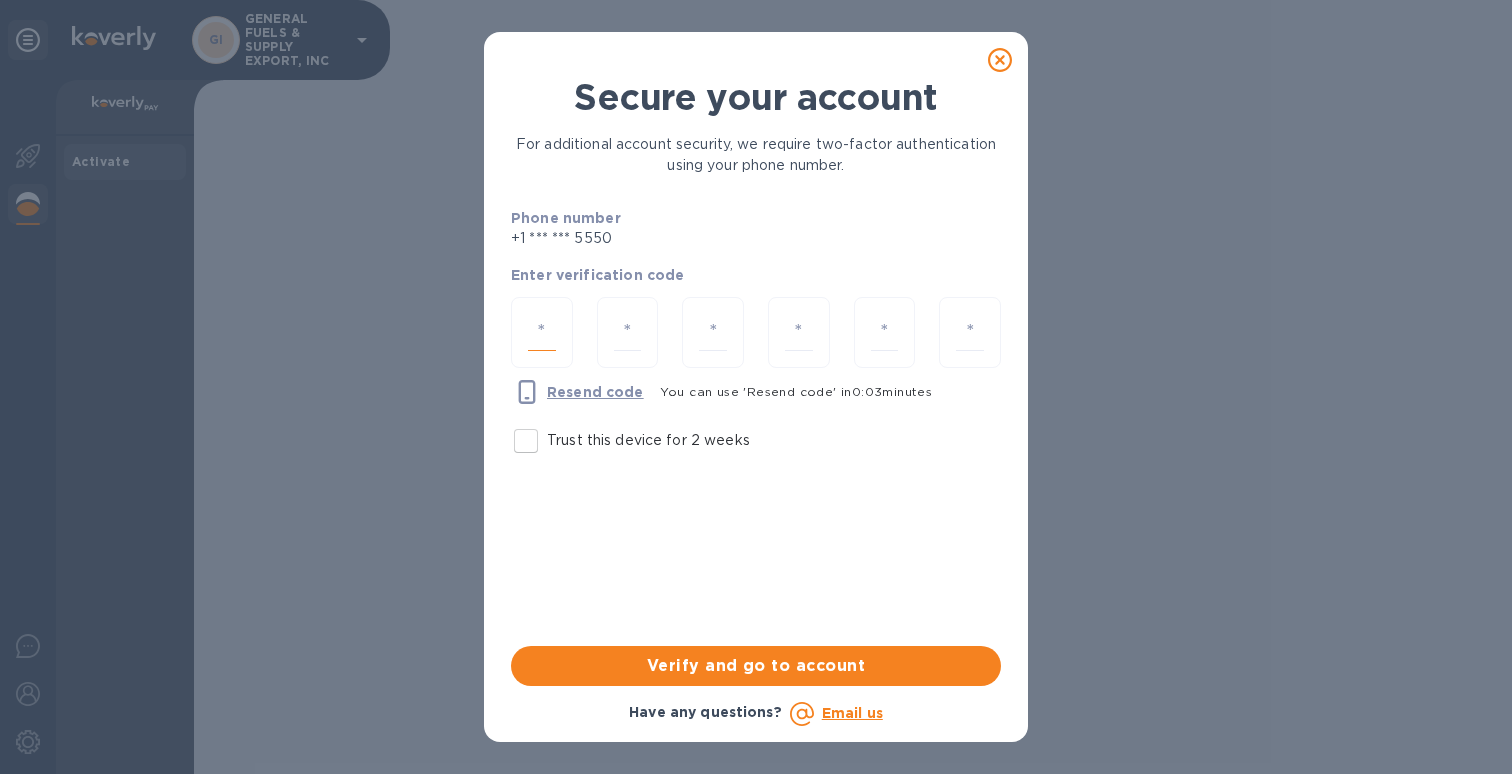 type on "7" 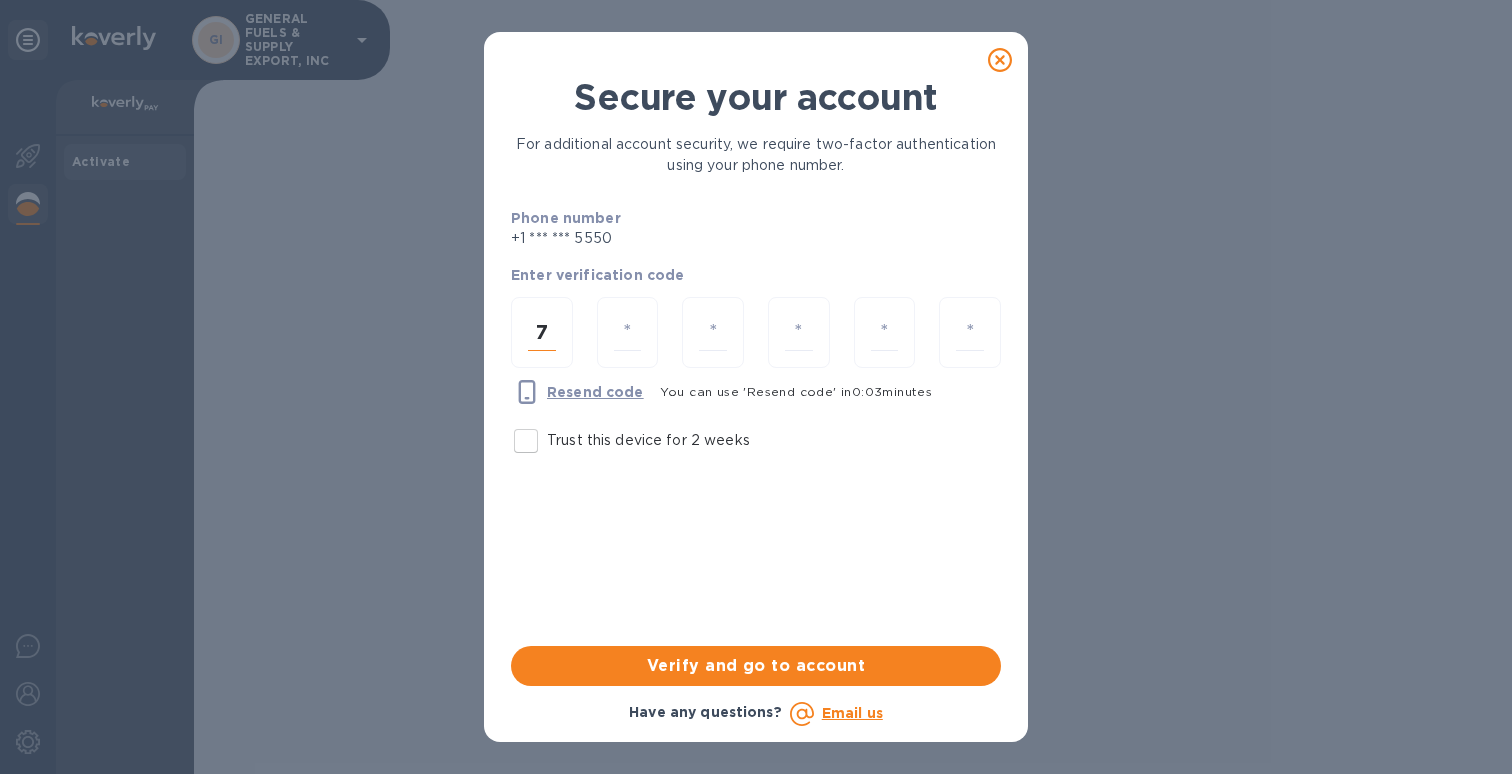 type on "2" 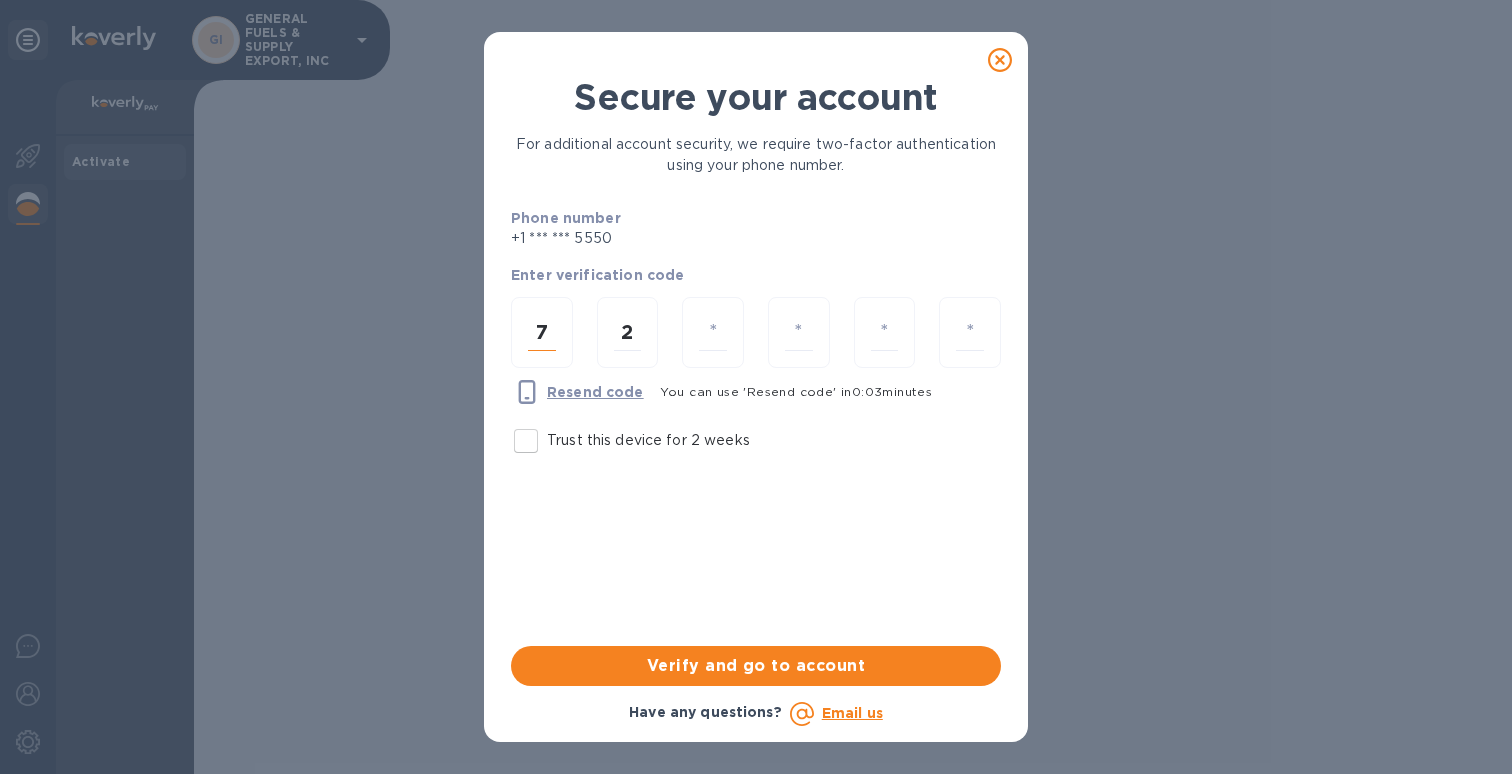type on "7" 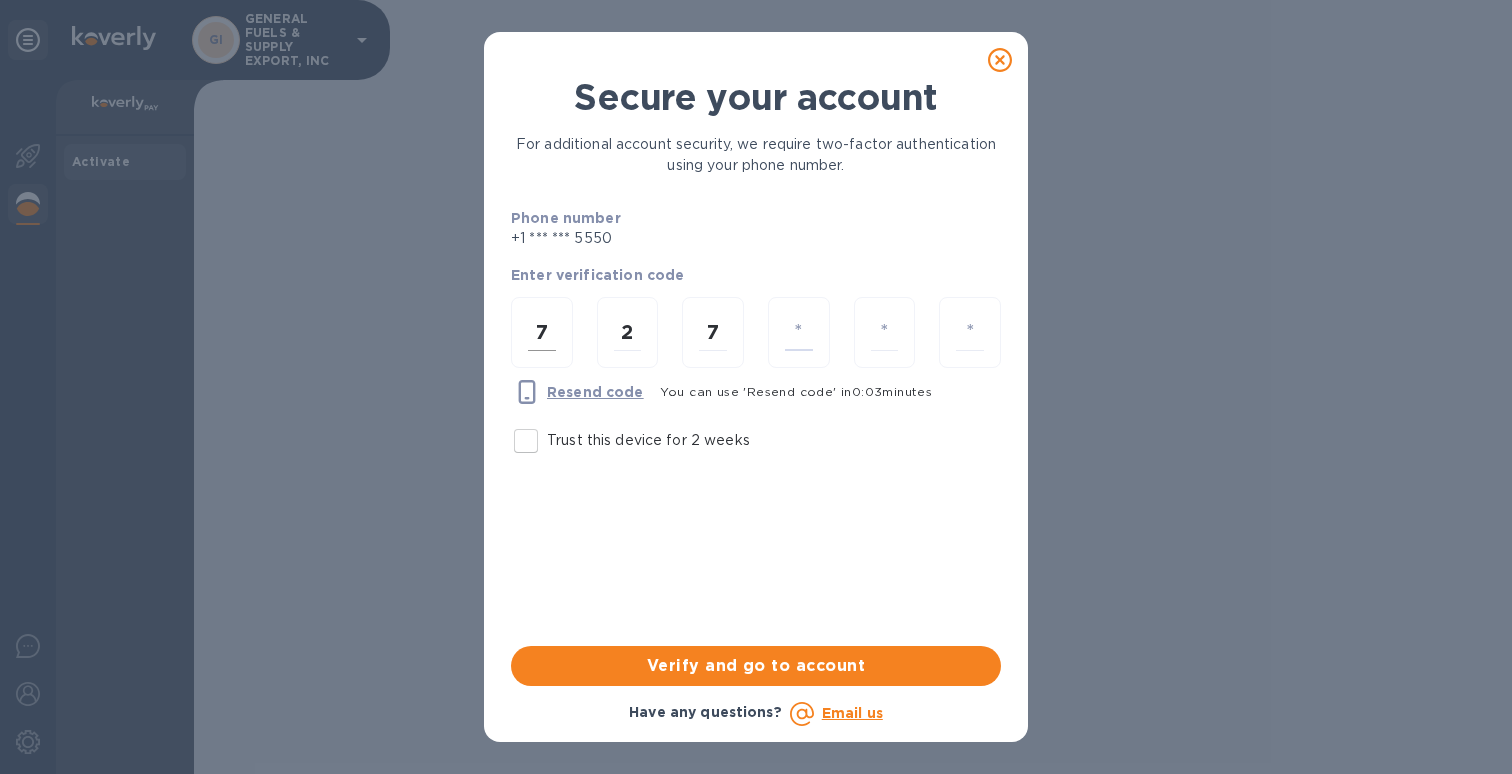 type on "5" 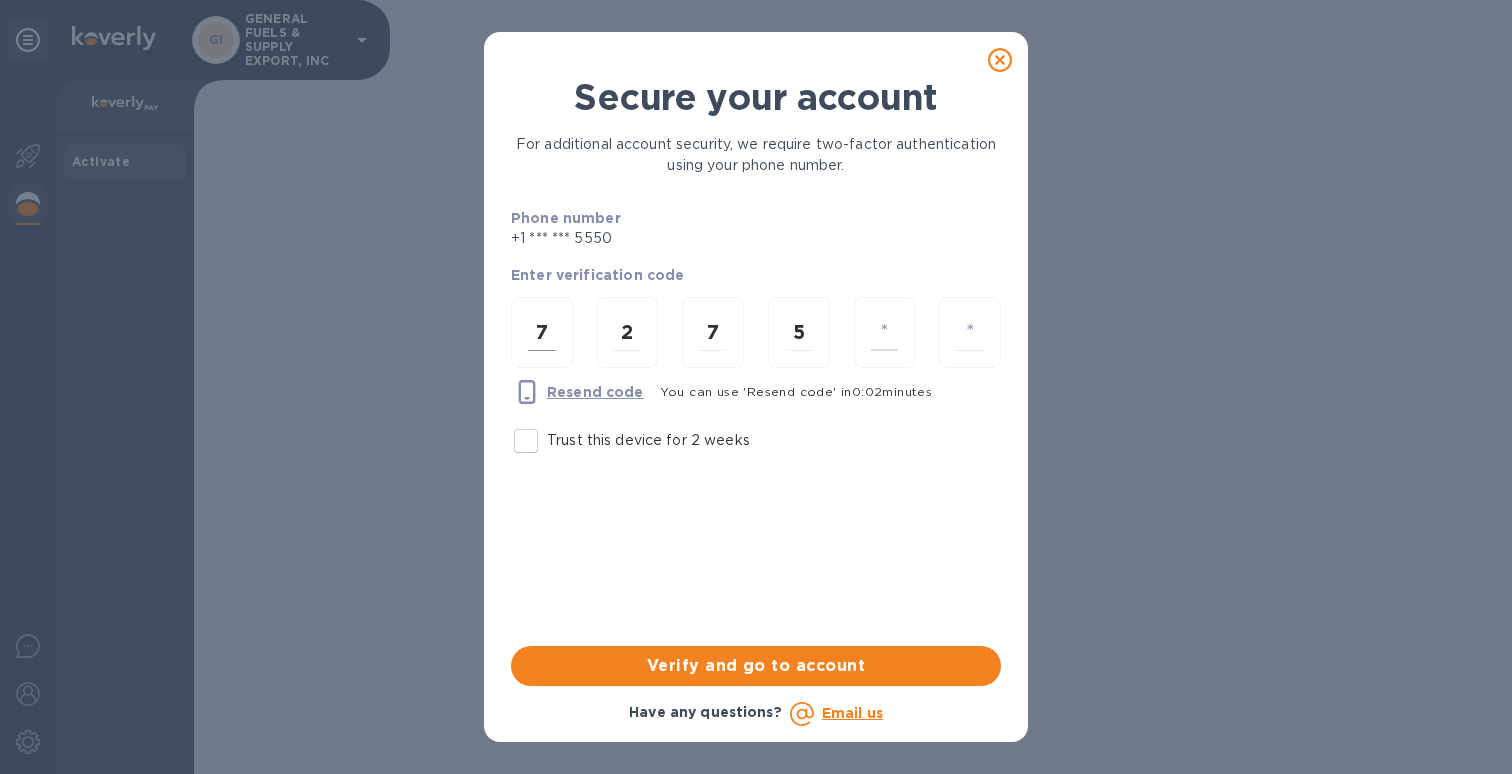 type on "8" 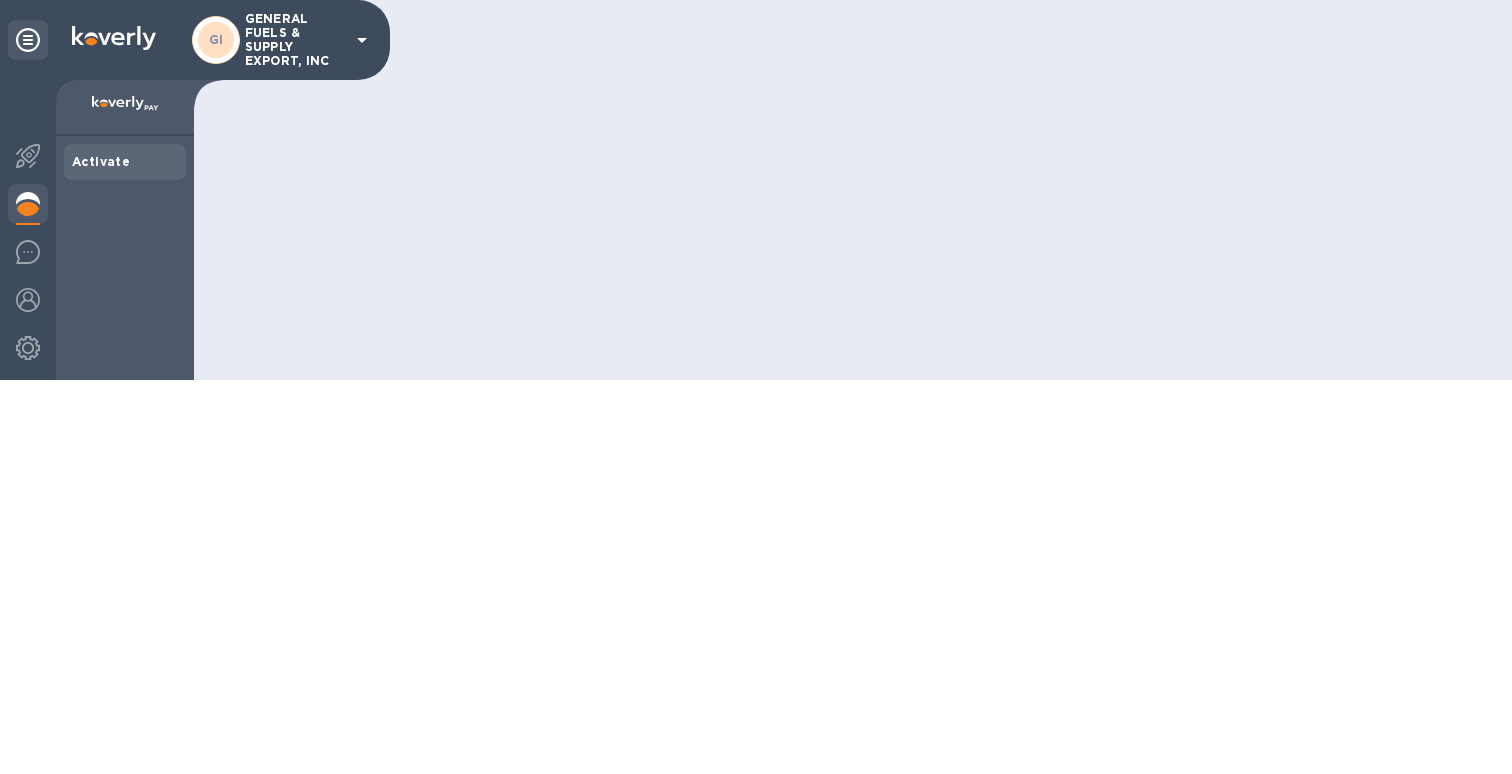 click on "GI GENERAL FUELS & SUPPLY EXPORT, INC Activate" at bounding box center (756, 190) 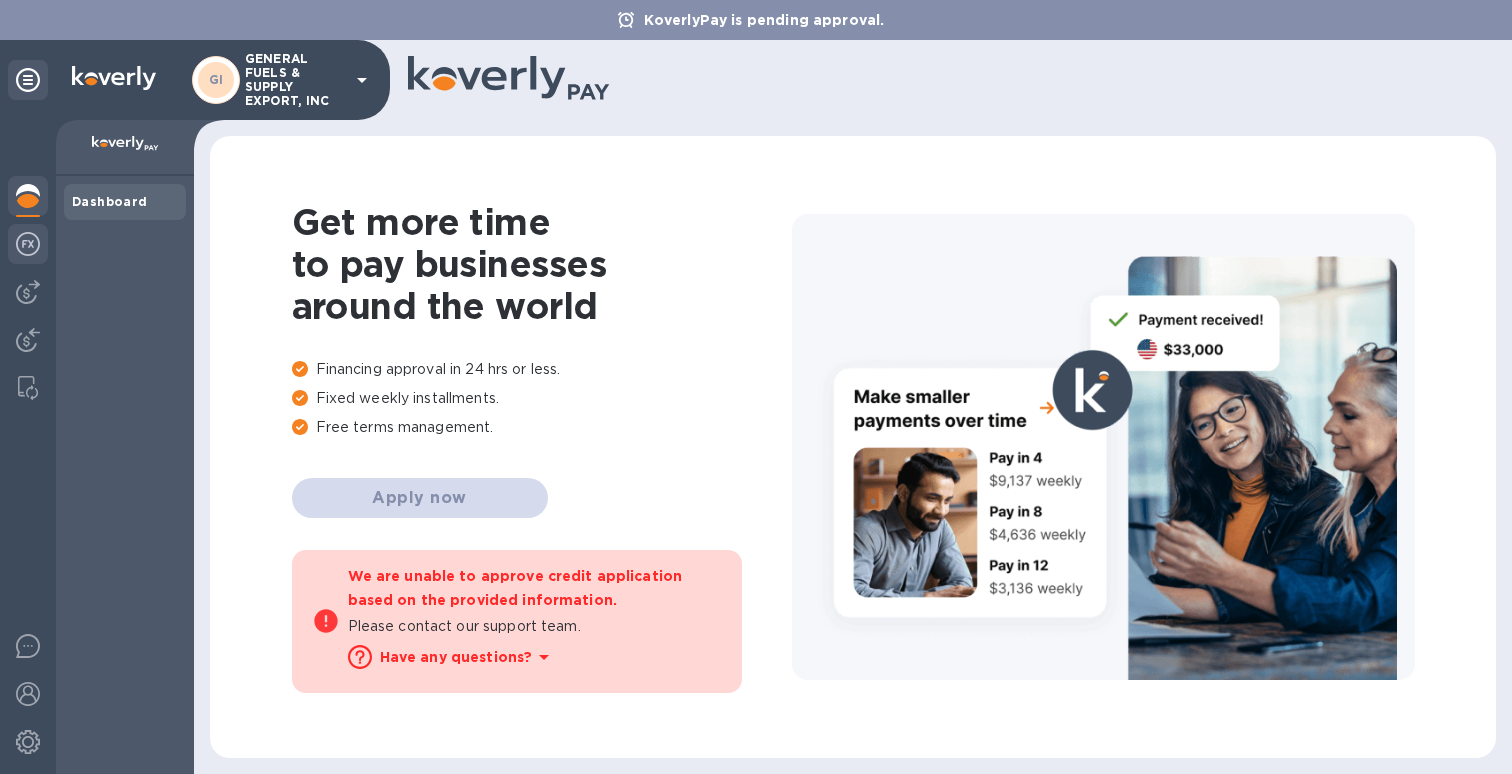 click at bounding box center [28, 244] 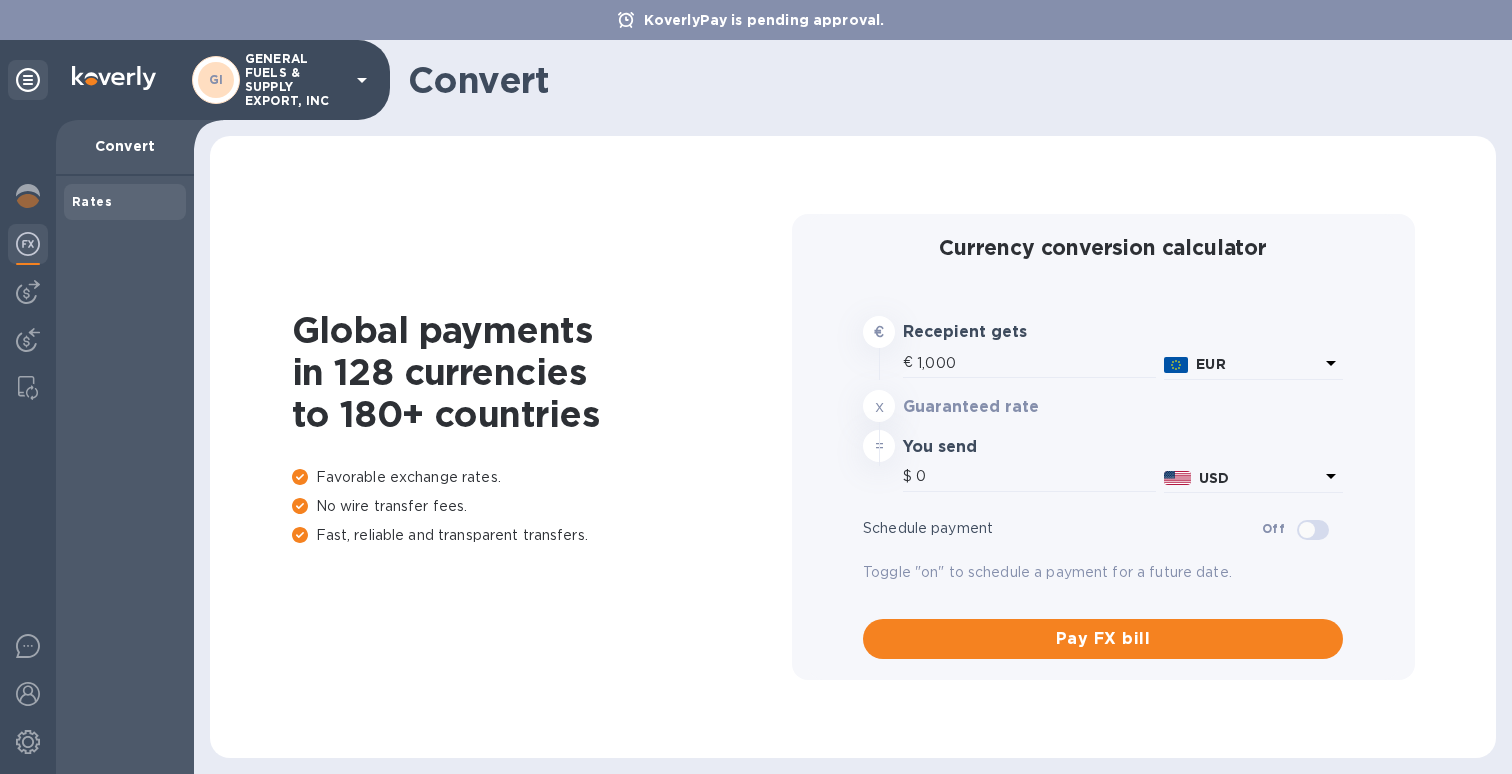type on "1,167.21" 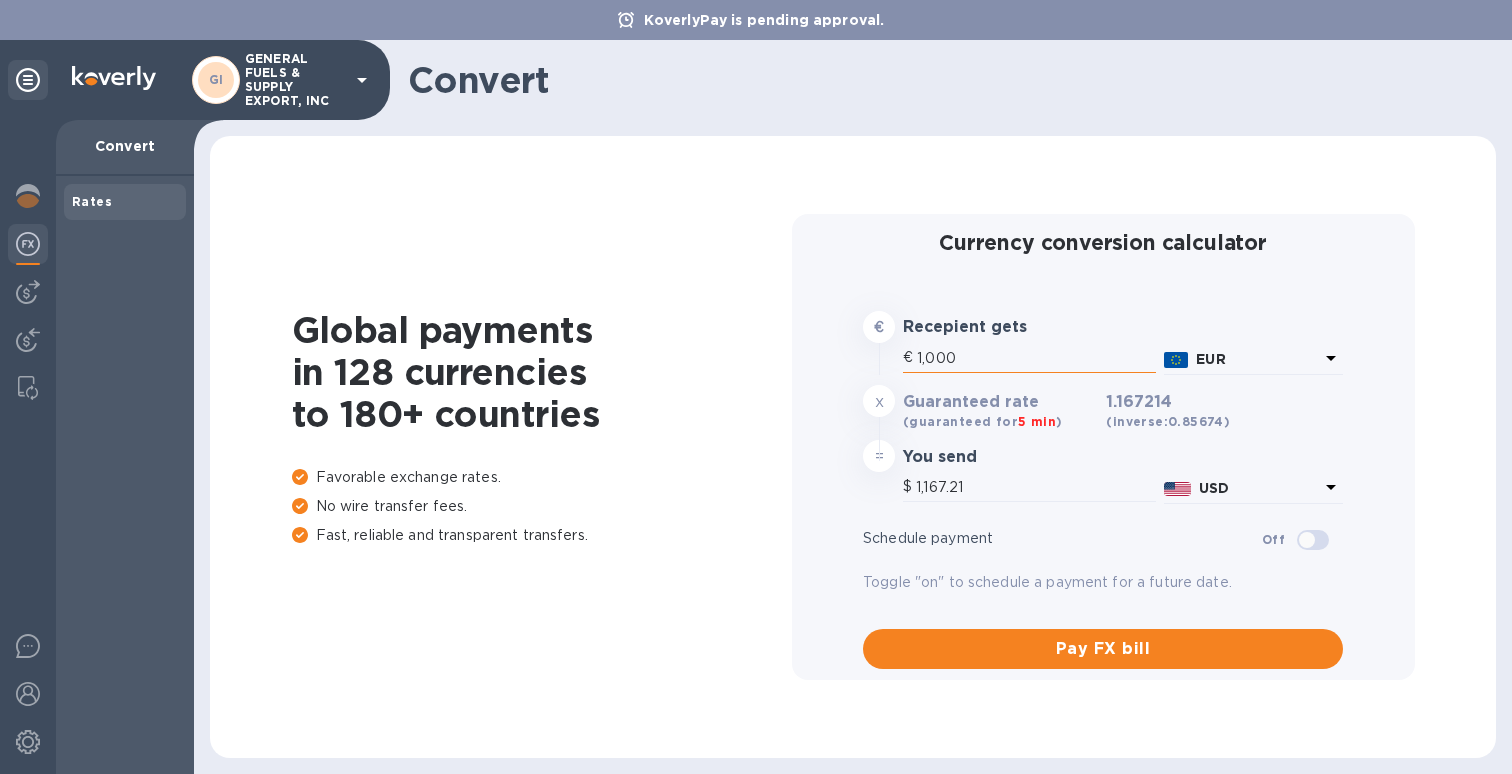 click on "1,000" at bounding box center (1036, 358) 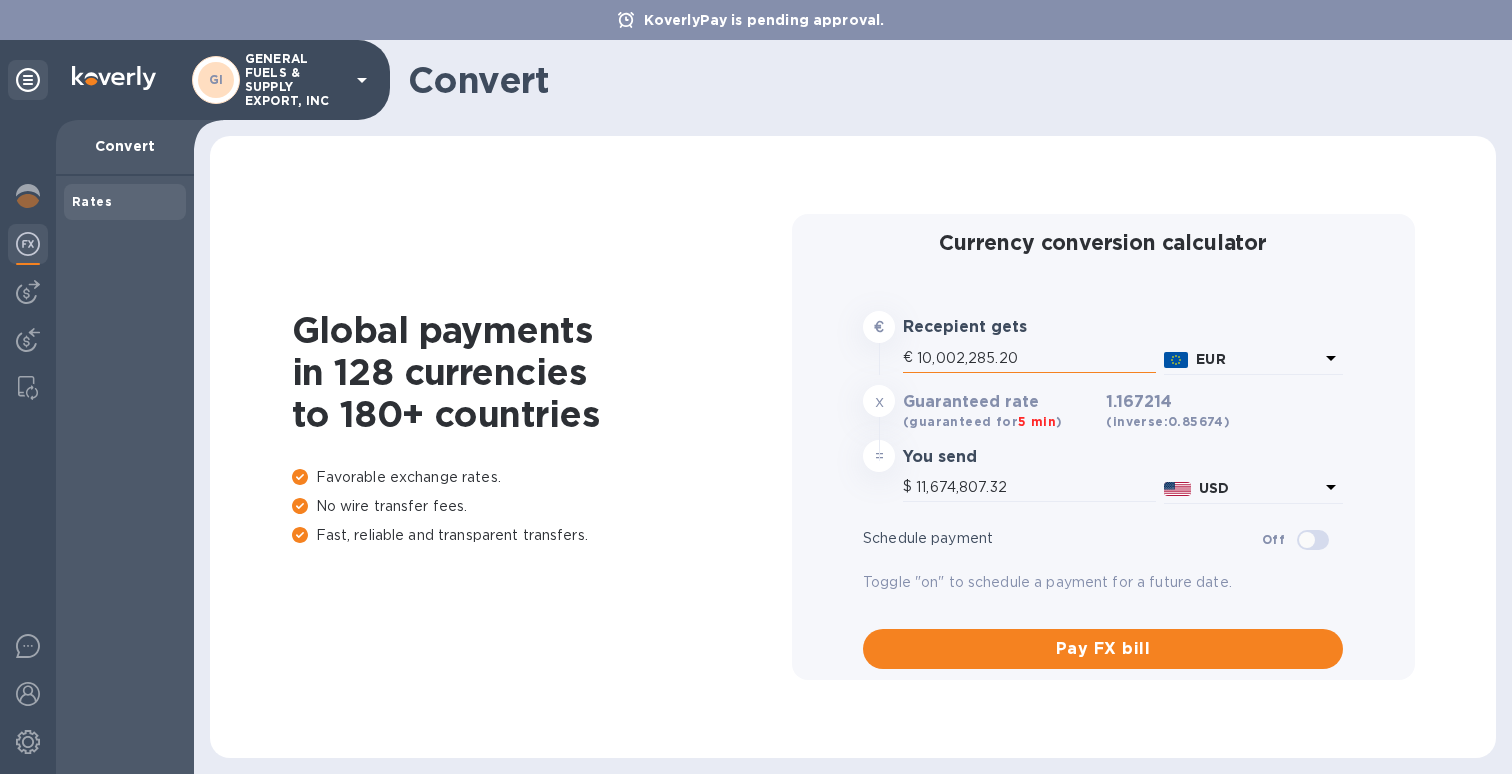paste 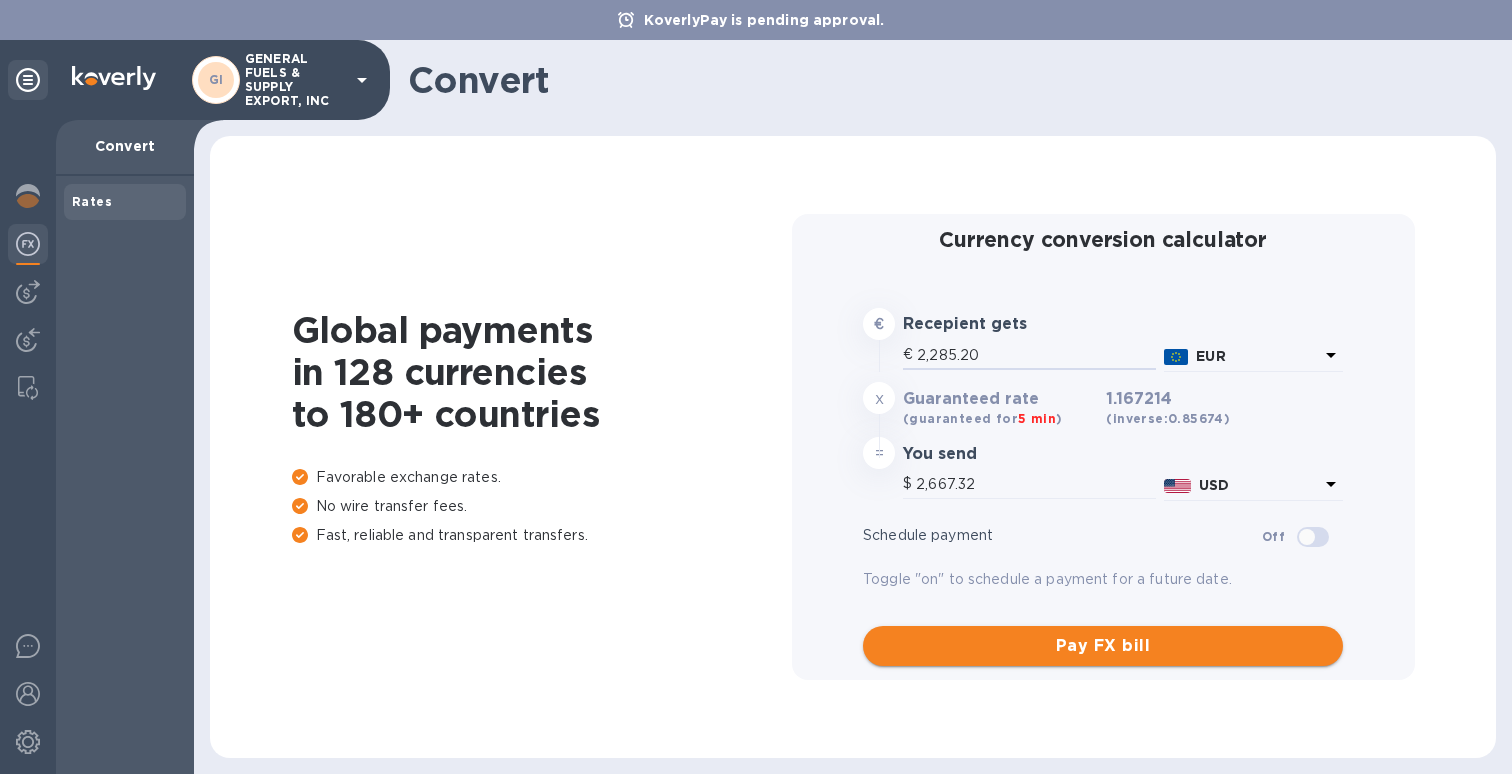 scroll, scrollTop: 2, scrollLeft: 0, axis: vertical 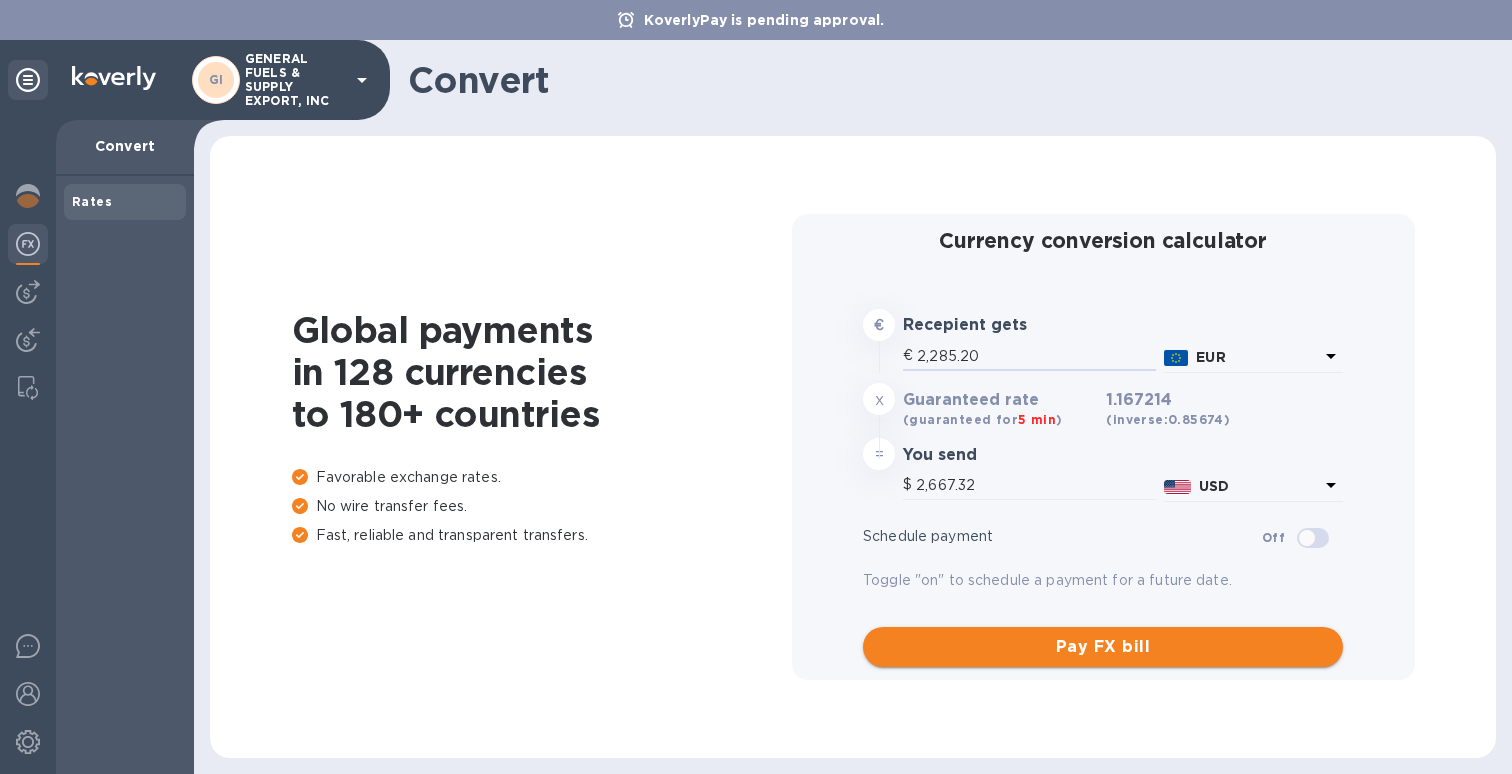 click on "Pay FX bill" at bounding box center (1103, 647) 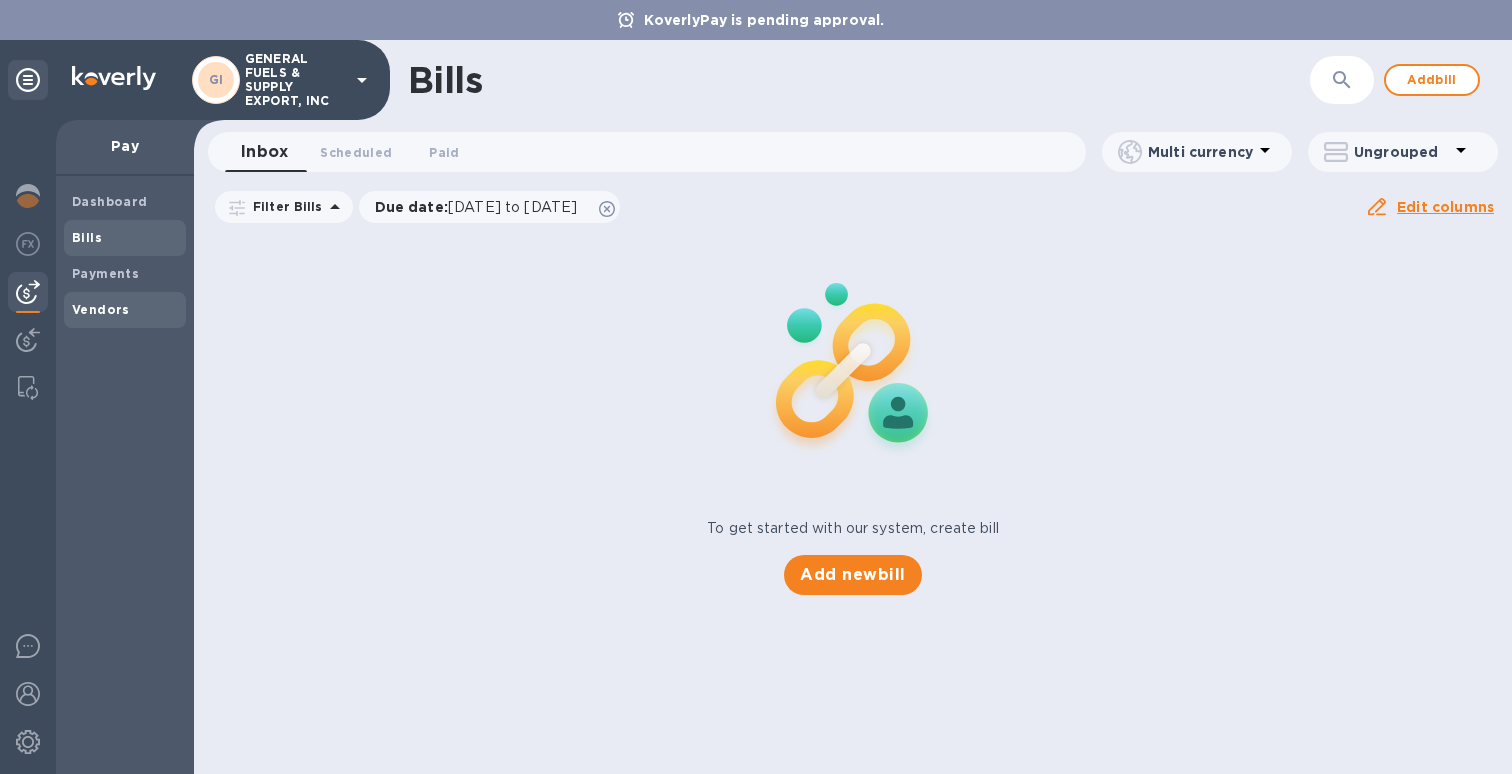 click on "Vendors" at bounding box center (101, 310) 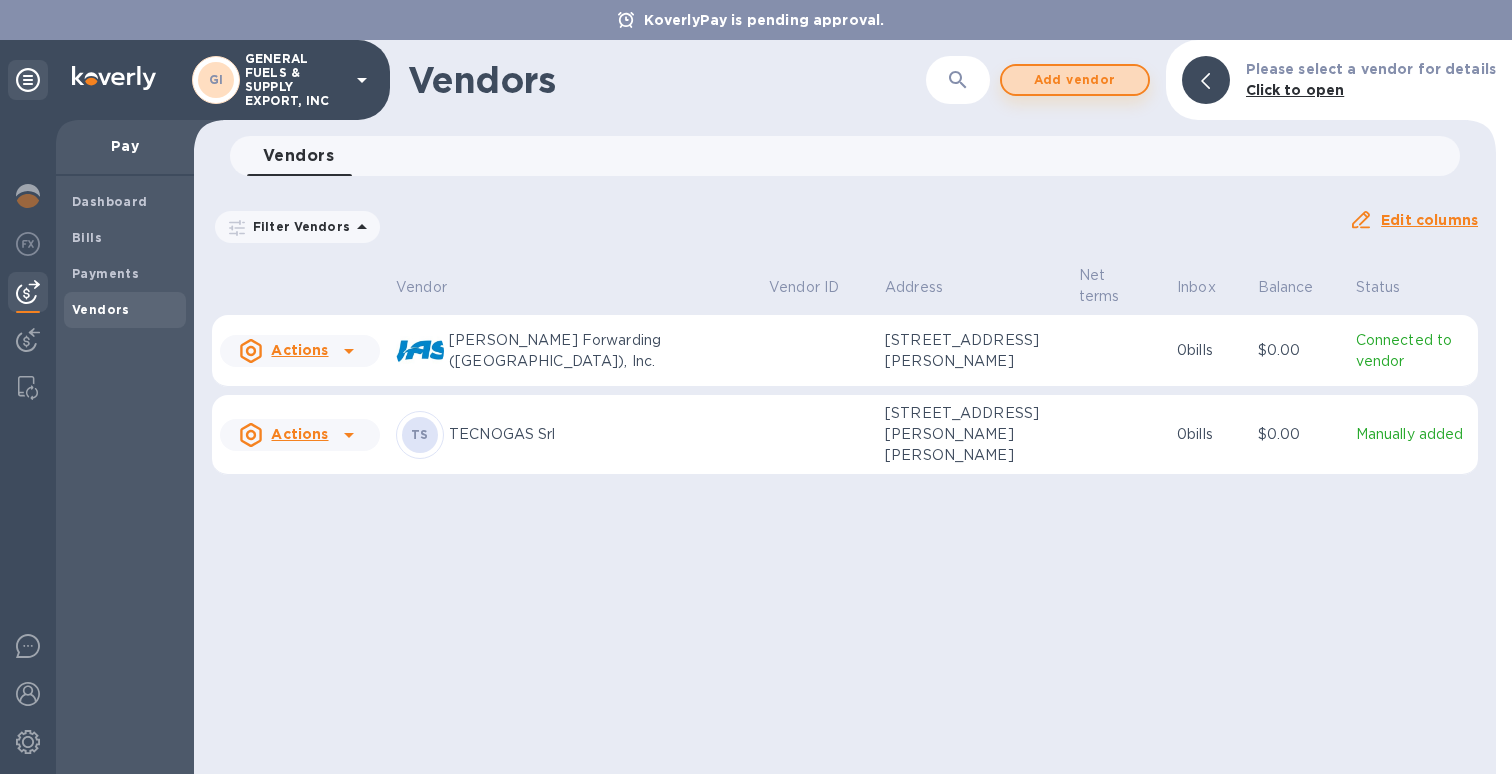 click on "Add vendor" at bounding box center [1075, 80] 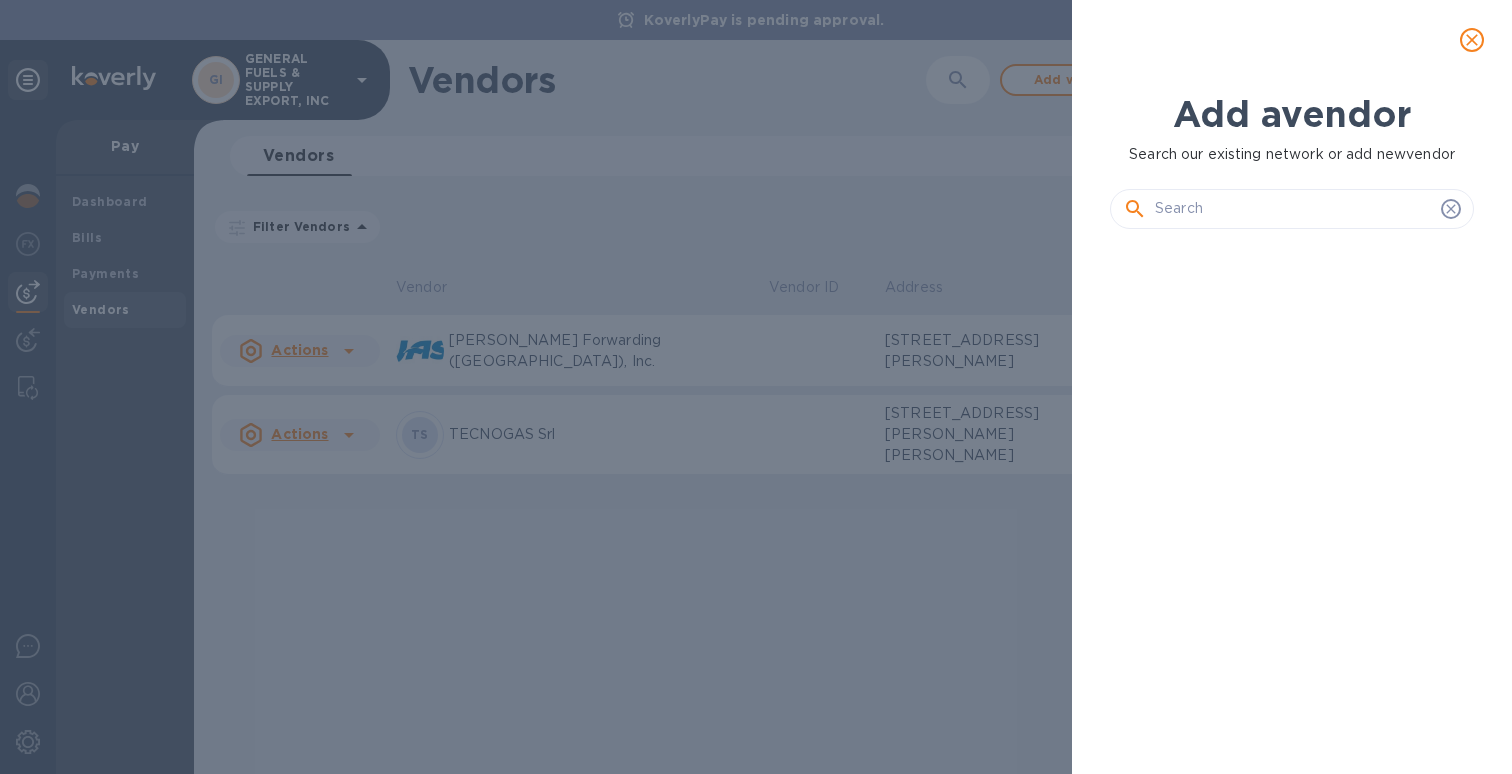 scroll, scrollTop: 17, scrollLeft: 9, axis: both 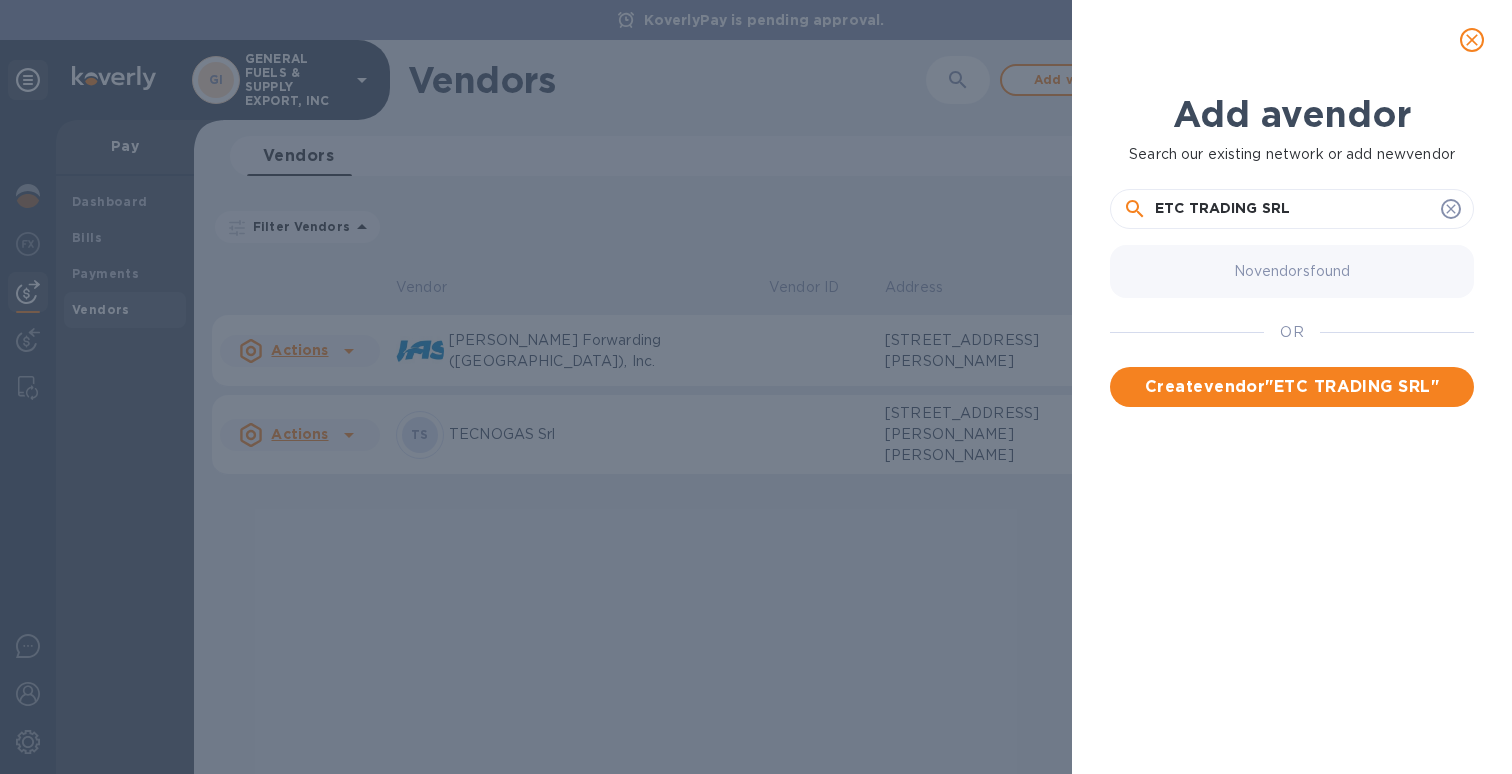 type on "ETC TRADING SRL" 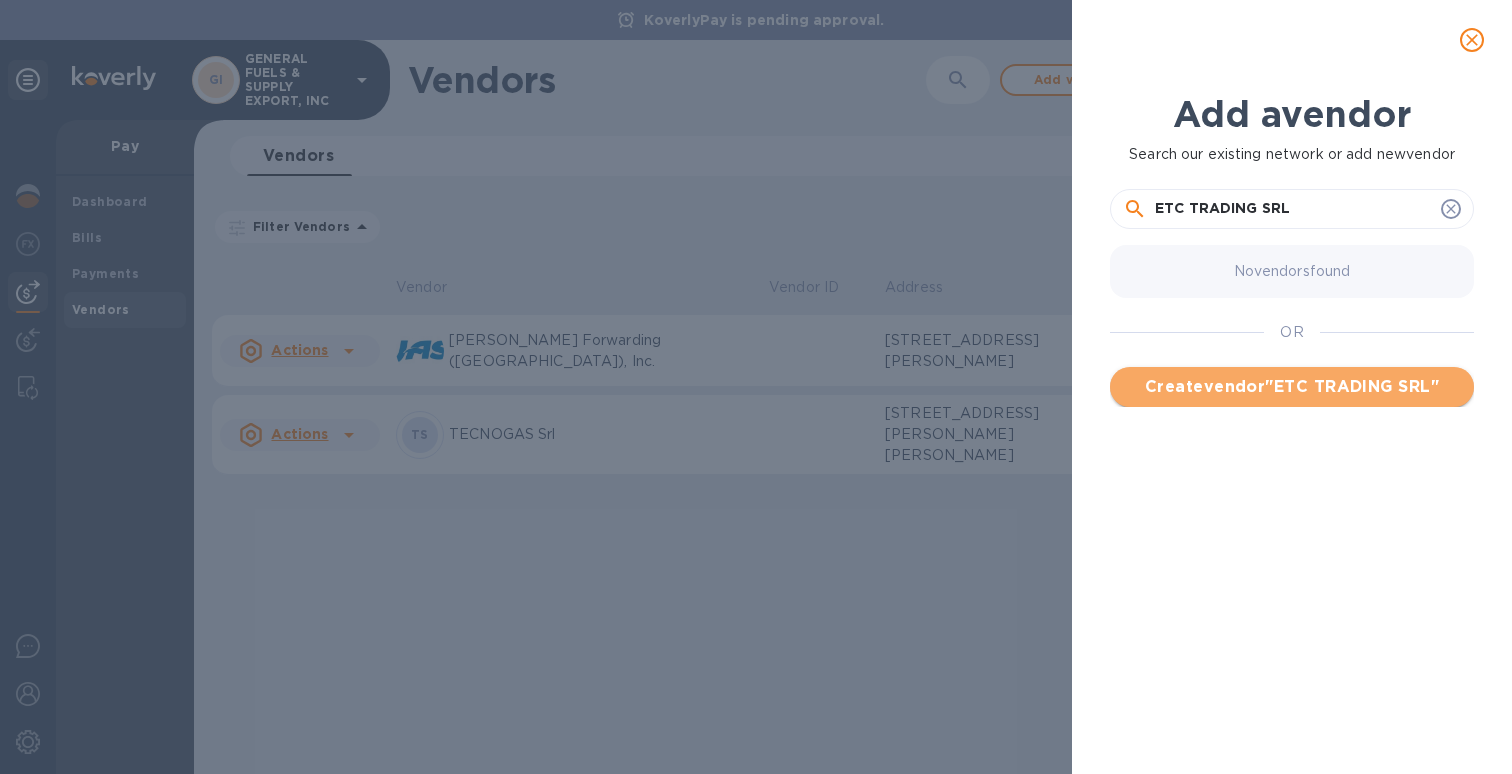 click on "Create  vendor  " ETC TRADING SRL "" at bounding box center [1292, 387] 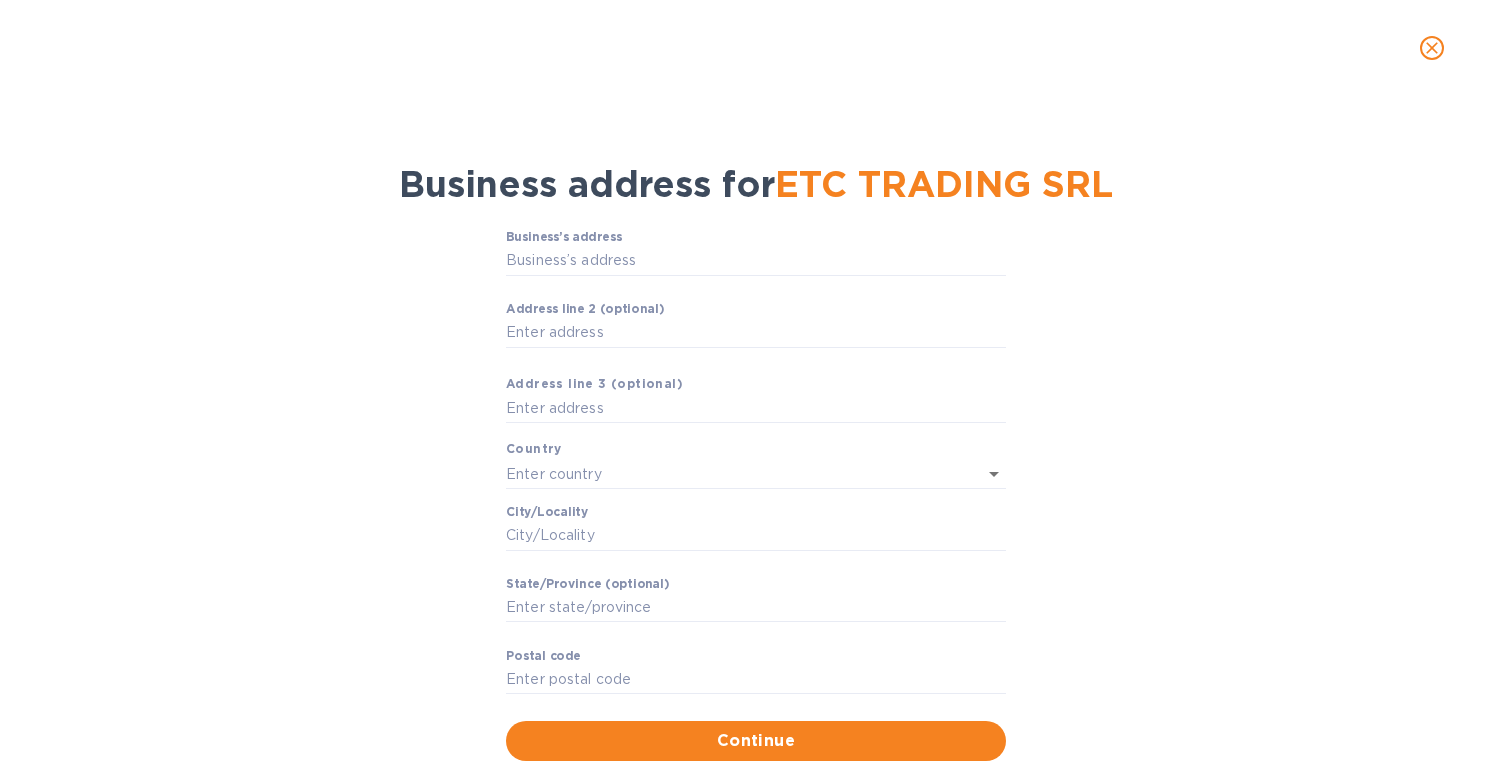 click on "Business’s аddress ​" at bounding box center (756, 266) 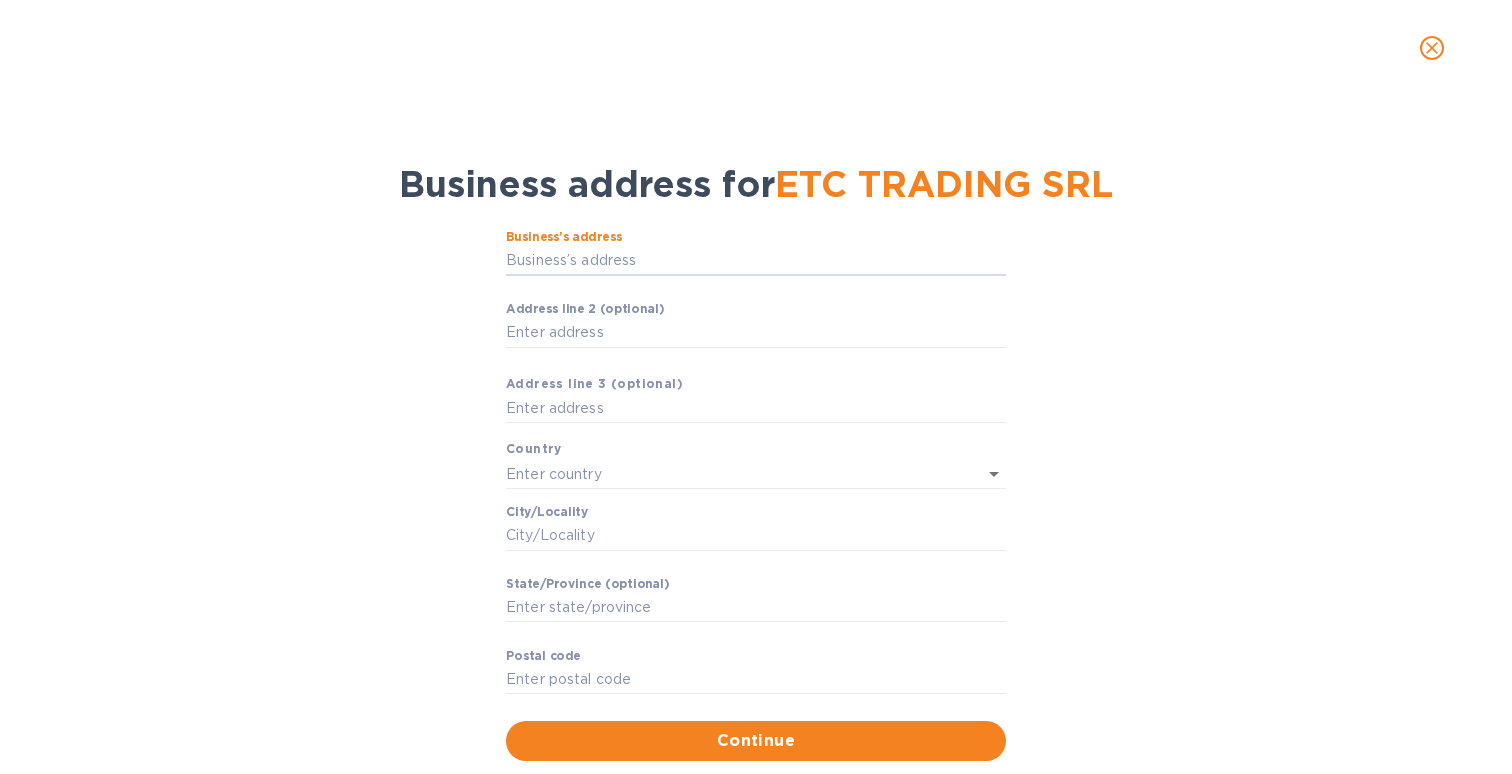 click on "Business address for  ETC TRADING SRL" at bounding box center (756, 184) 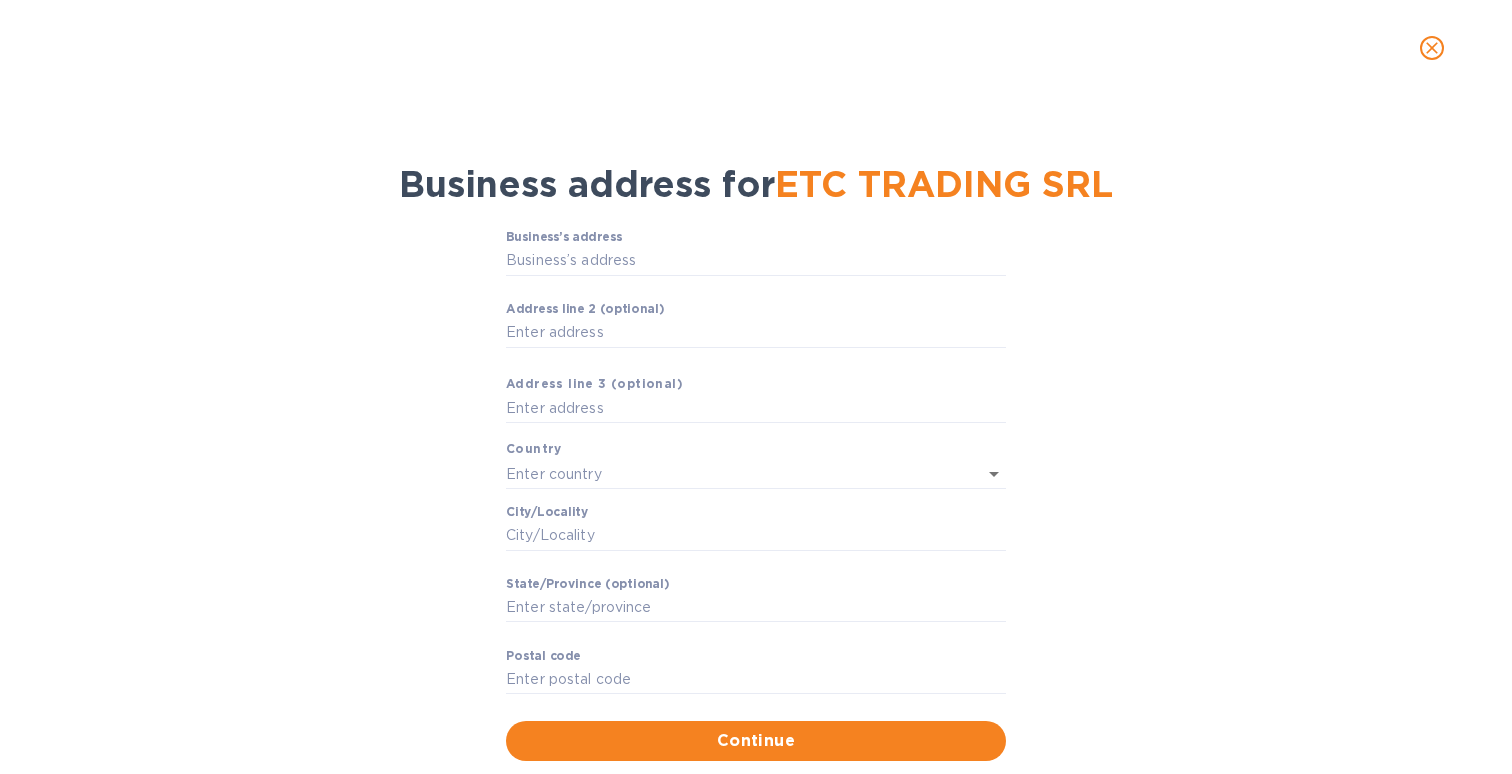 click on "ETC TRADING SRL" at bounding box center [944, 184] 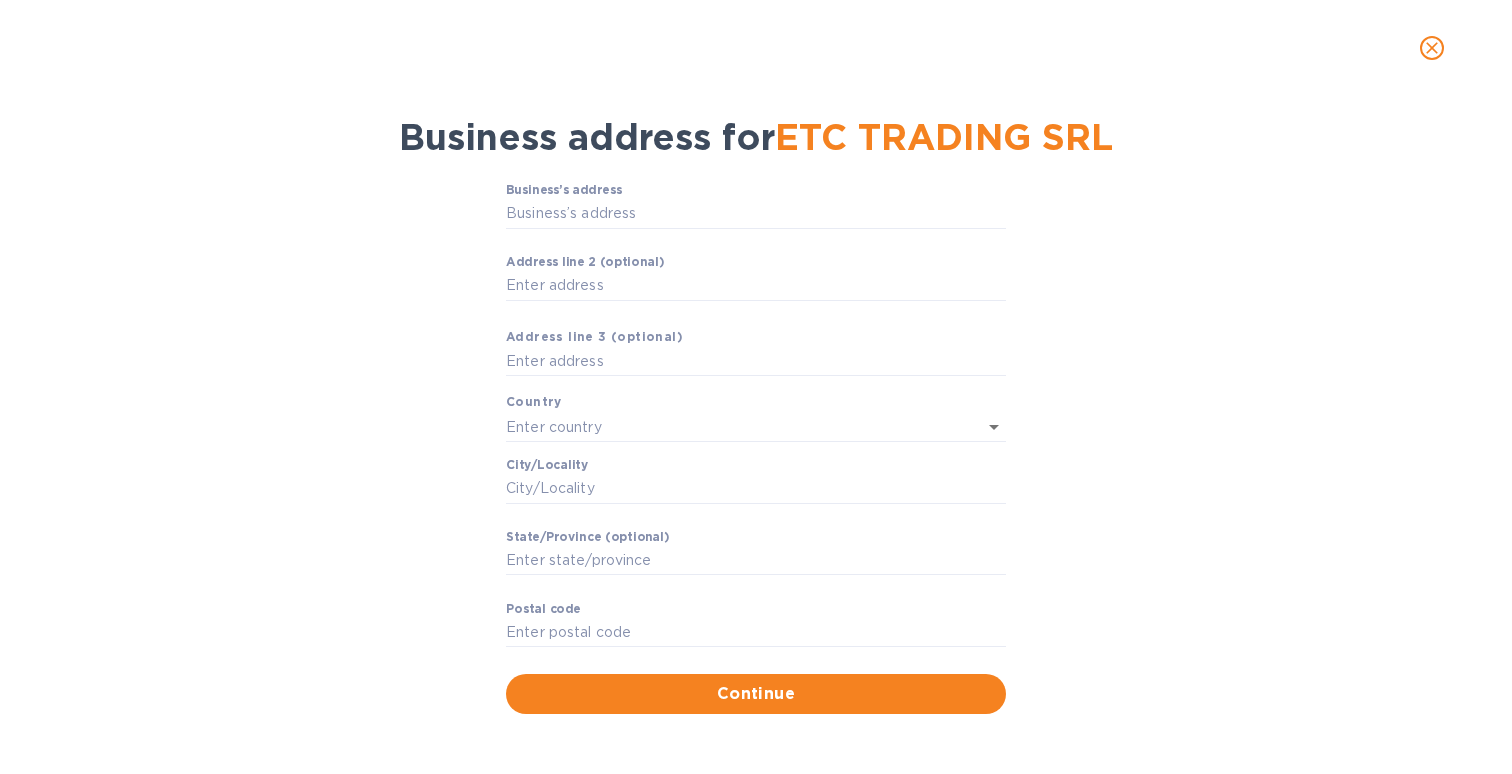 scroll, scrollTop: 46, scrollLeft: 0, axis: vertical 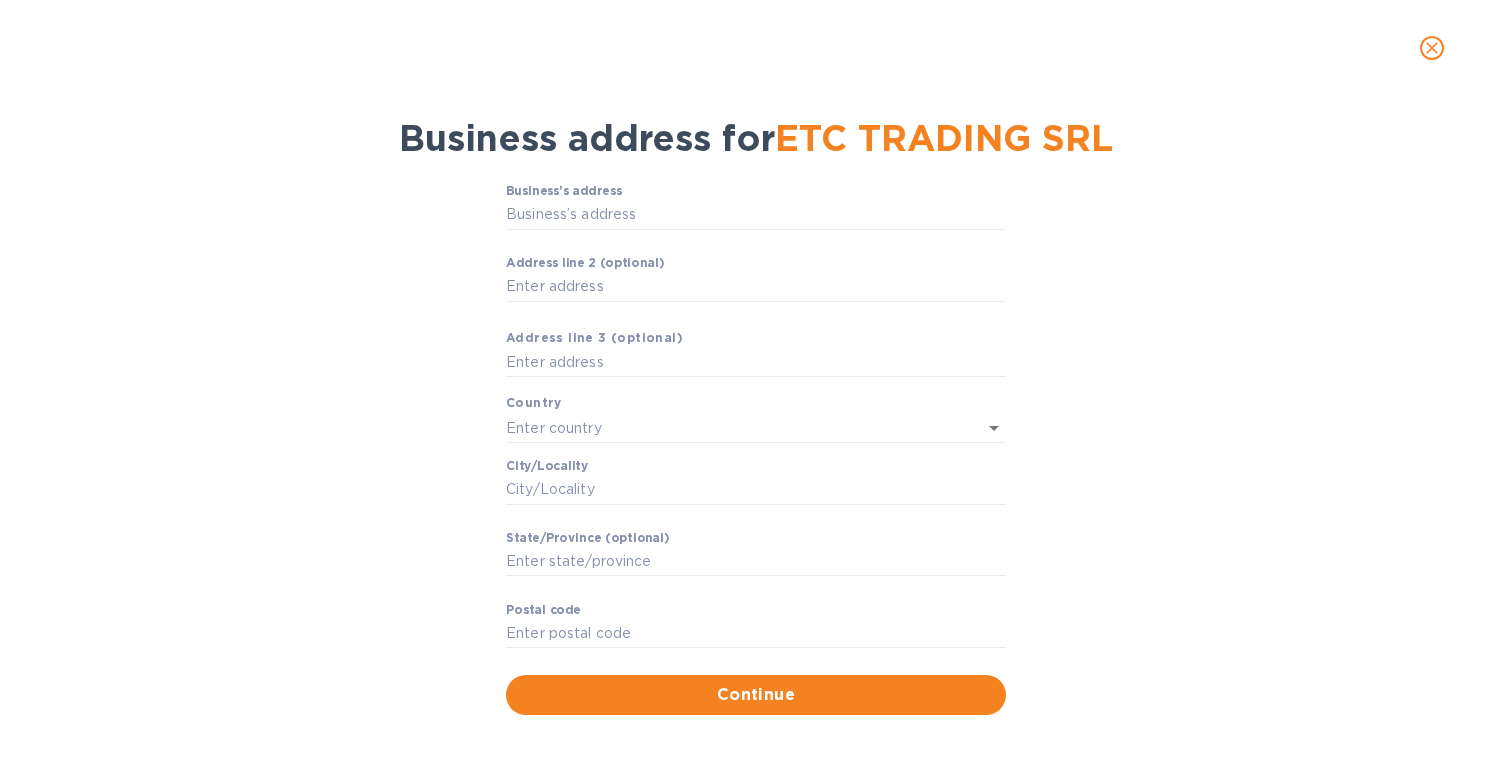 type on "1,167.11" 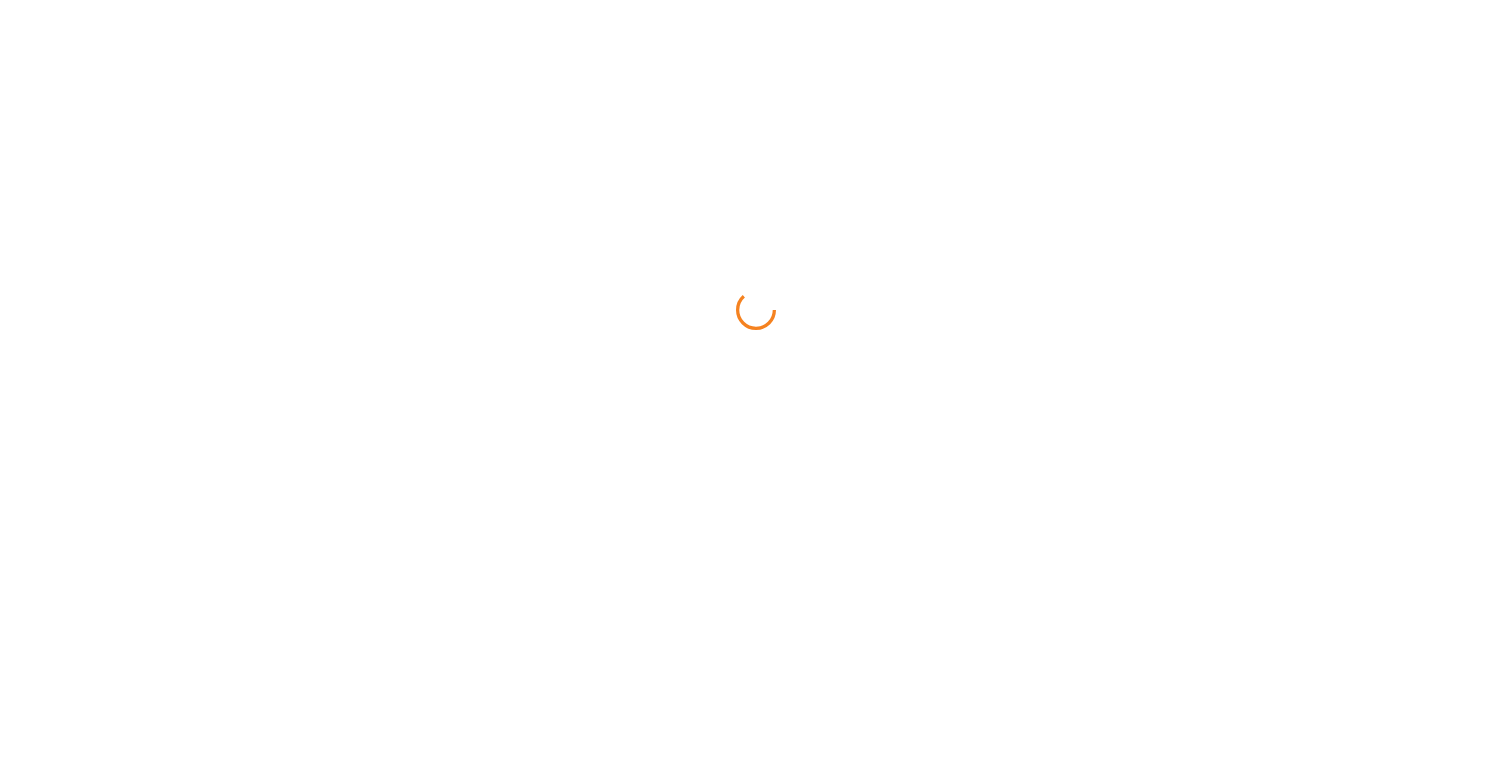scroll, scrollTop: 0, scrollLeft: 0, axis: both 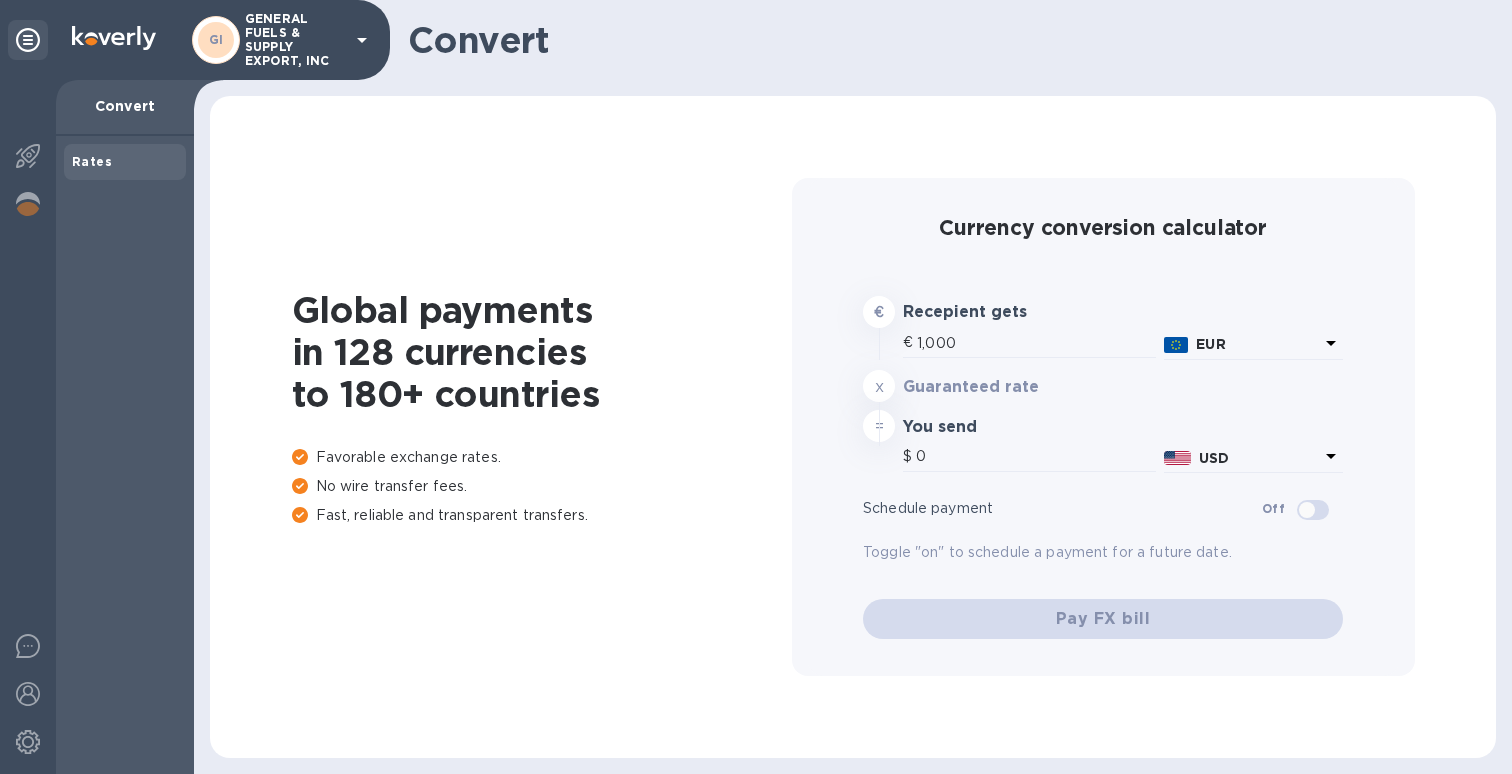 type on "1,167.11" 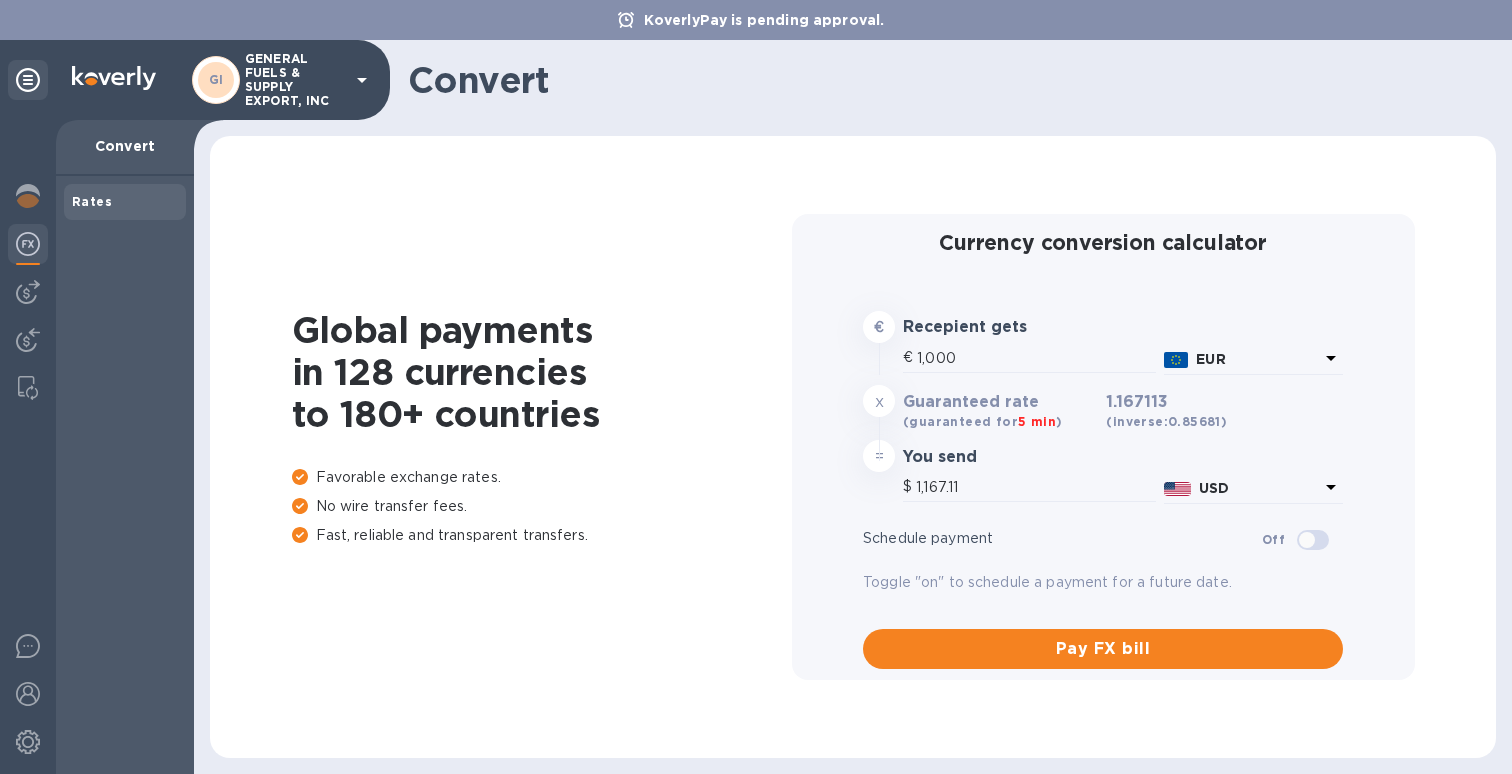 click on "Convert" at bounding box center (125, 146) 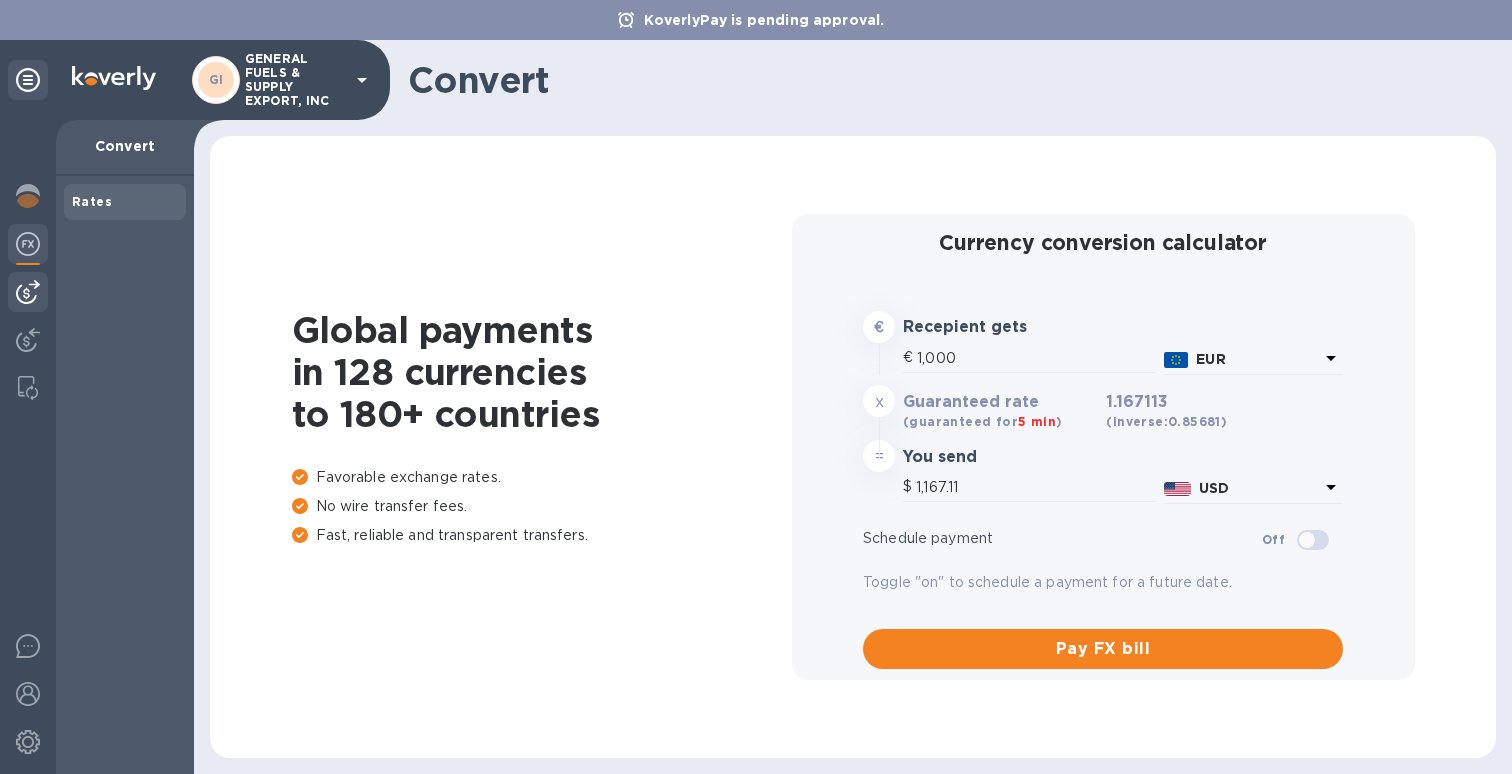 click at bounding box center [28, 292] 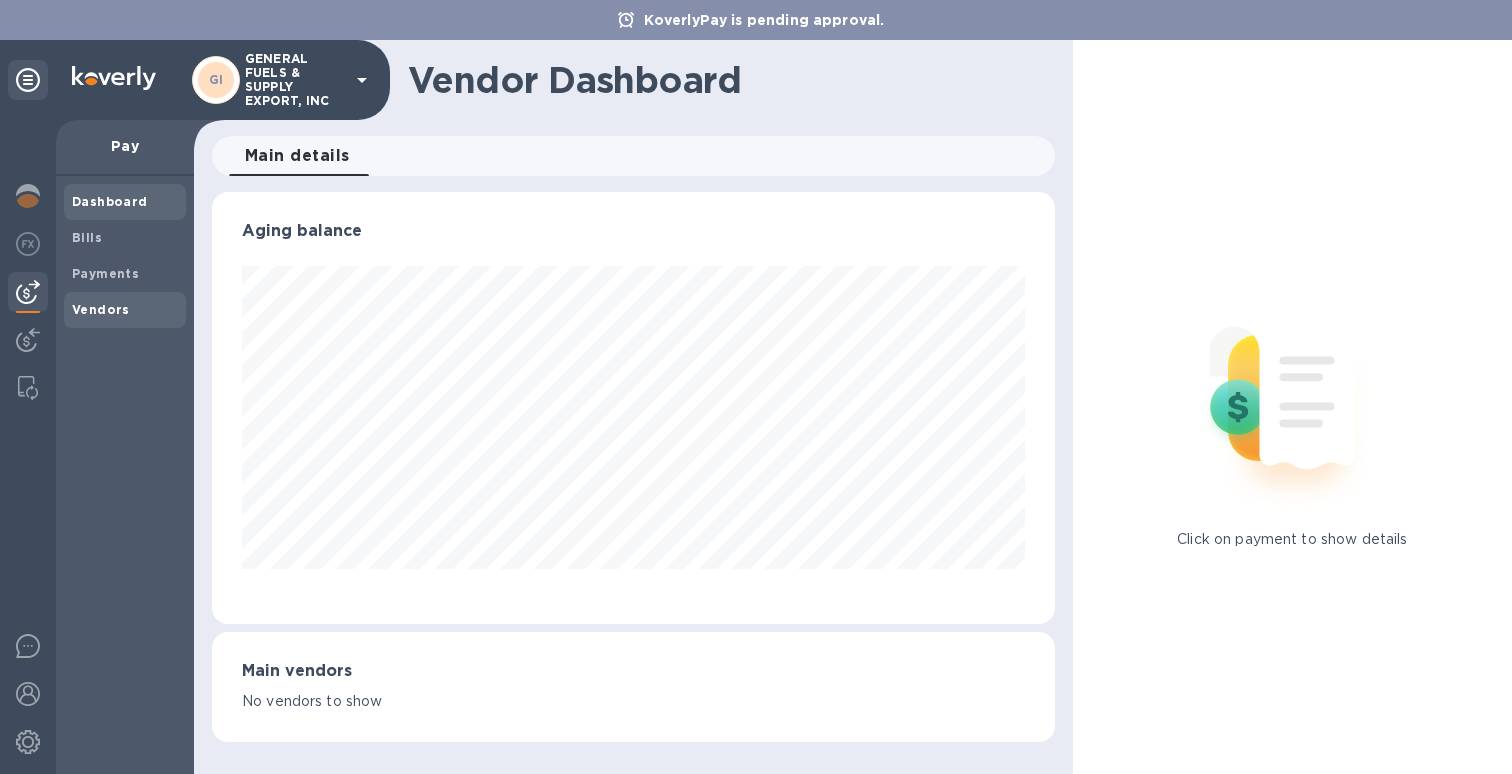 click on "Vendors" at bounding box center [101, 309] 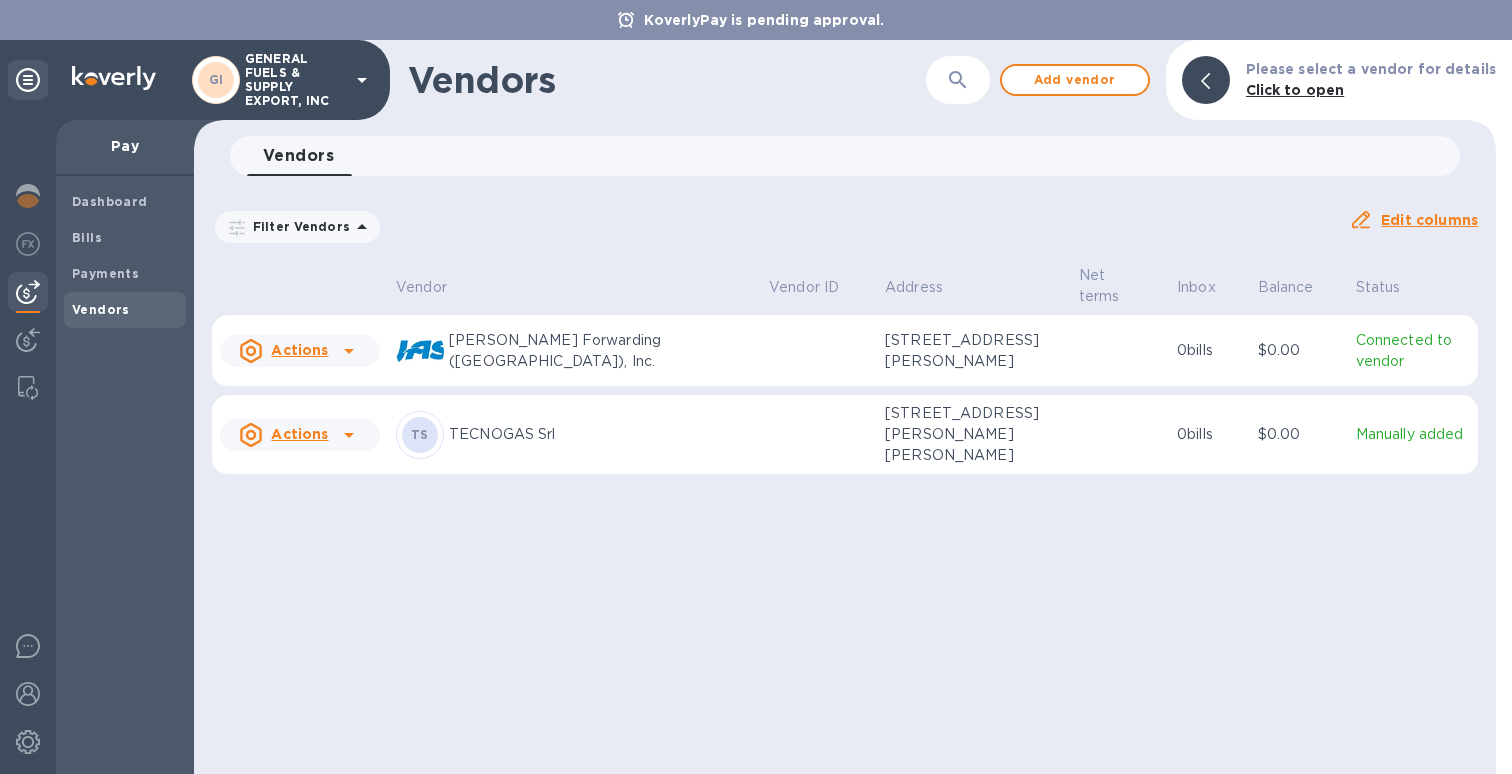 click on "Vendors ​ Add vendor Please select a vendor for details Click to open" at bounding box center [845, 80] 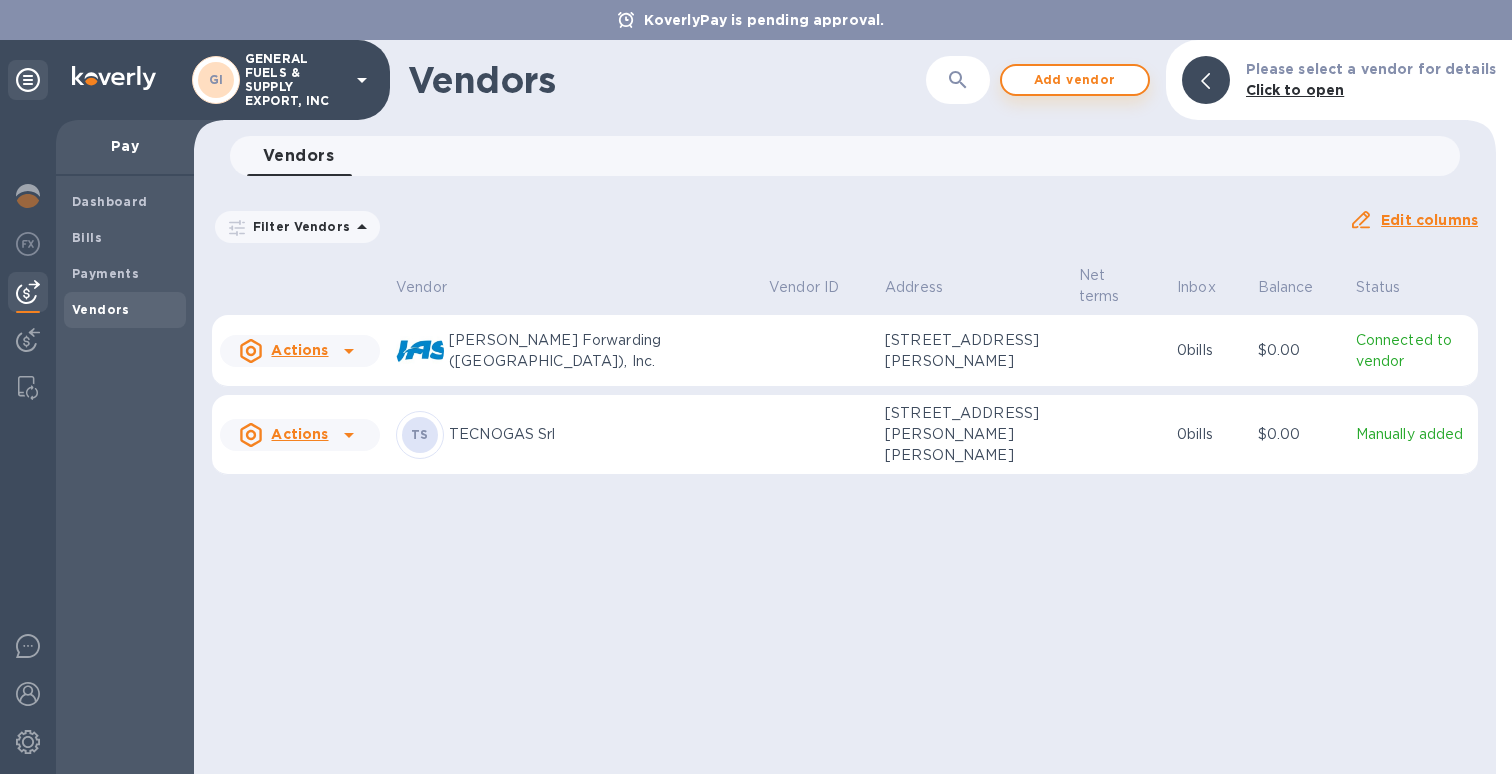 click on "Add vendor" at bounding box center (1075, 80) 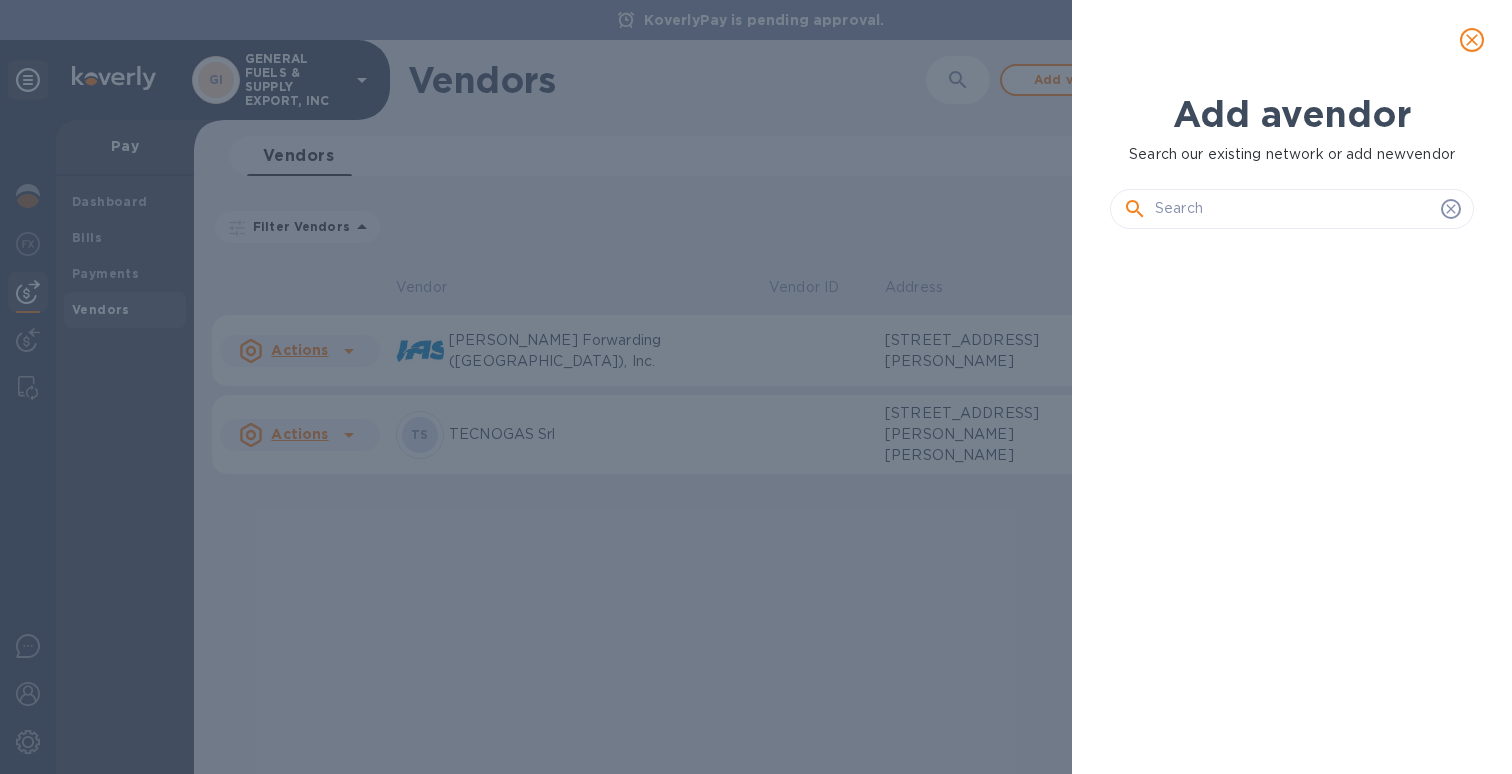 scroll, scrollTop: 17, scrollLeft: 9, axis: both 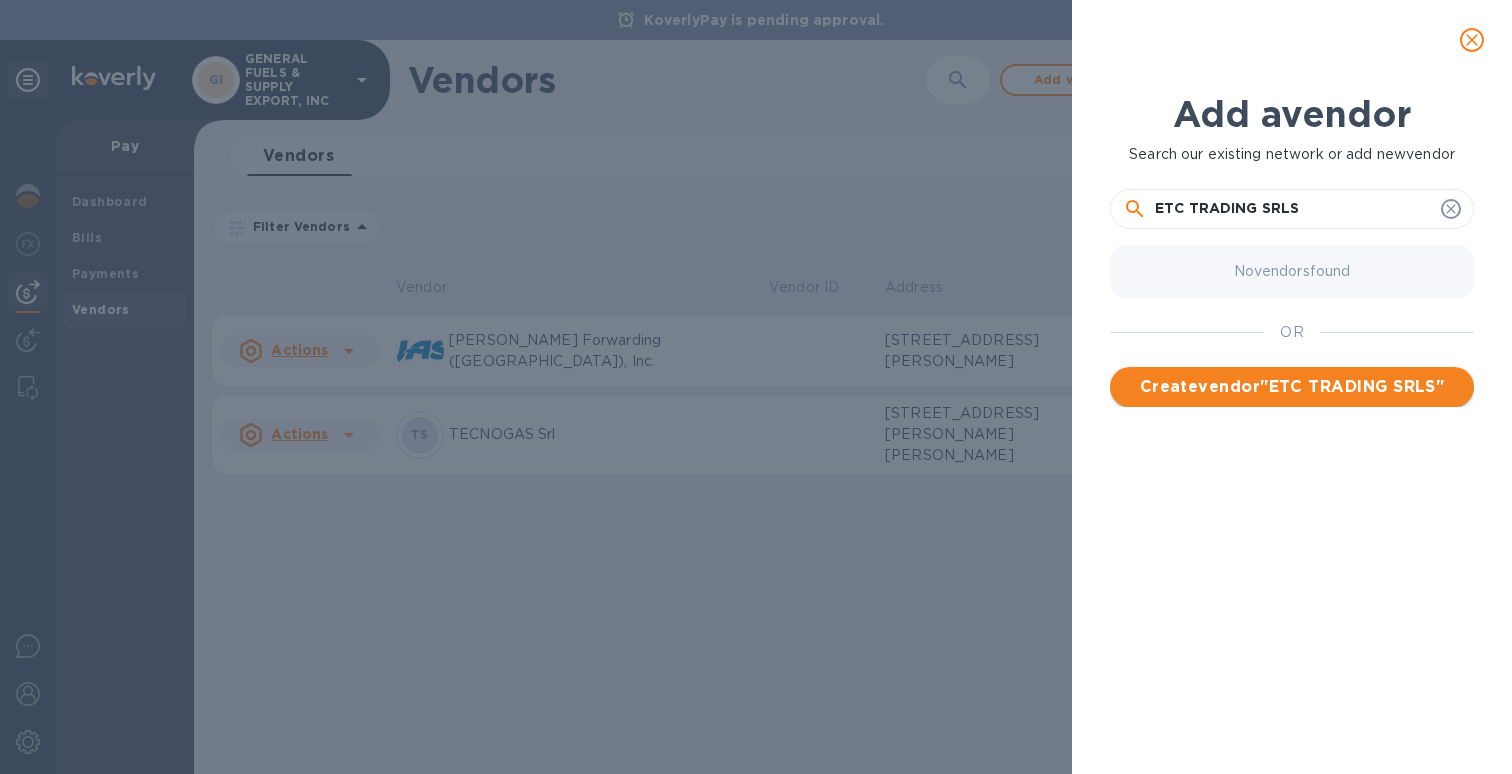 type on "ETC TRADING SRLS" 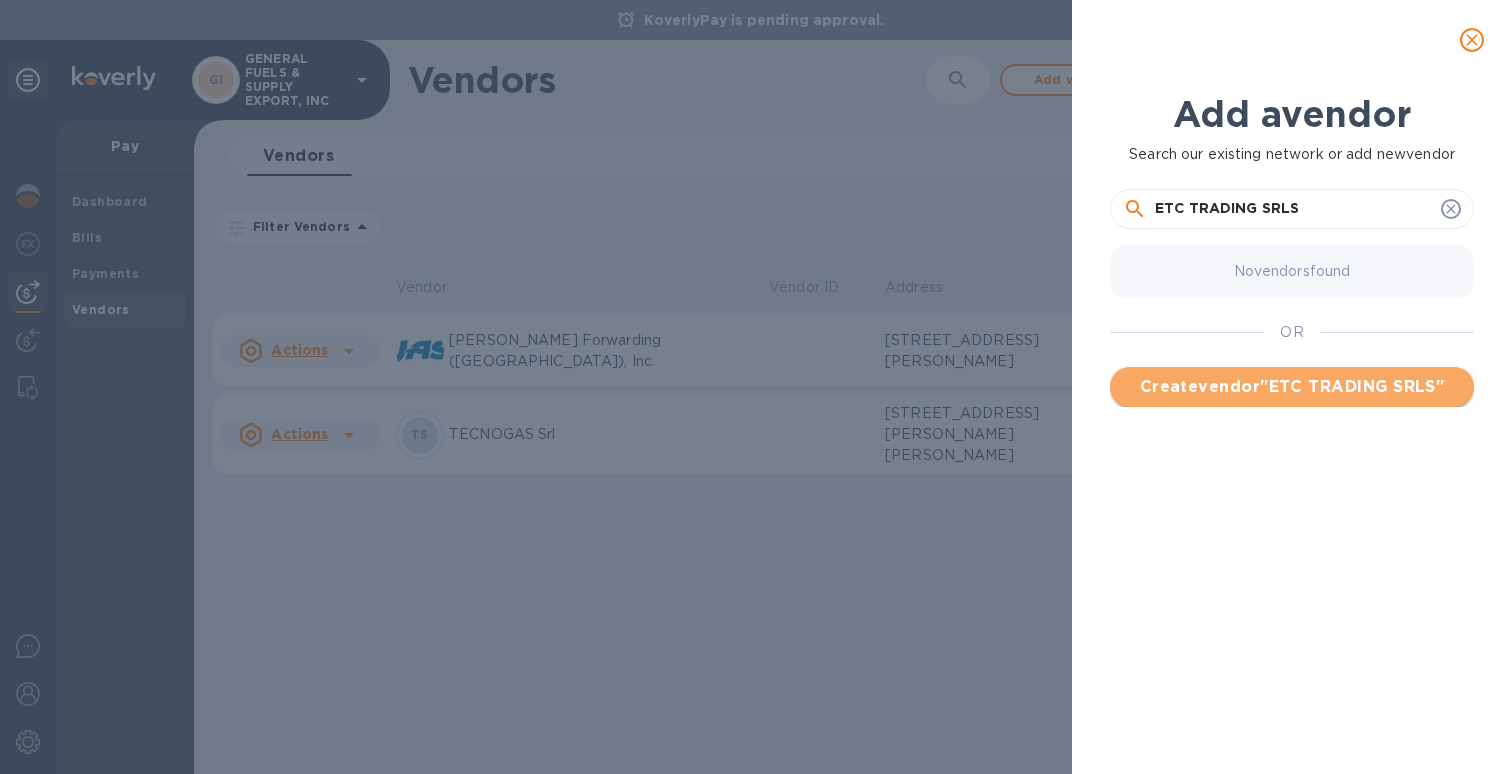 click on "Create  vendor  " ETC TRADING SRLS "" at bounding box center [1292, 387] 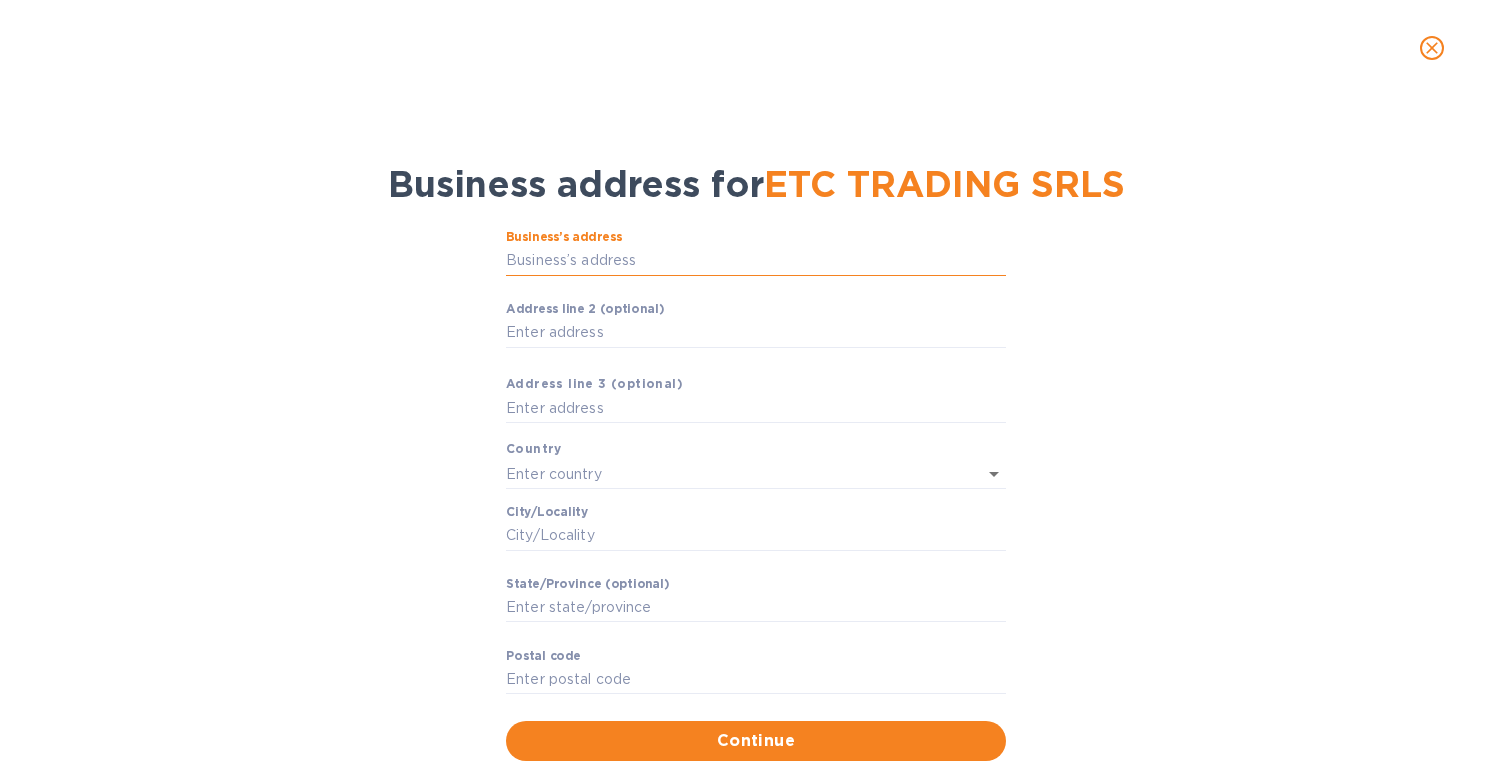 paste on "[STREET_ADDRESS]" 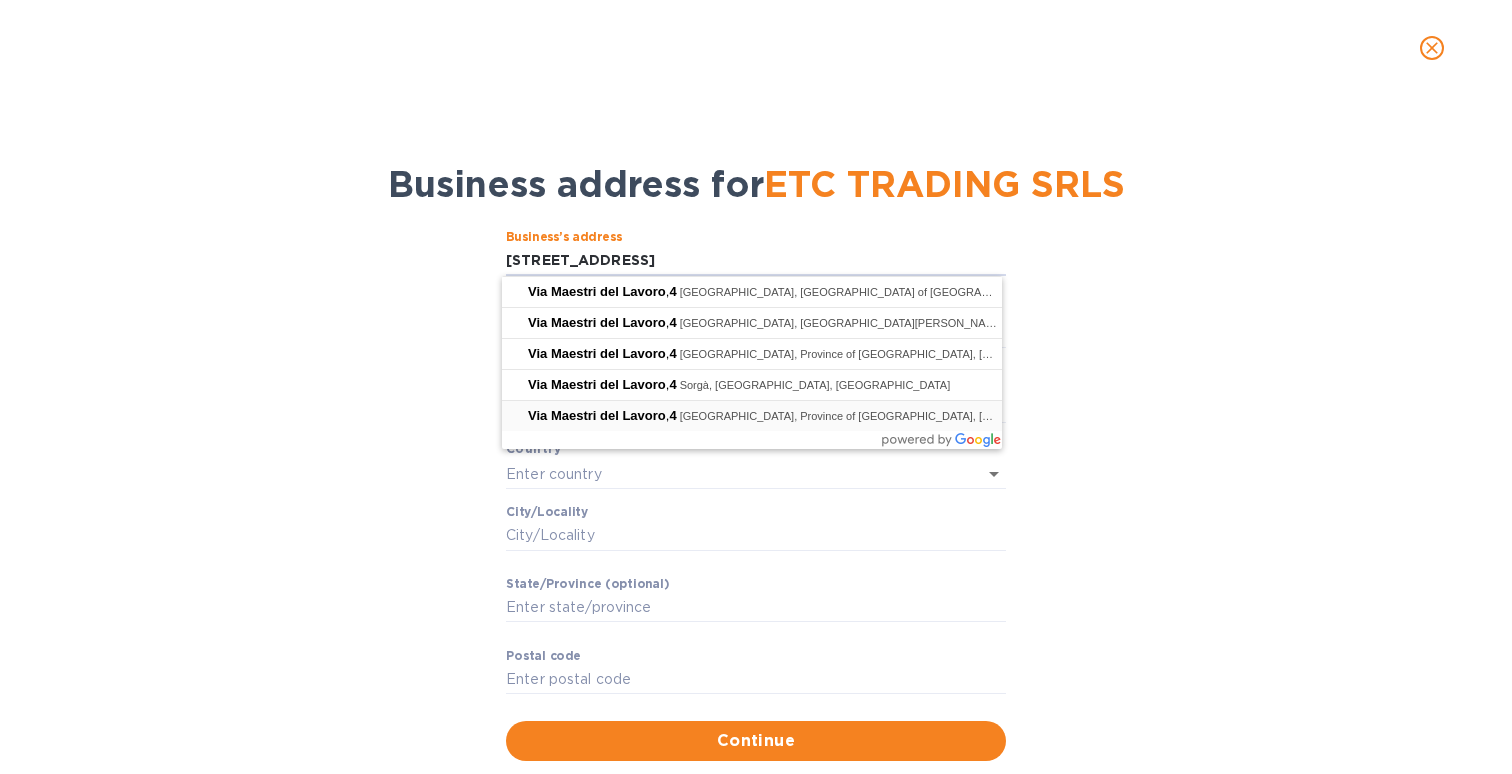 scroll, scrollTop: 0, scrollLeft: 0, axis: both 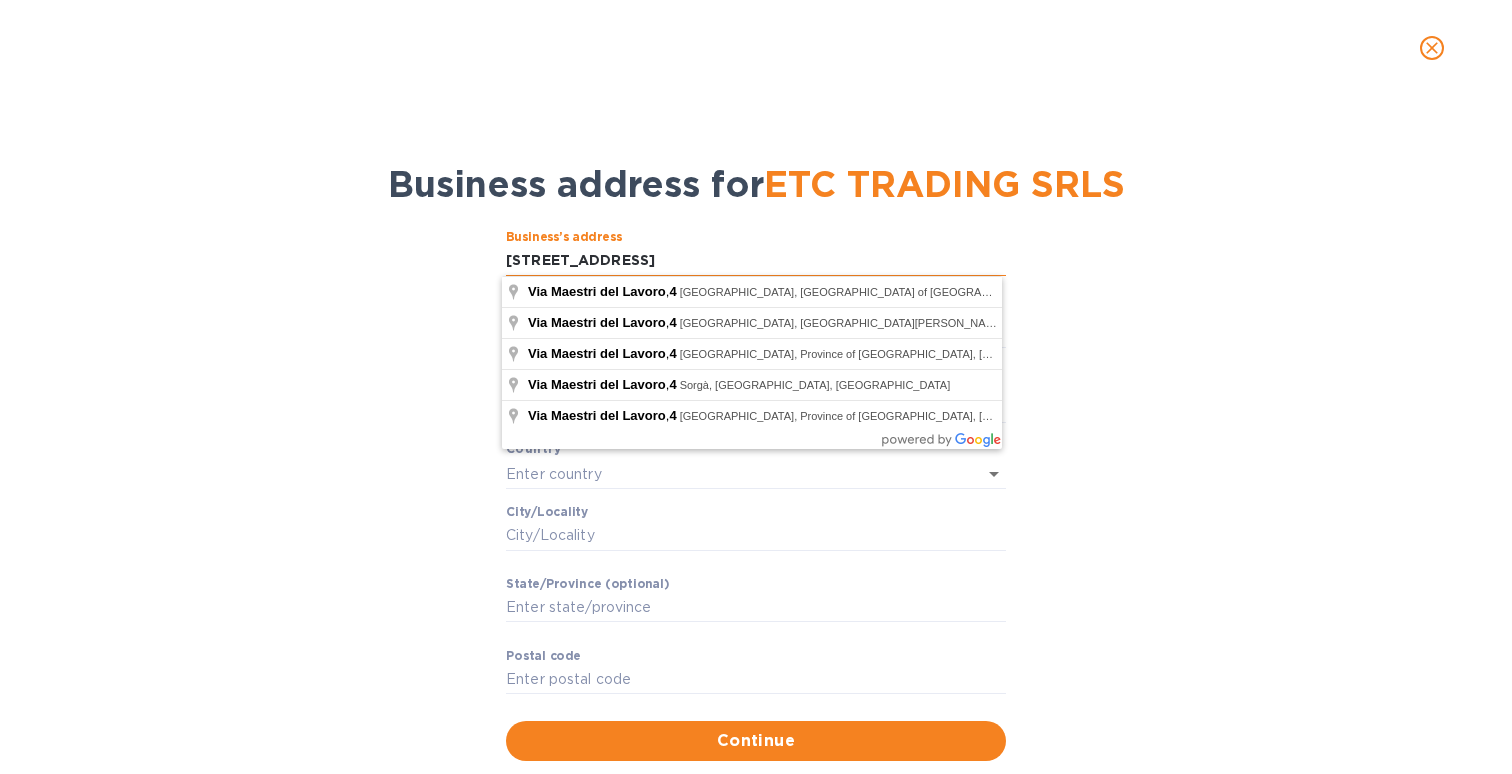 click on "Via Maestri del Lavoro, 4" at bounding box center [756, 261] 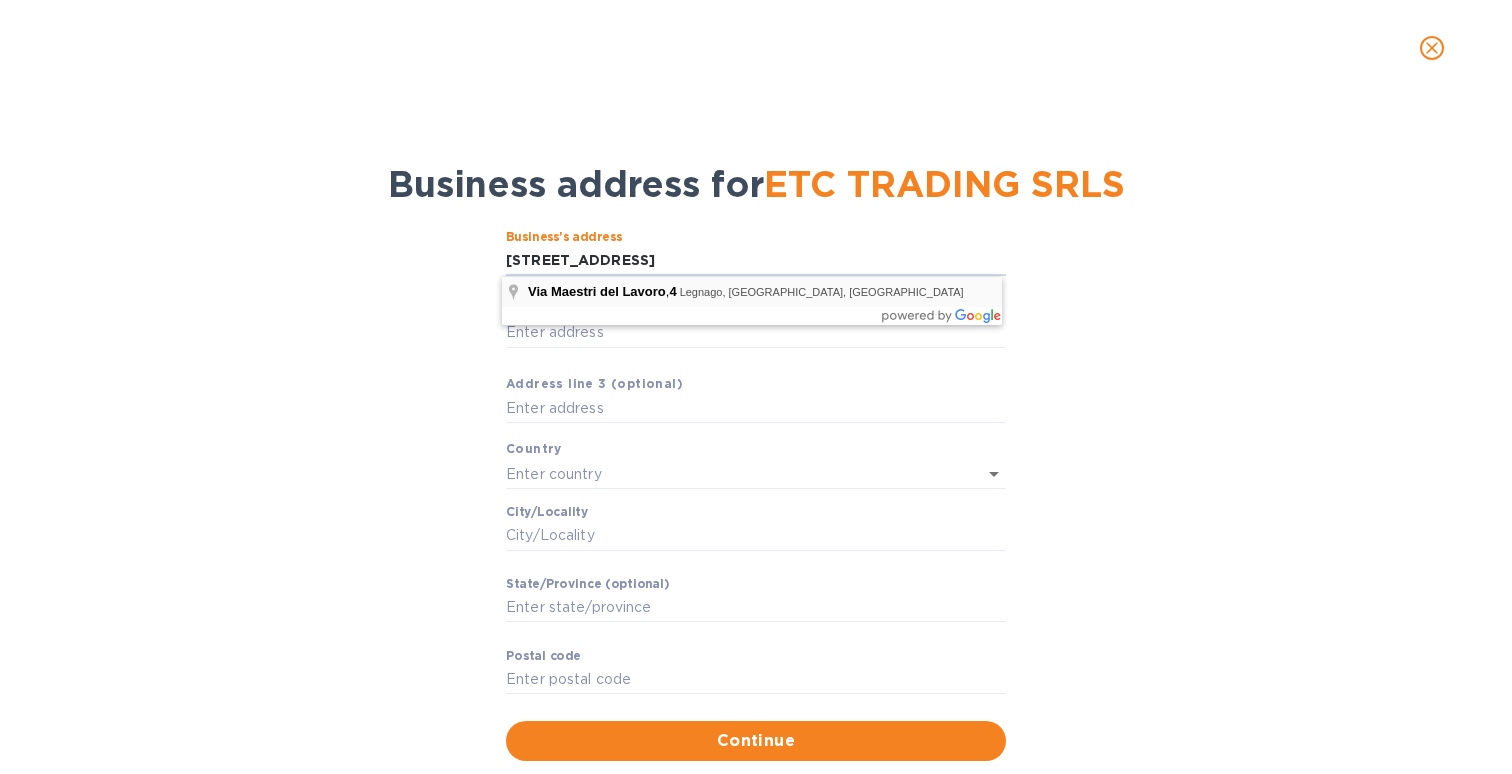 type on "4 Via Maestri del Lavoro" 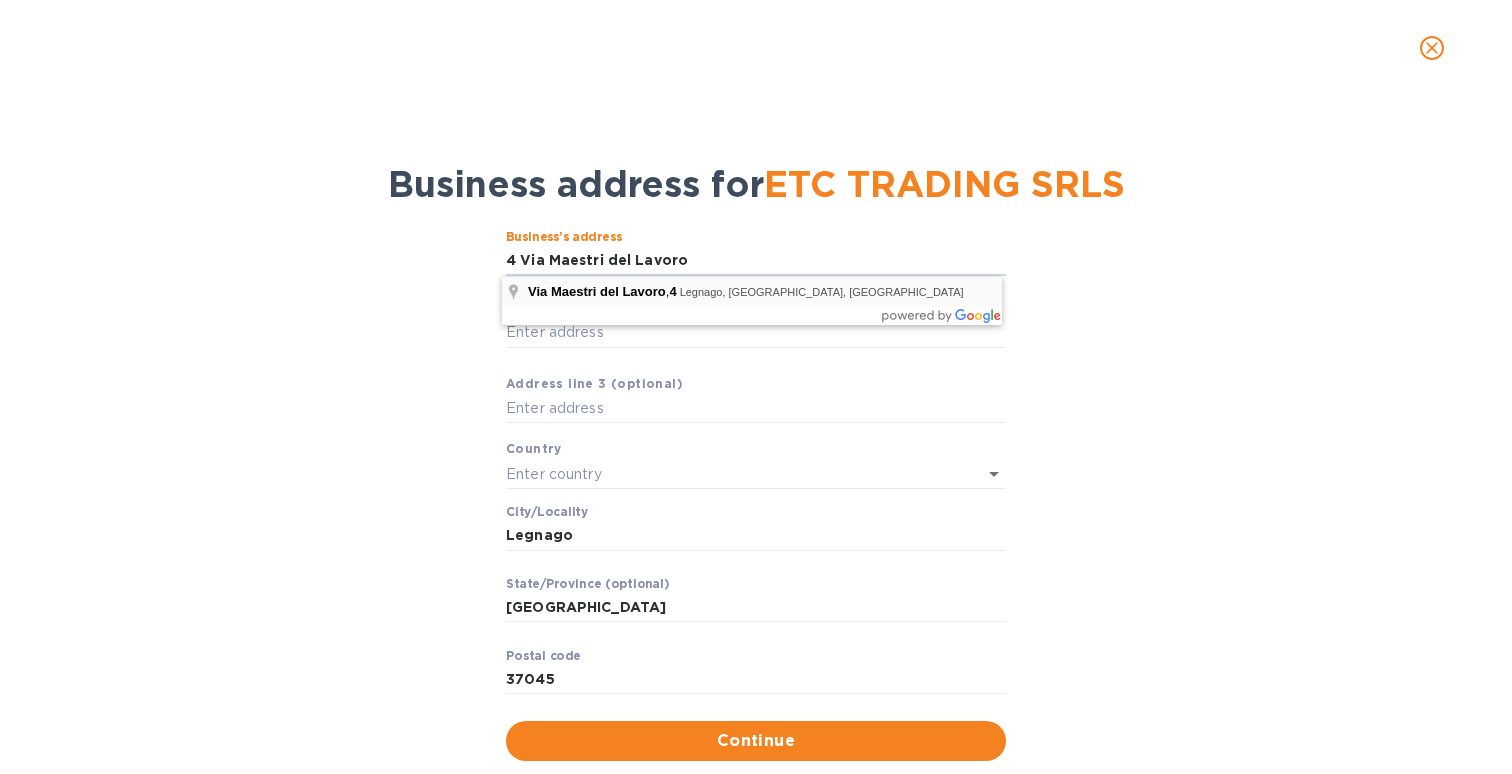 type on "Italy" 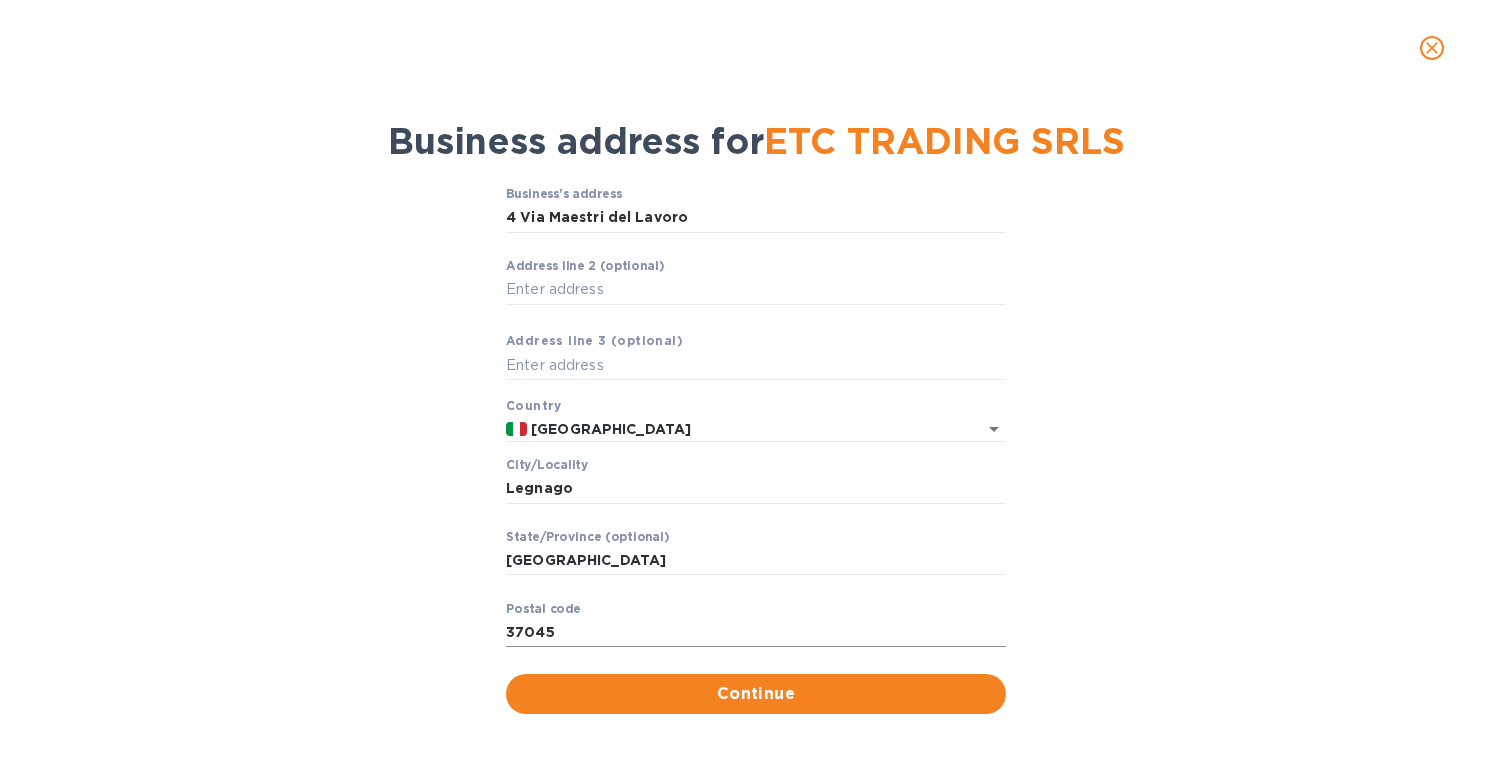 scroll, scrollTop: 42, scrollLeft: 0, axis: vertical 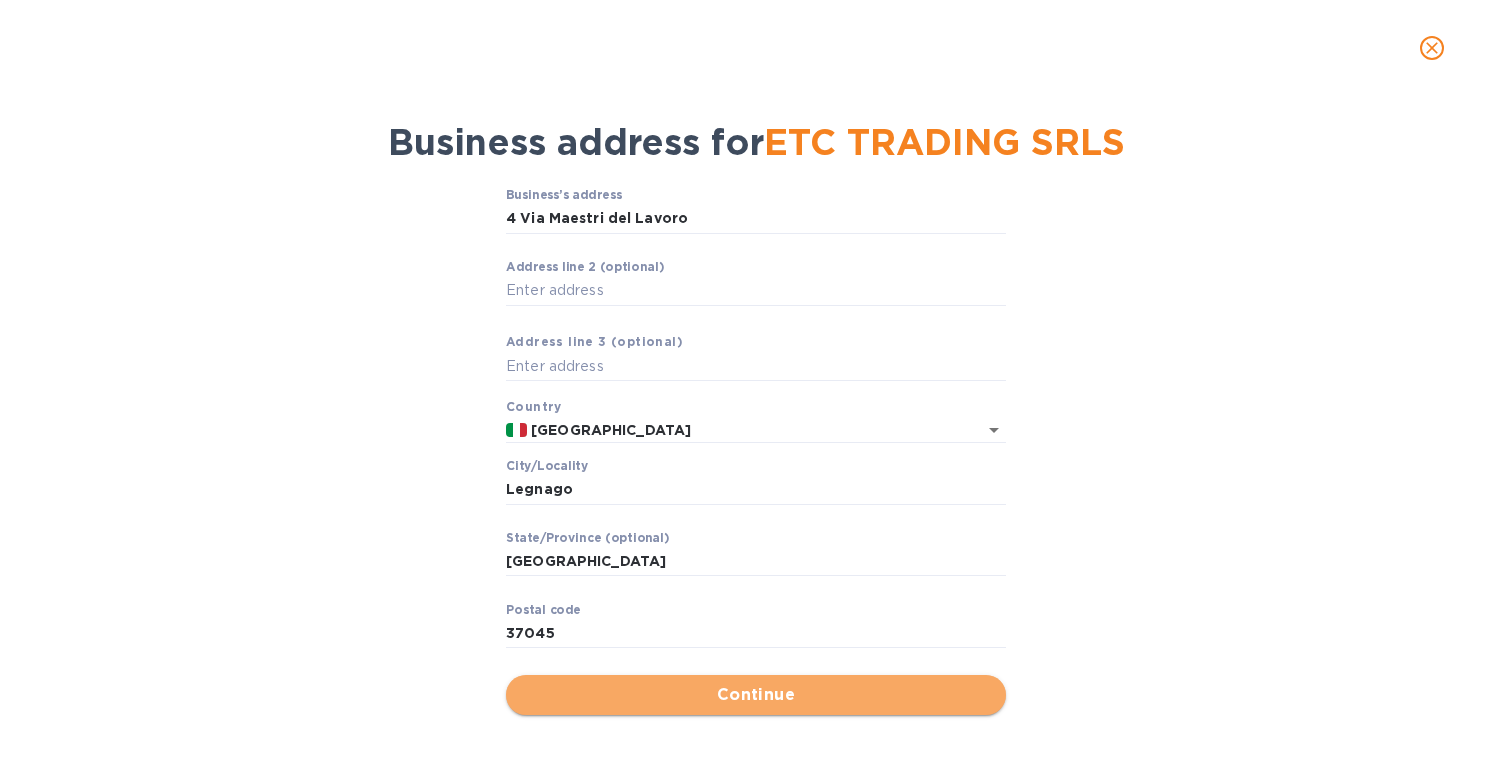 click on "Continue" at bounding box center (756, 695) 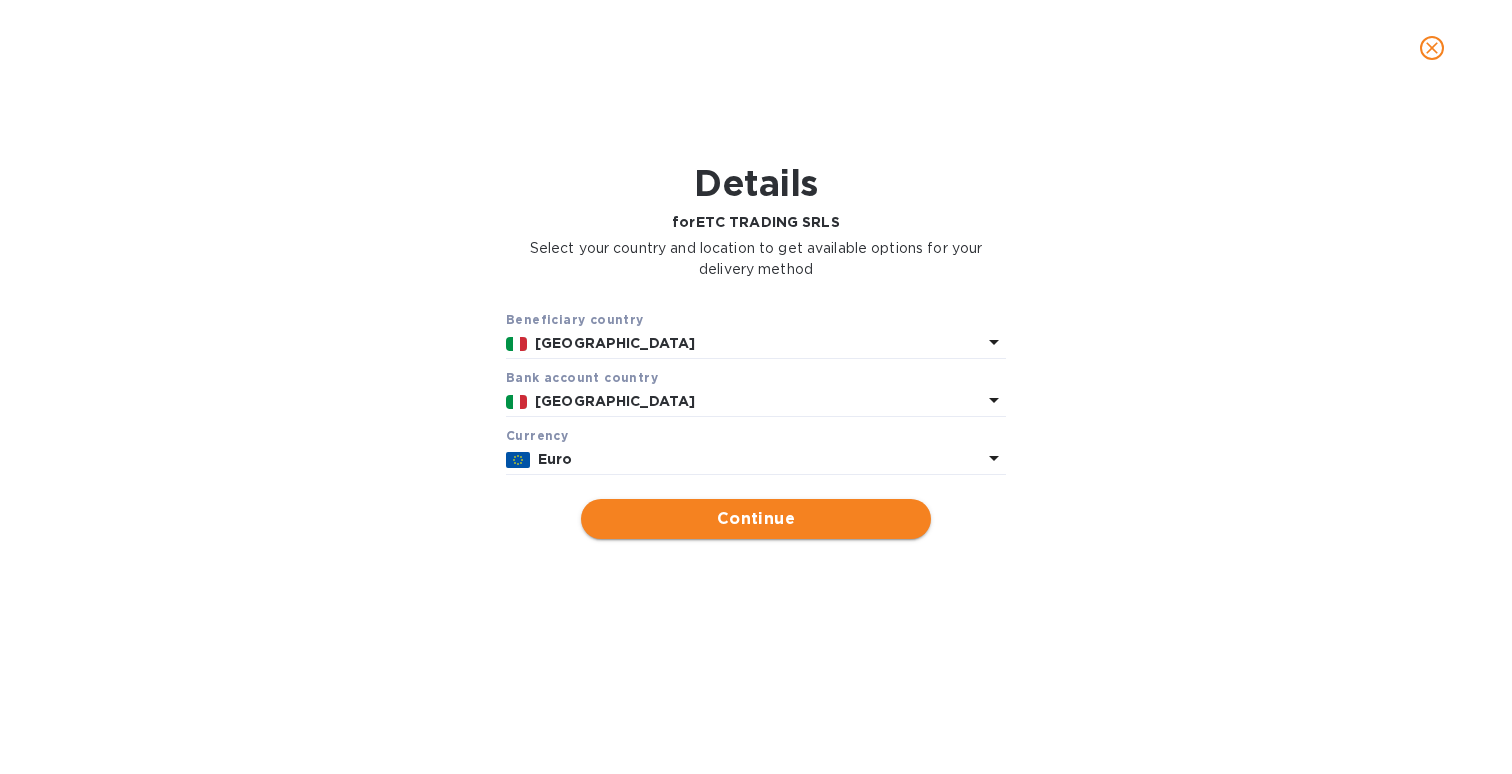 click on "Continue" at bounding box center (756, 519) 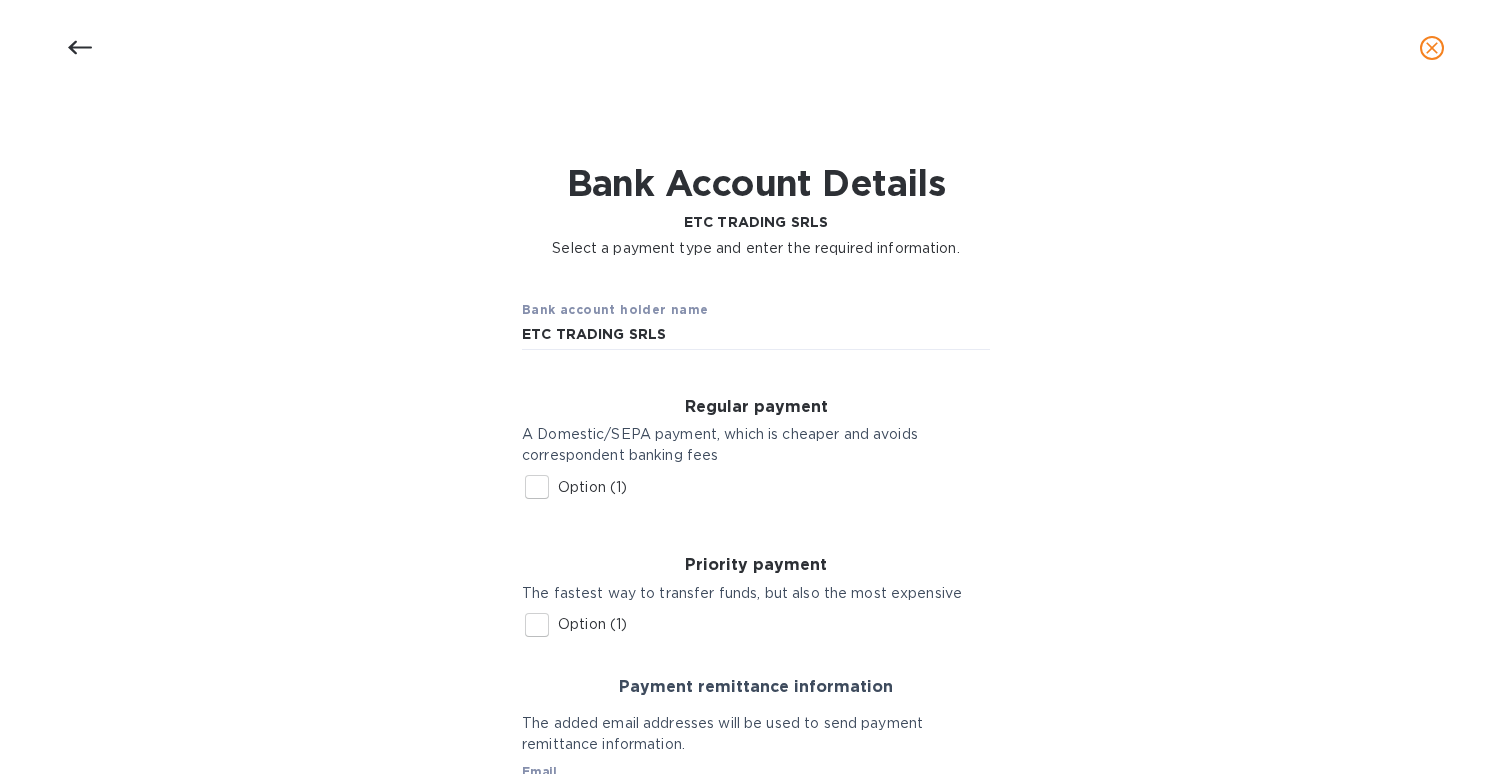 click on "Option (1)" at bounding box center (537, 487) 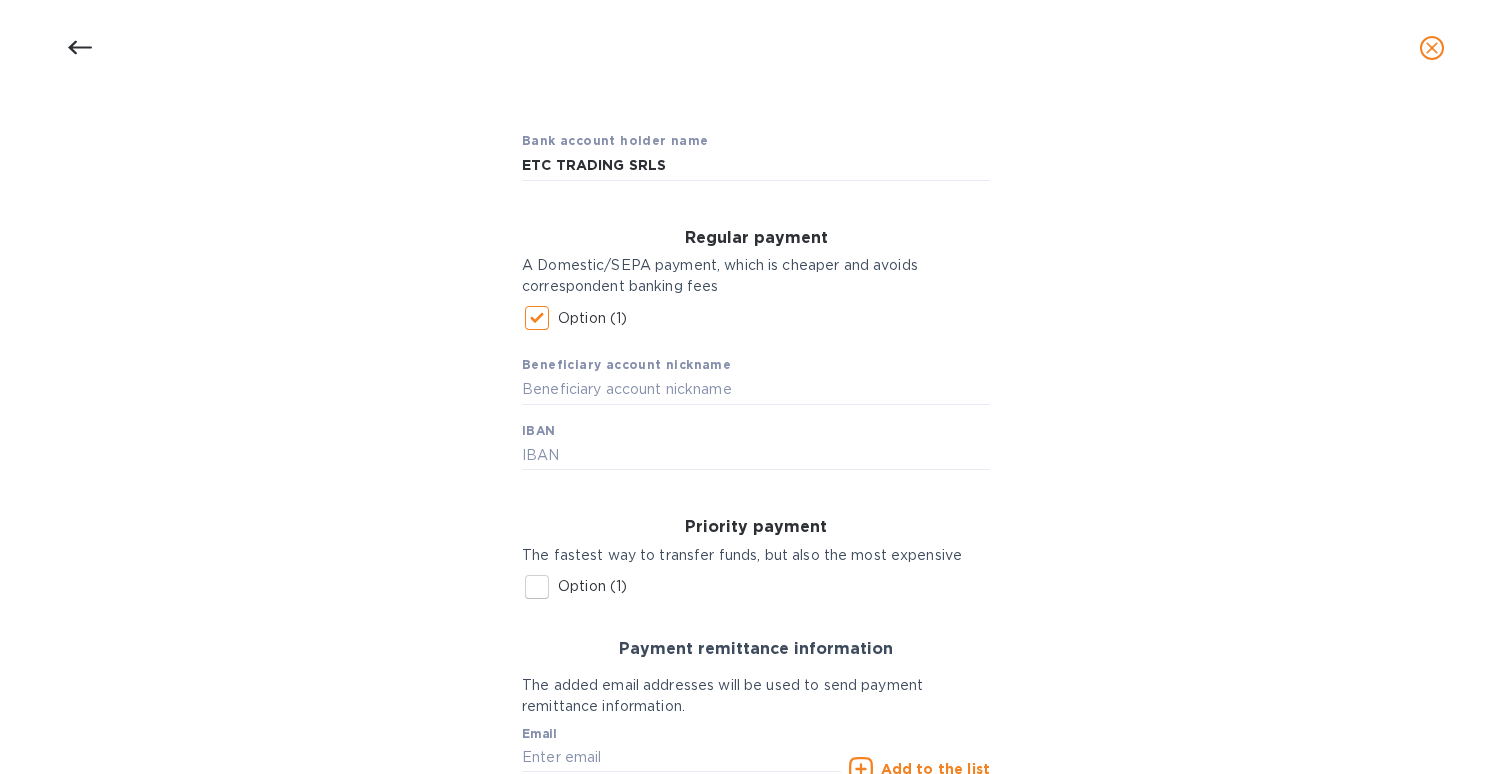 scroll, scrollTop: 288, scrollLeft: 0, axis: vertical 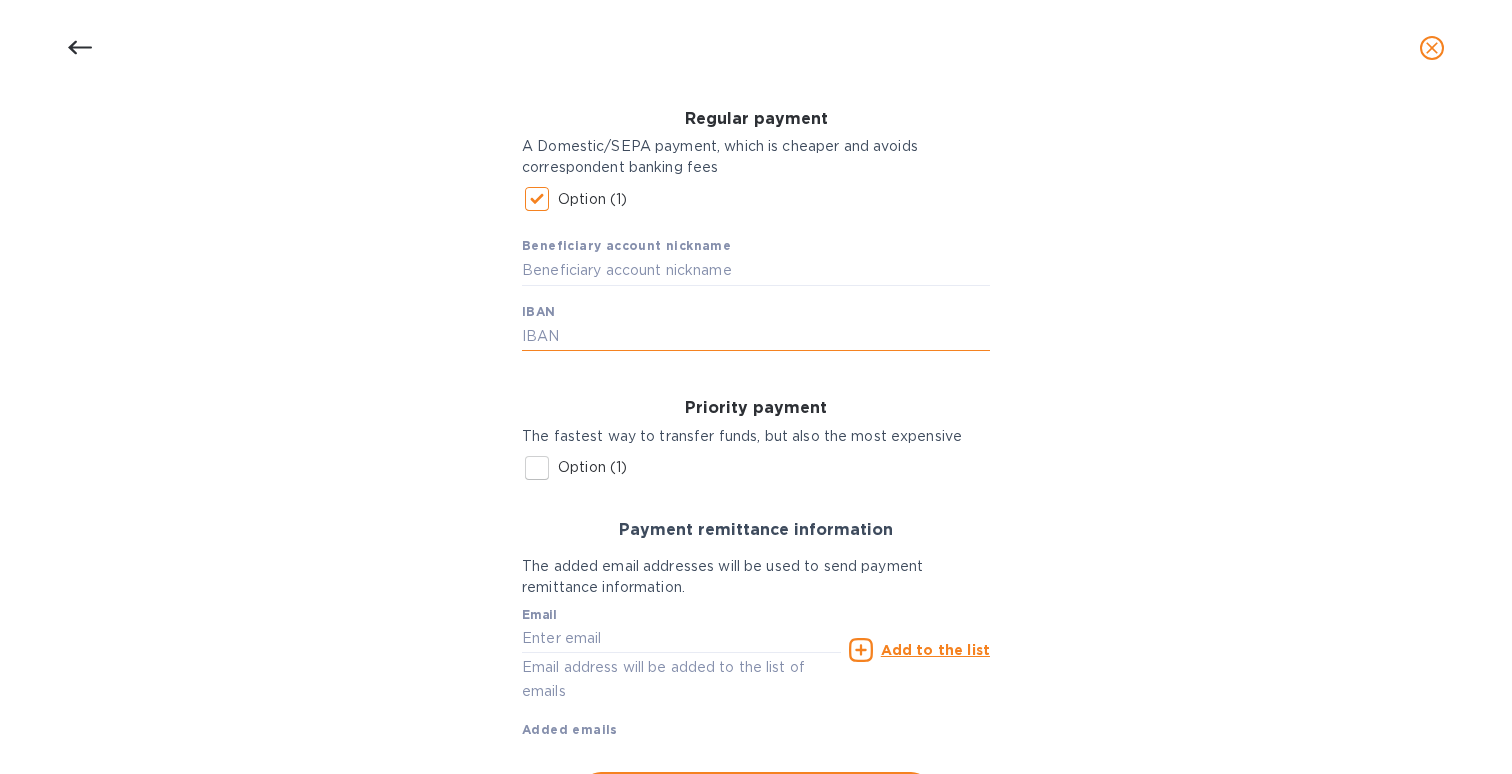 click at bounding box center [756, 337] 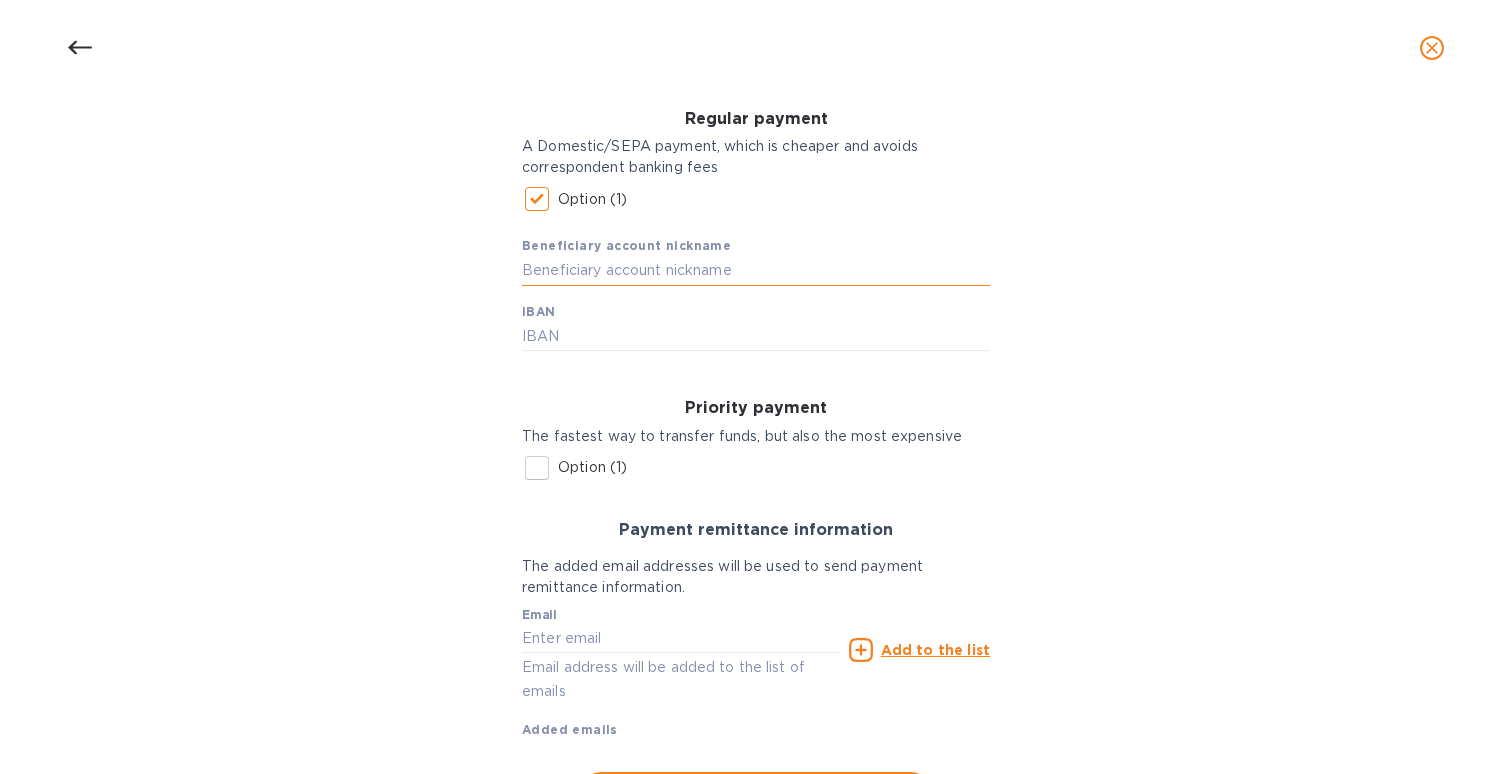 click at bounding box center [756, 271] 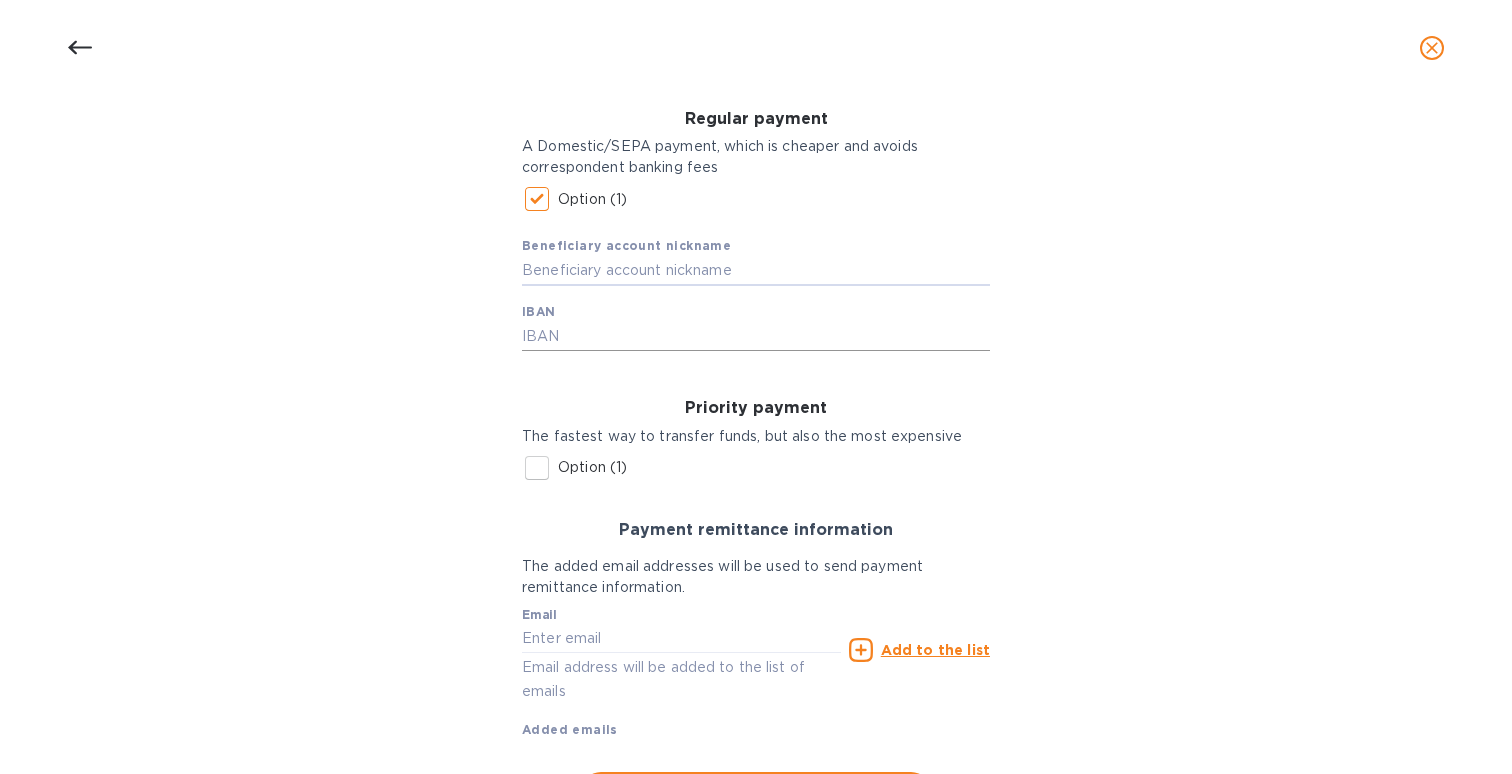 click at bounding box center (756, 337) 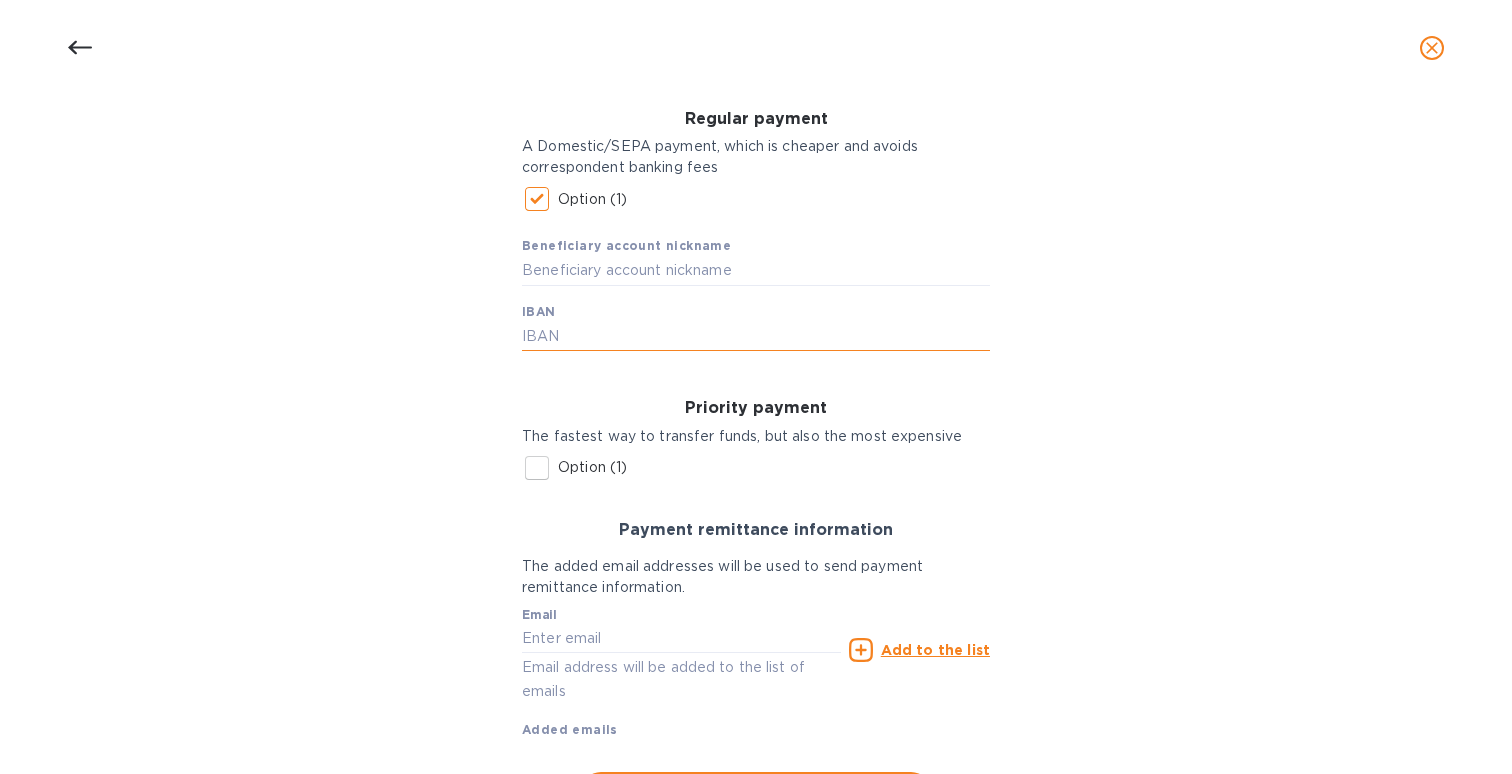 paste on "IT83 F010 3059 5410 0000 1546 953" 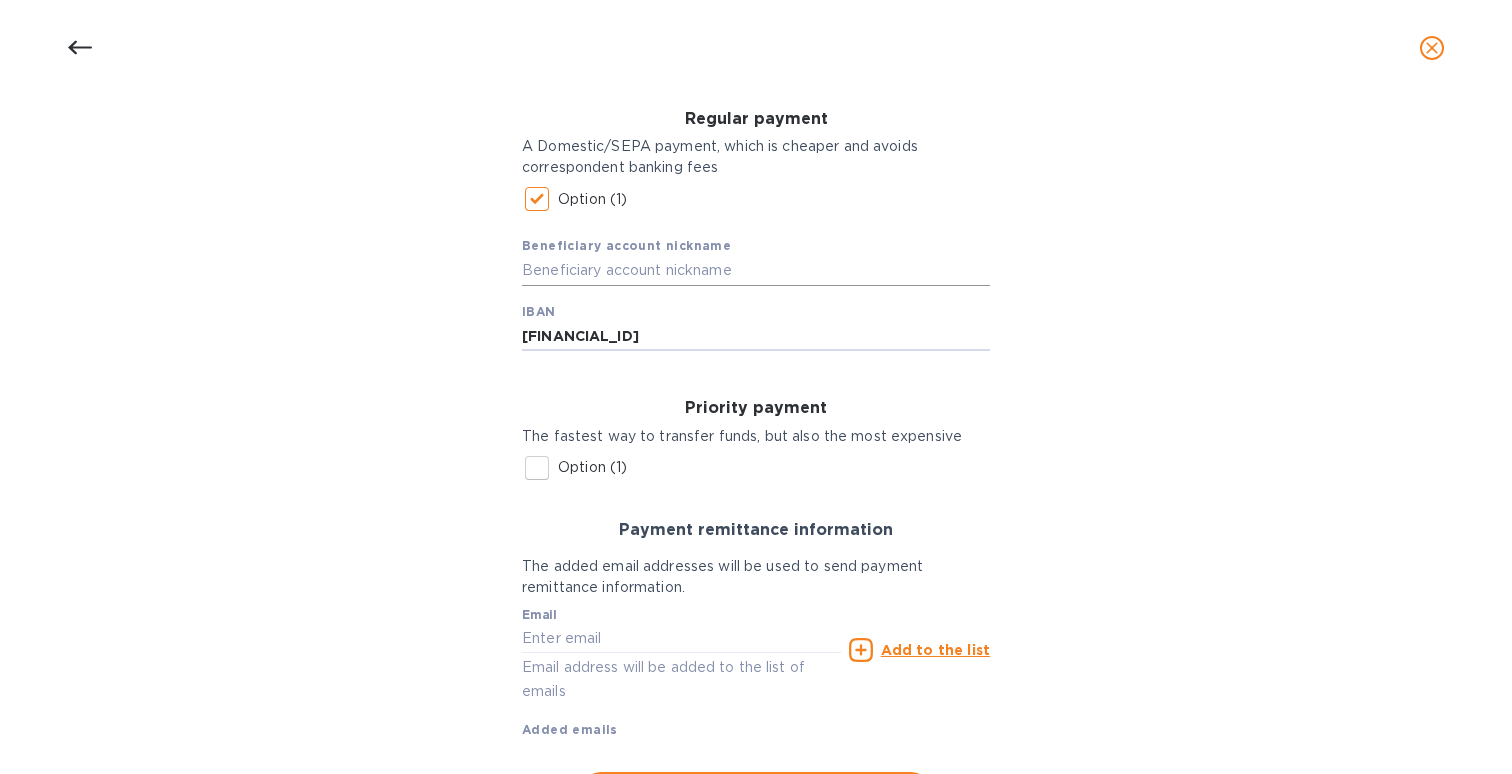 type on "IT83 F010 3059 5410 0000 1546 953" 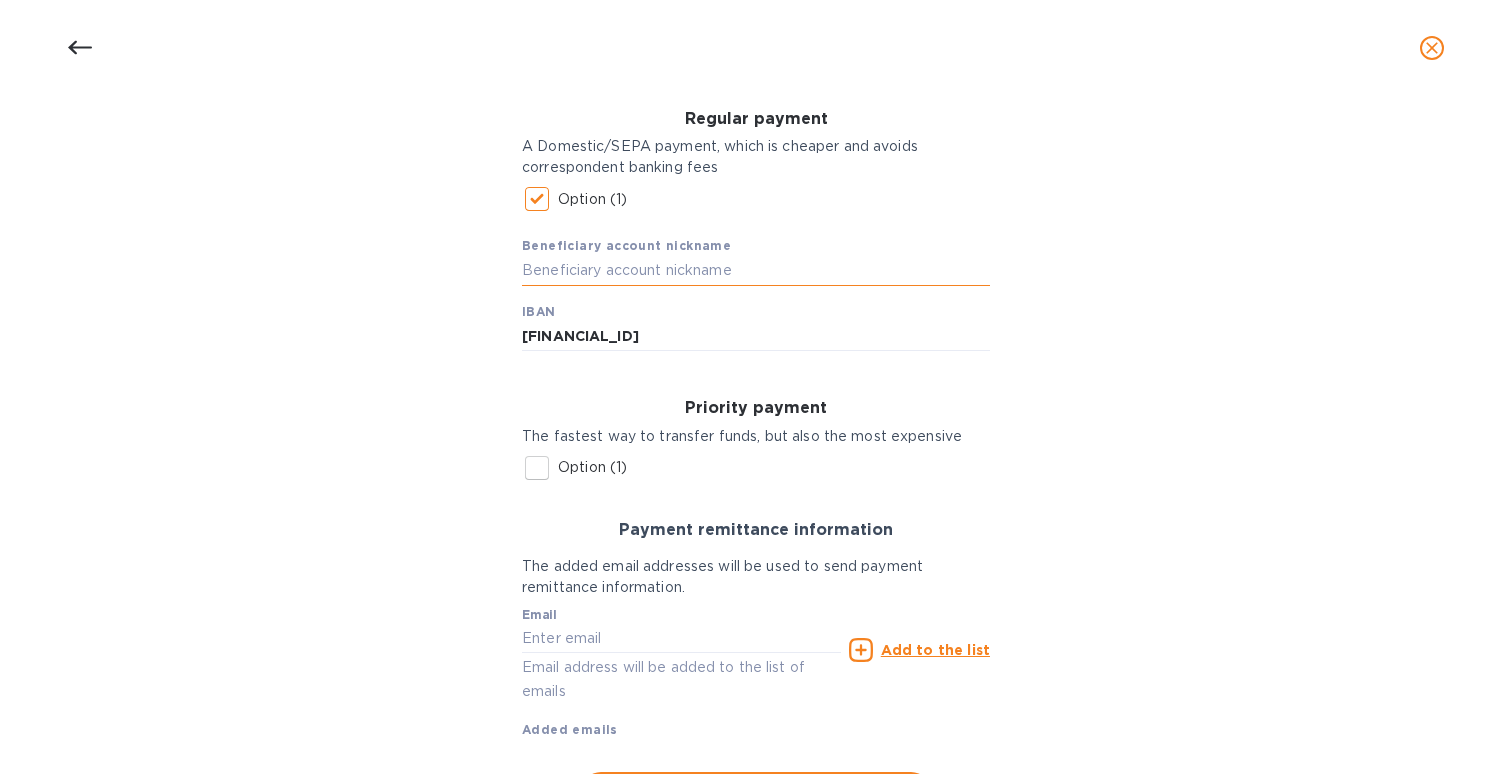click at bounding box center (756, 271) 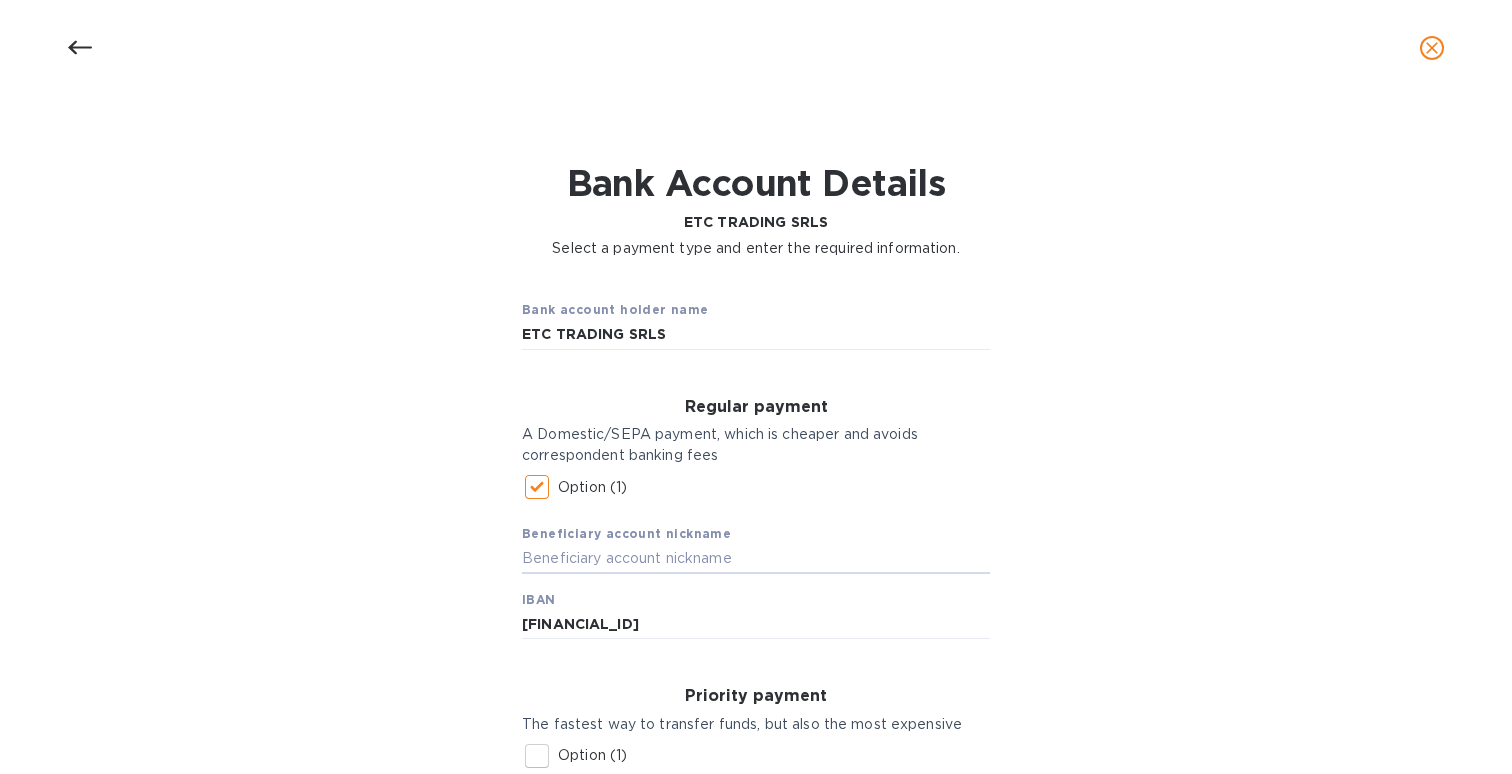 scroll, scrollTop: 0, scrollLeft: 0, axis: both 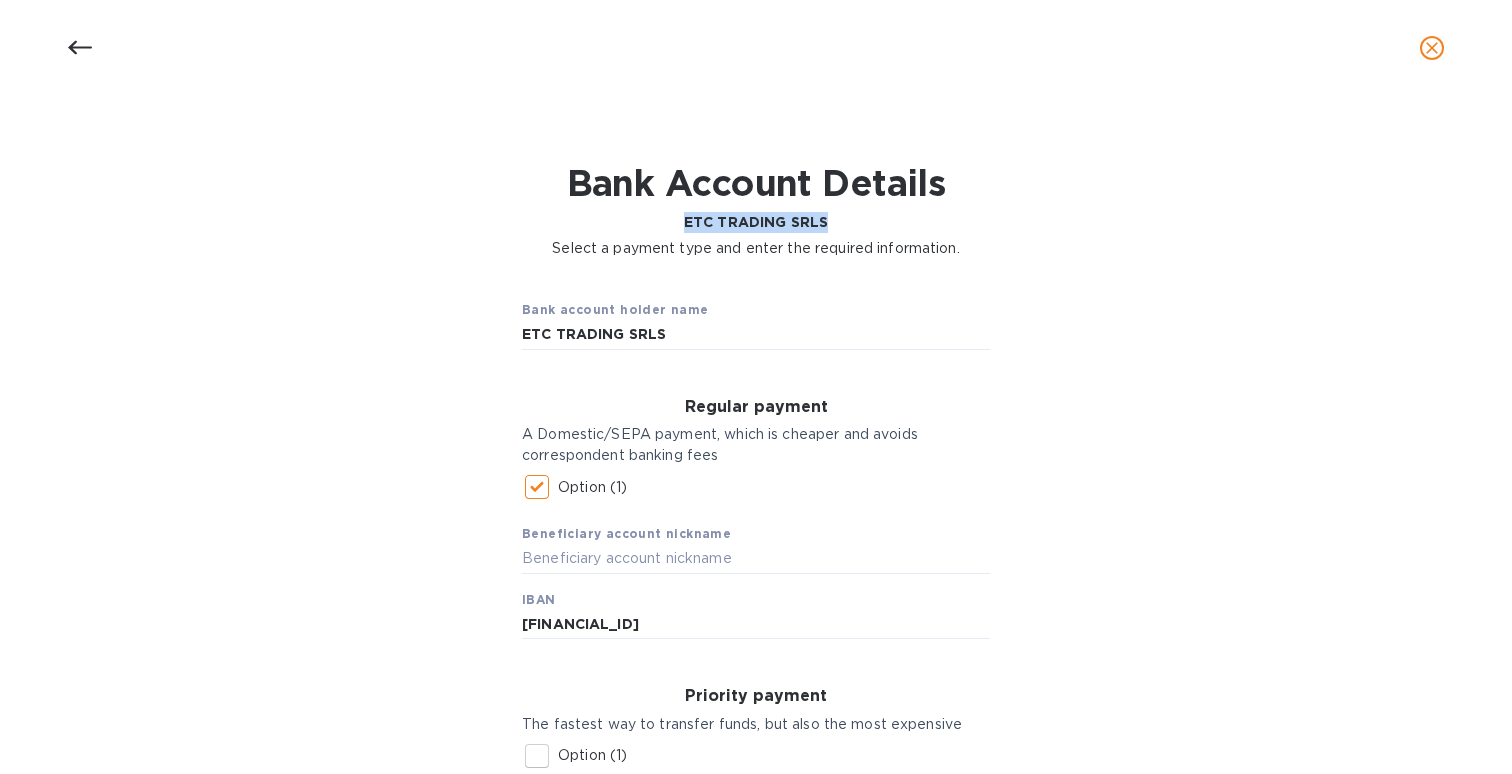 drag, startPoint x: 665, startPoint y: 227, endPoint x: 874, endPoint y: 228, distance: 209.0024 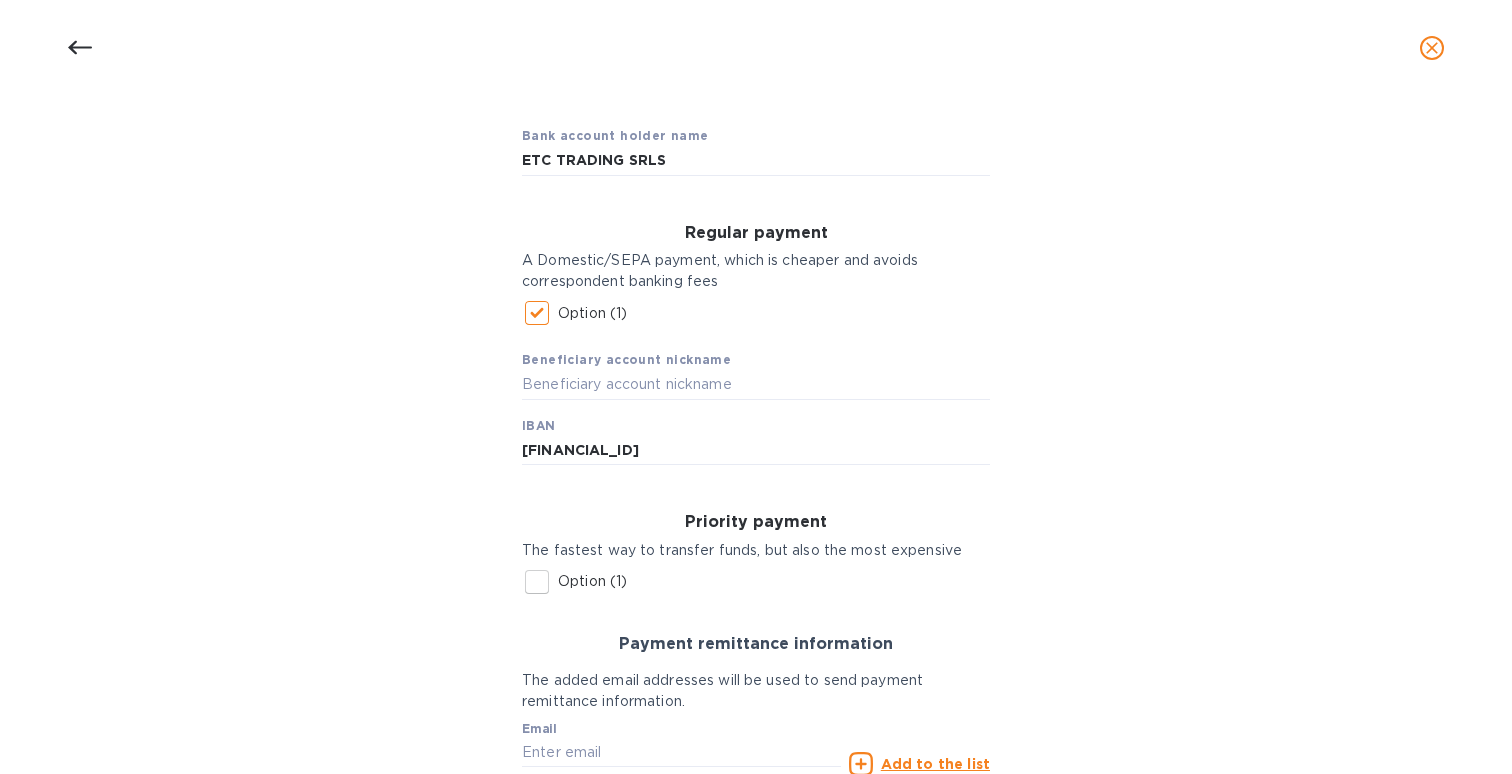 scroll, scrollTop: 167, scrollLeft: 0, axis: vertical 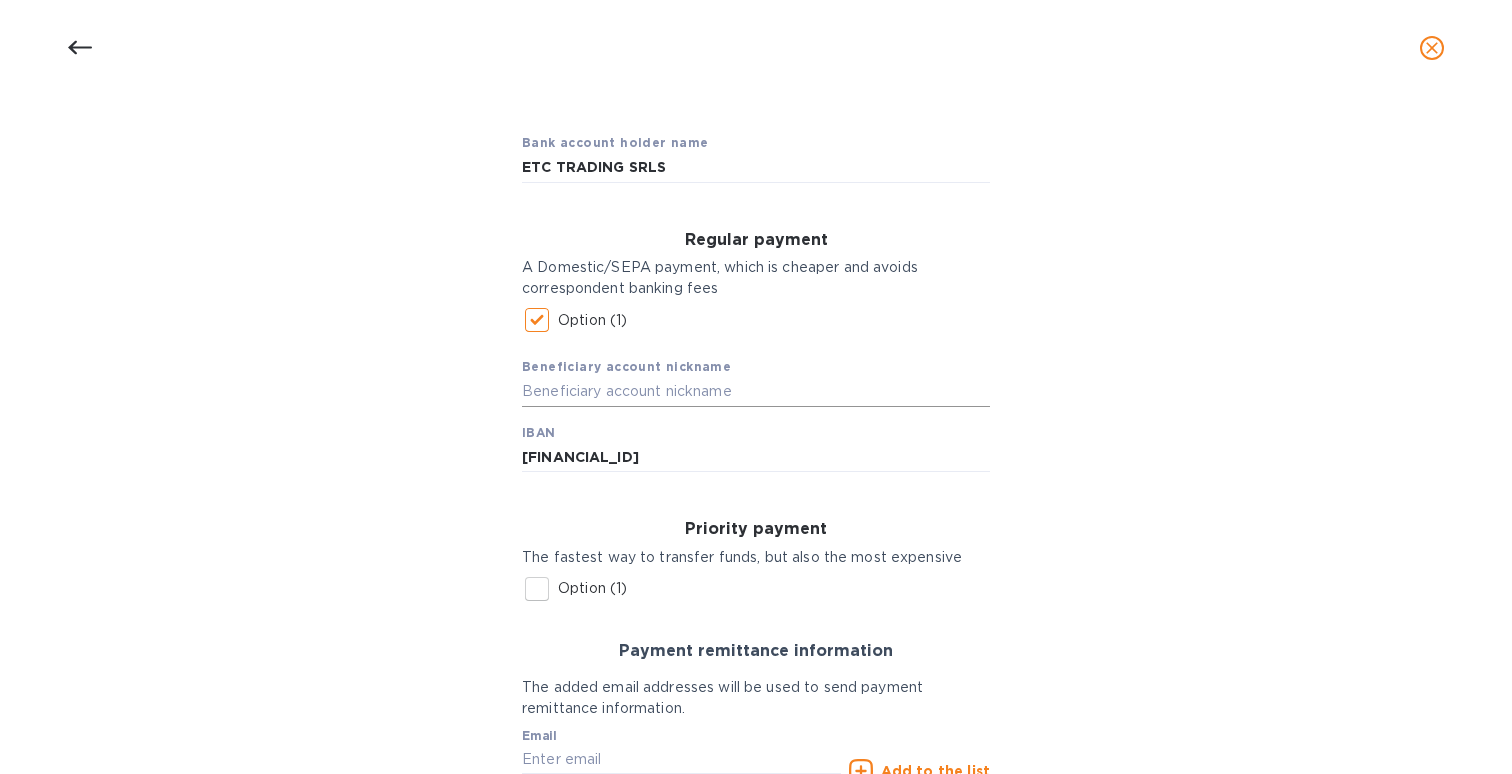 click at bounding box center (756, 392) 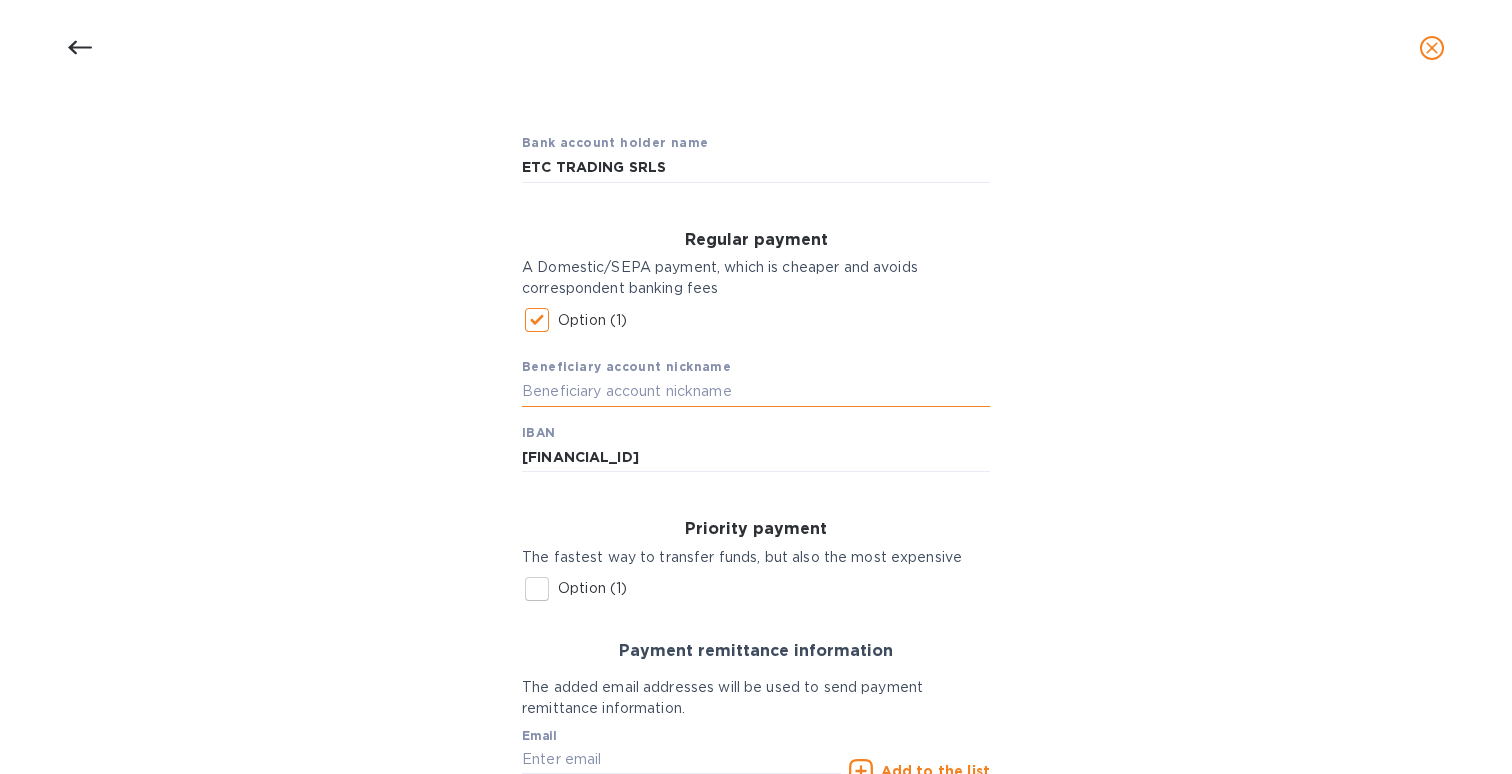 paste on "ETC TRADING SRLS" 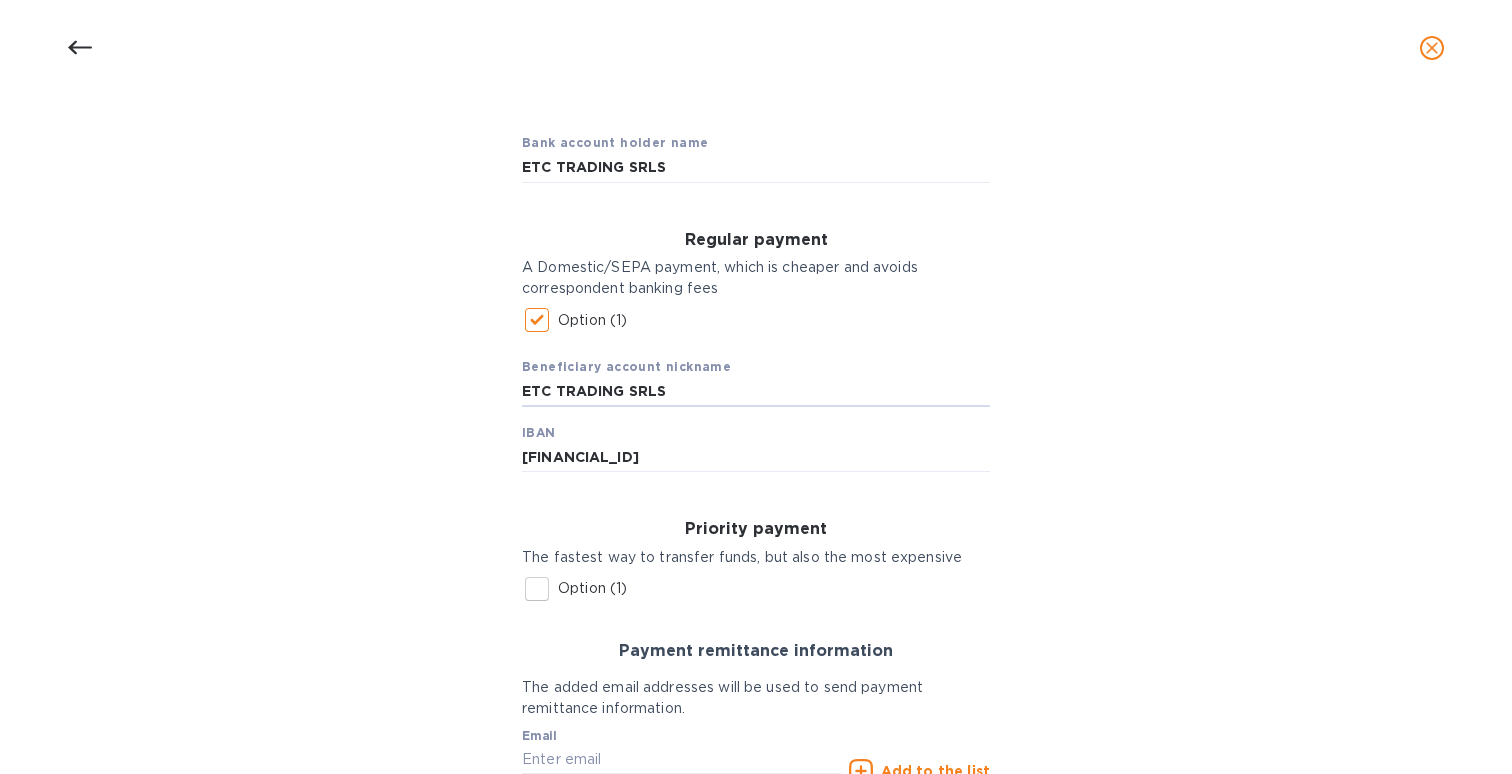 drag, startPoint x: 666, startPoint y: 391, endPoint x: 475, endPoint y: 373, distance: 191.8463 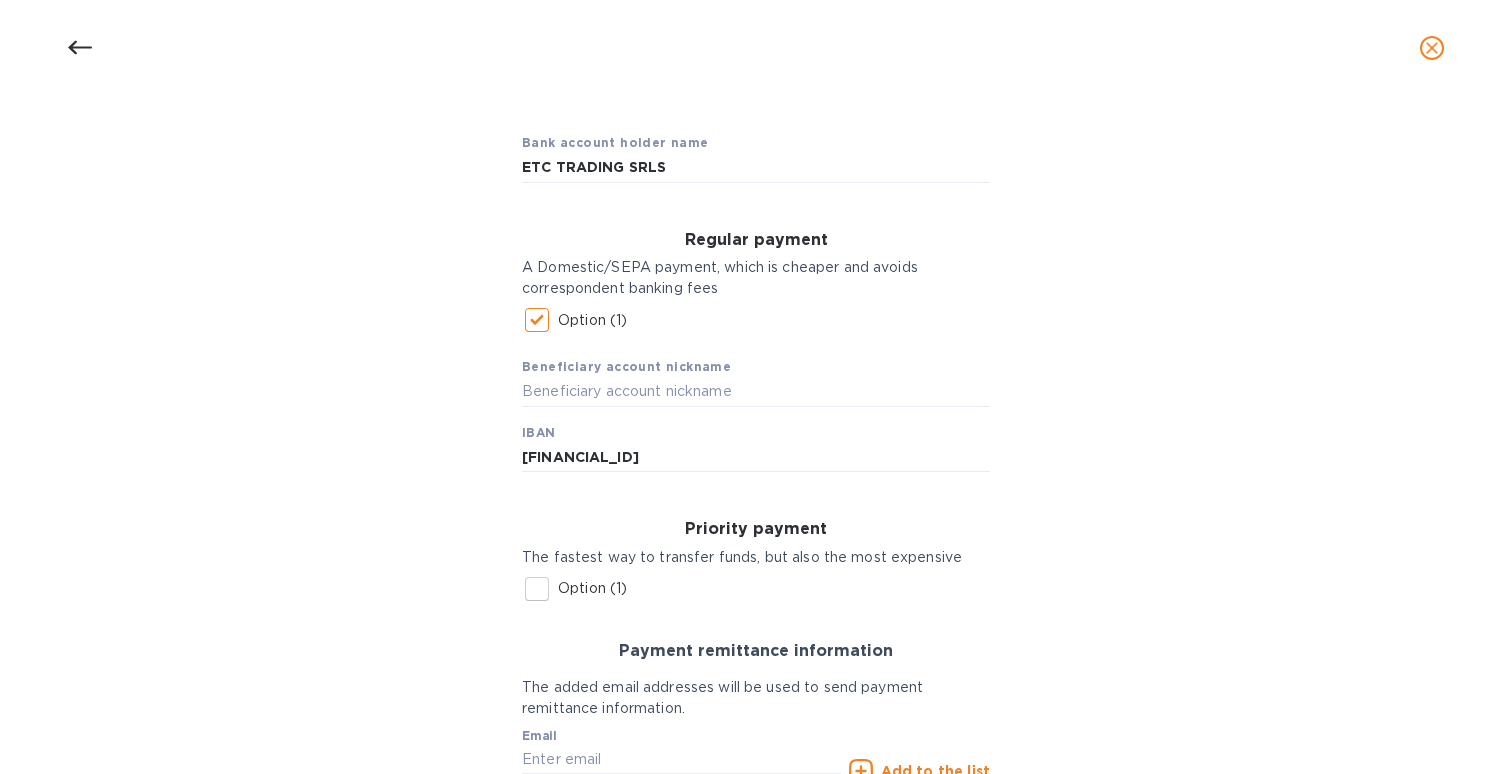 click on "Bank account holder name ETC TRADING SRLS Regular payment A Domestic/SEPA payment, which is cheaper and avoids correspondent banking fees Option (1) Beneficiary account nickname IBAN IT83 F010 3059 5410 0000 1546 953 Priority payment The fastest way to transfer funds, but also the most expensive Option (1) Beneficiary account nickname City IBAN Address BIC SWIFT Payment remittance information The added email addresses will be used to send payment remittance information. Email Email address will be added to the list of emails Add to the list Added emails Continue" at bounding box center (756, 524) 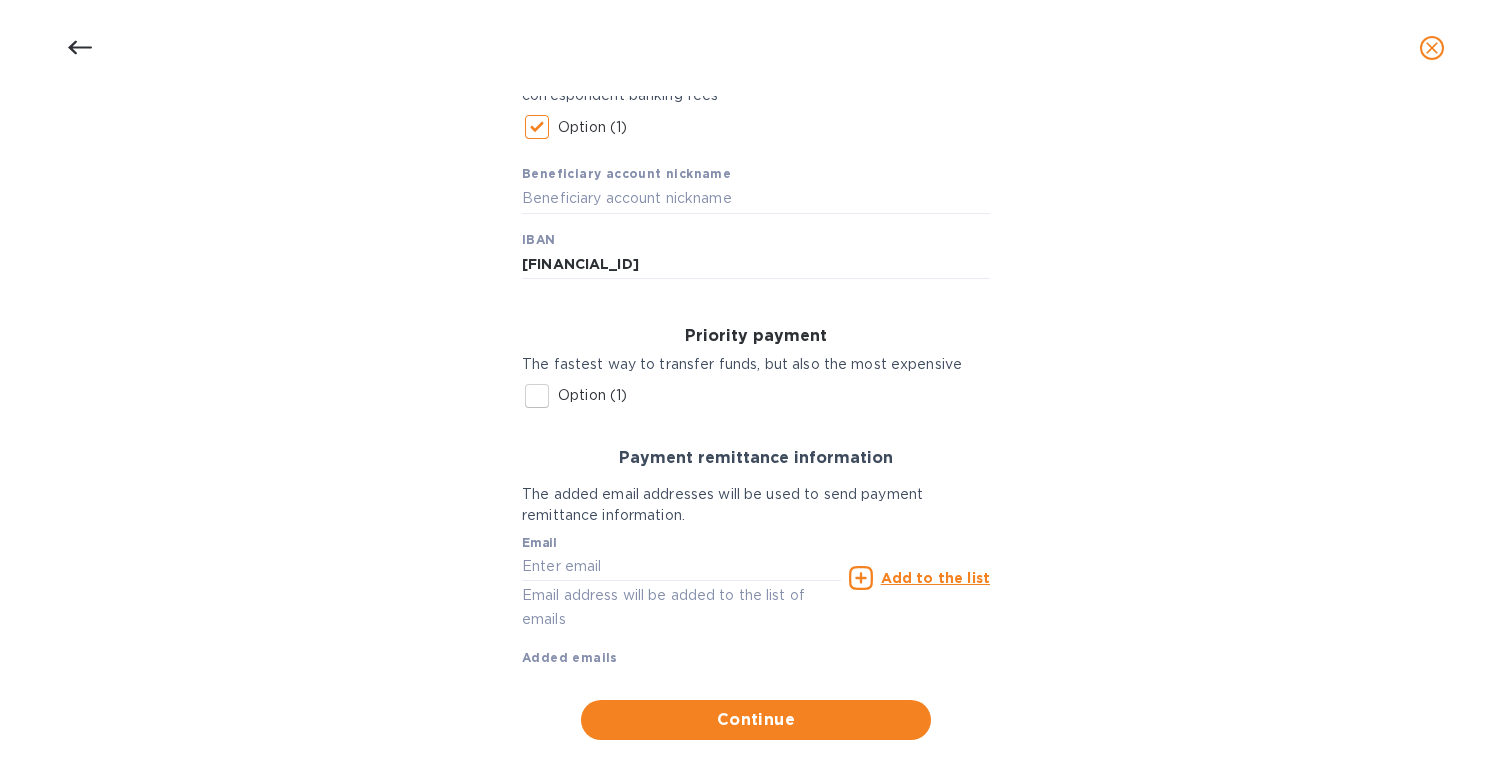 scroll, scrollTop: 372, scrollLeft: 0, axis: vertical 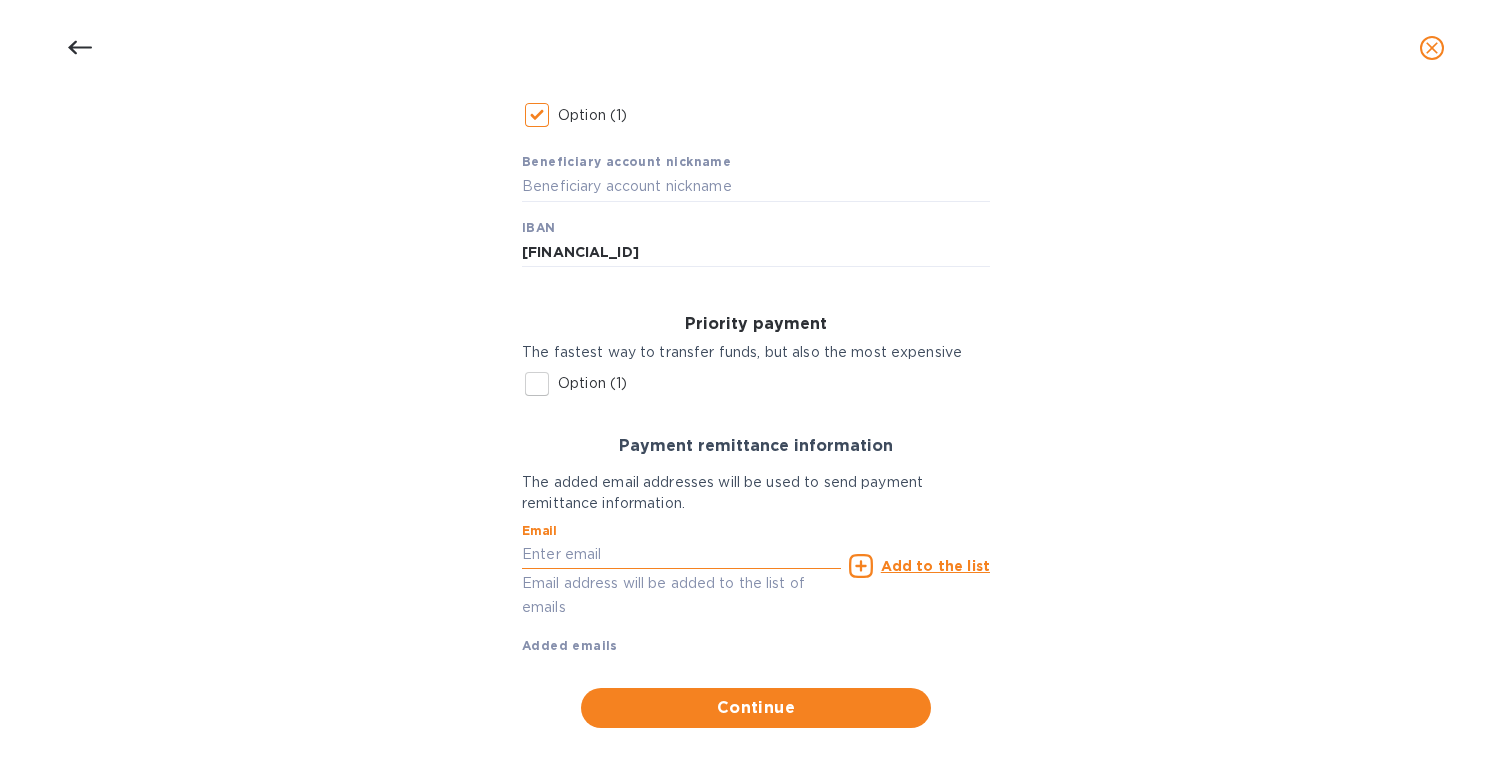 paste on "g.croin@etctrading.it" 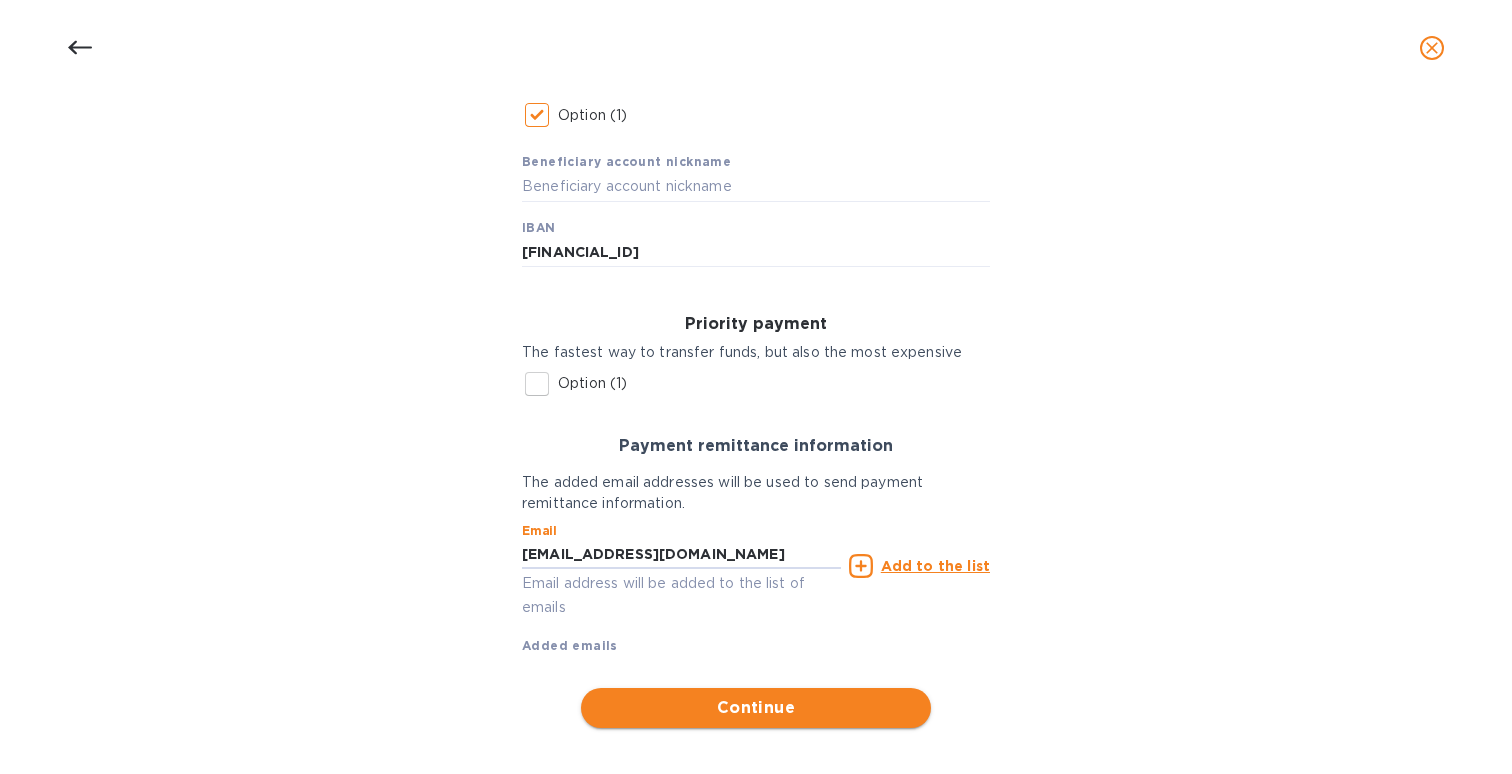 type on "g.croin@etctrading.it" 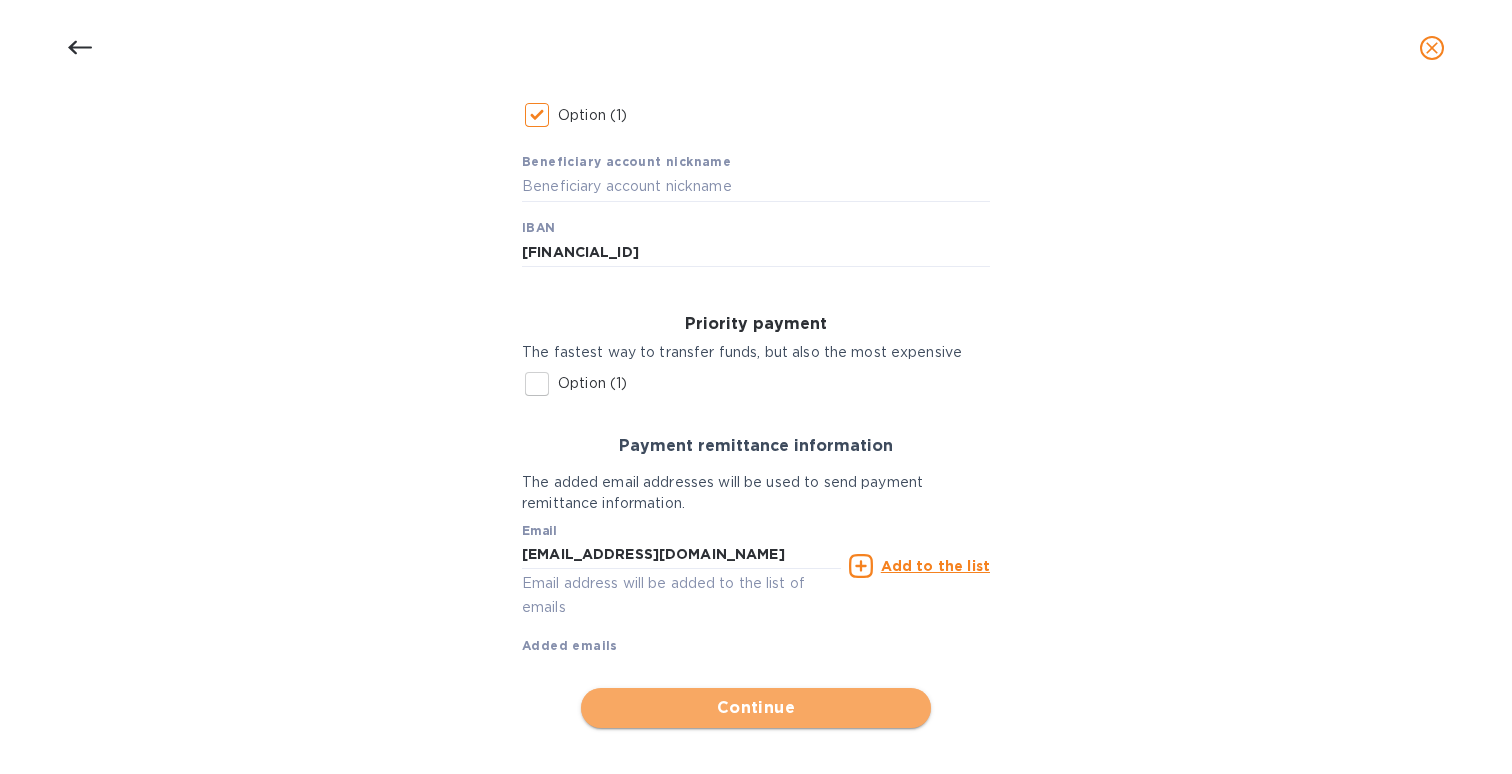 click on "Continue" at bounding box center [756, 708] 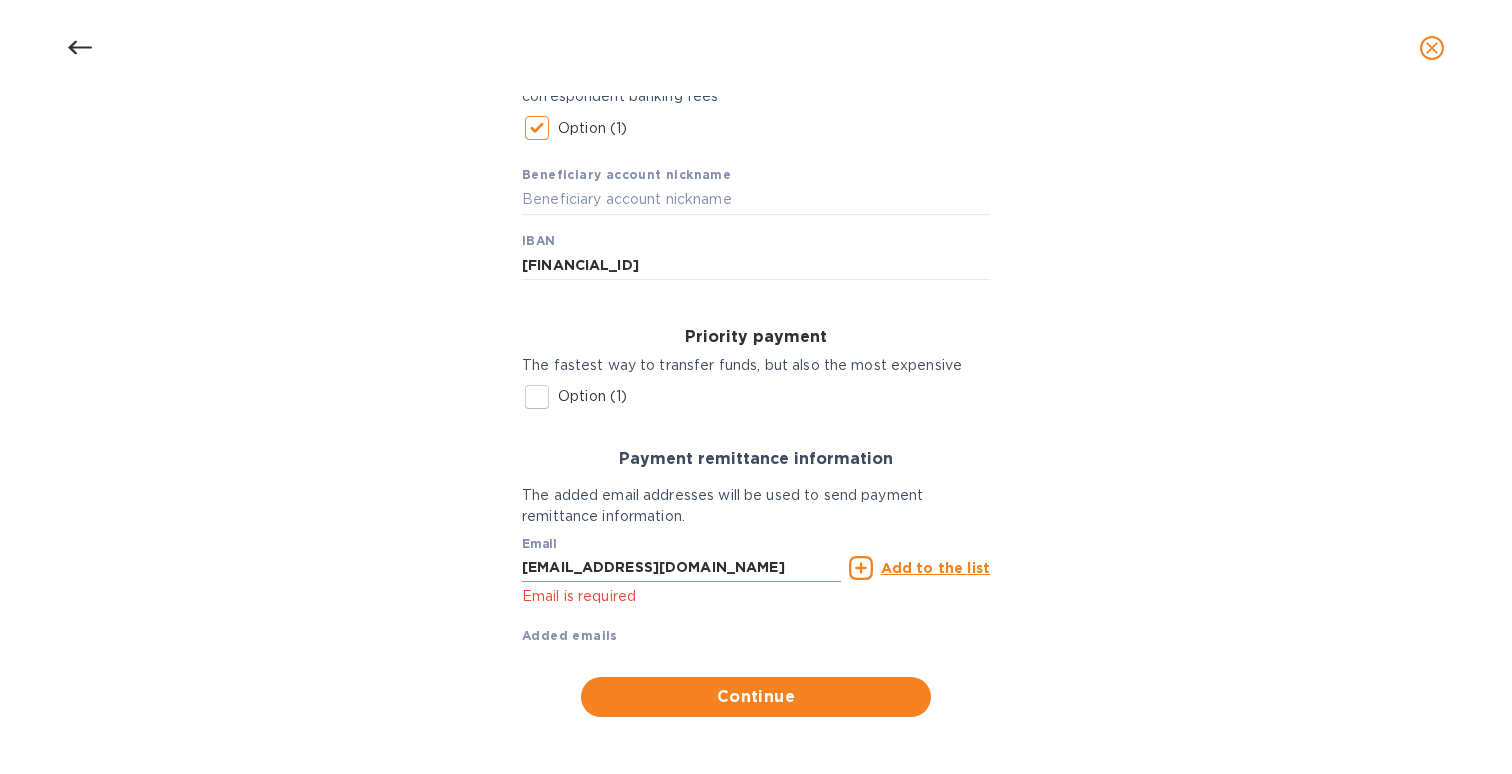 click on "g.croin@etctrading.it" at bounding box center (681, 568) 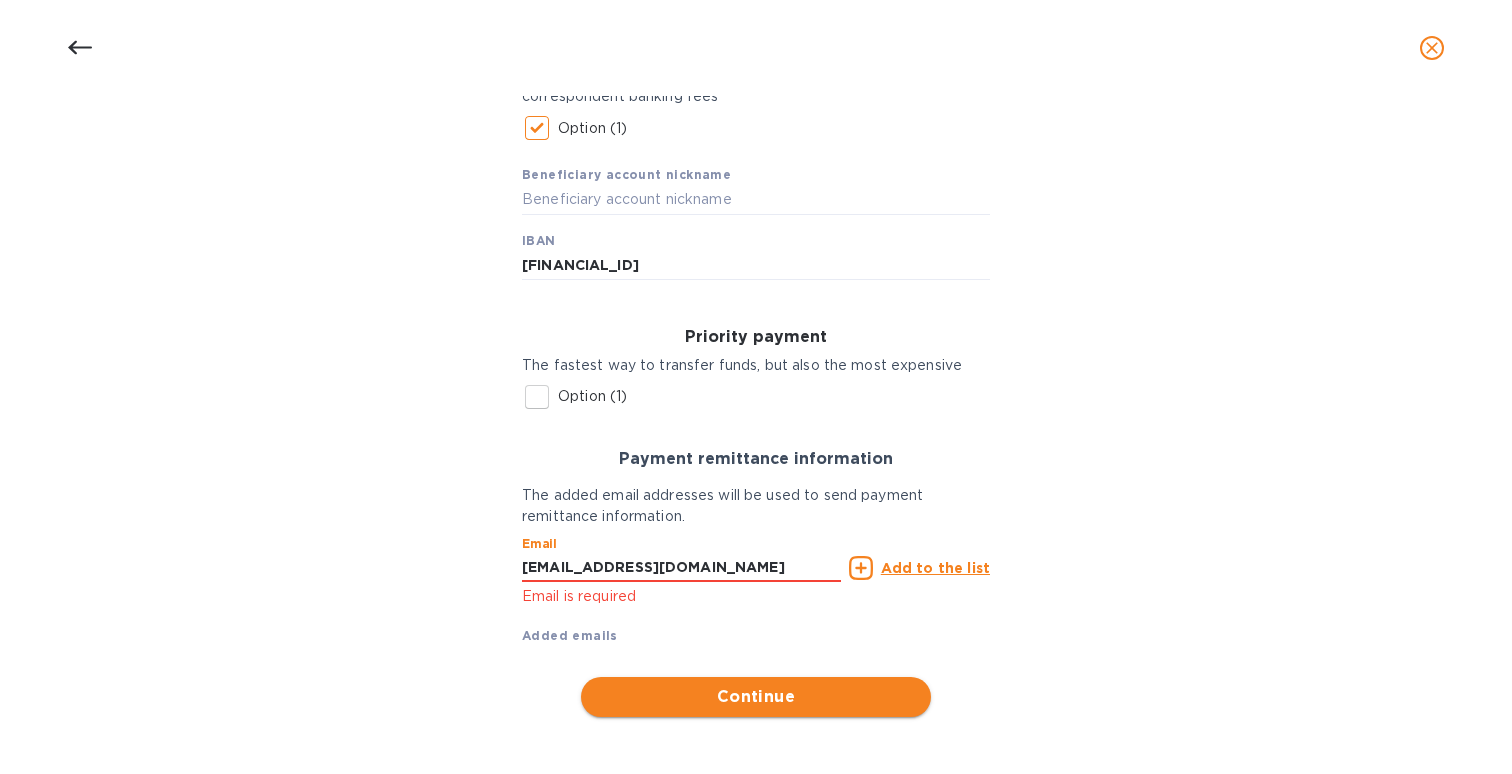 click on "Continue" at bounding box center (756, 697) 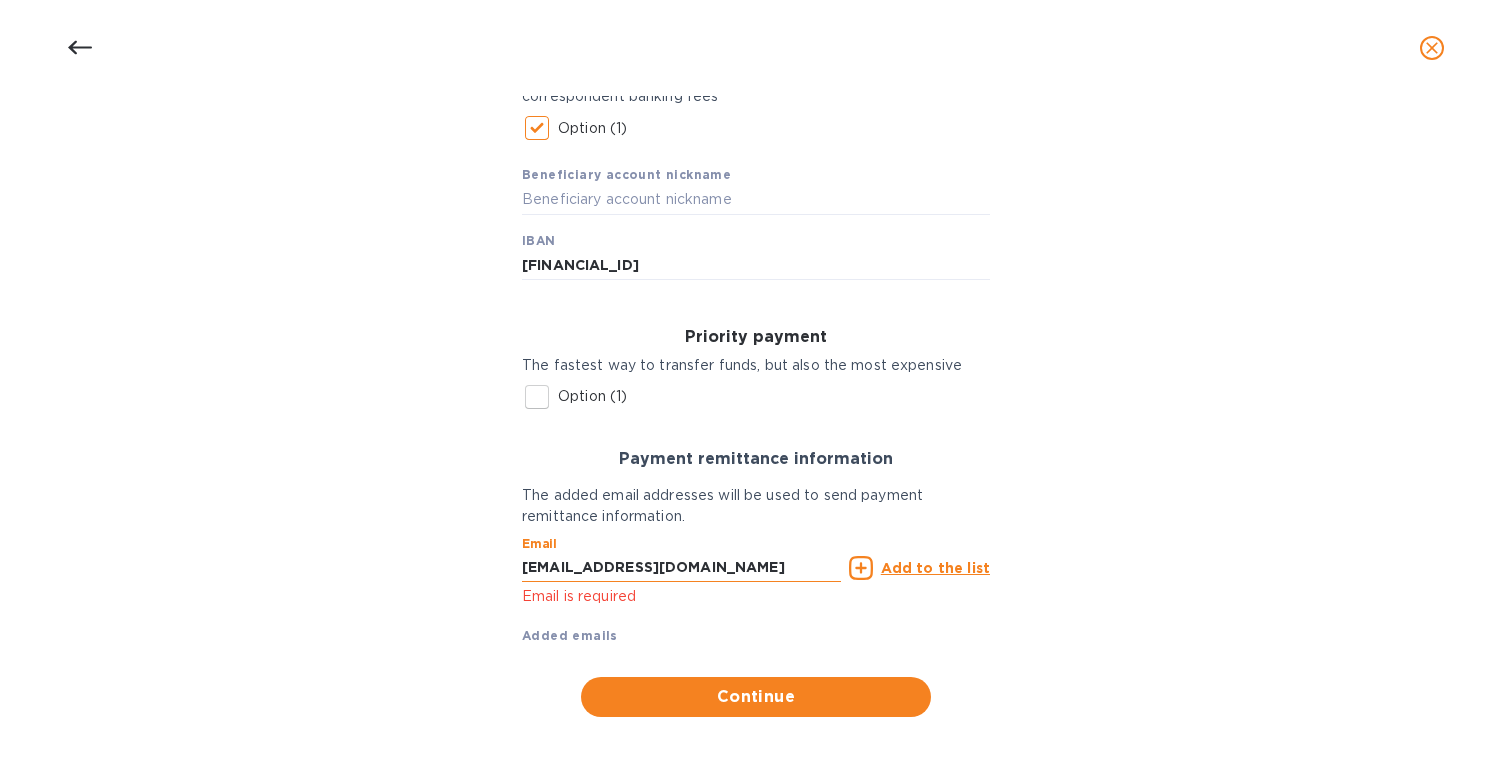 click on "g.croin@etctrading.it" at bounding box center (681, 568) 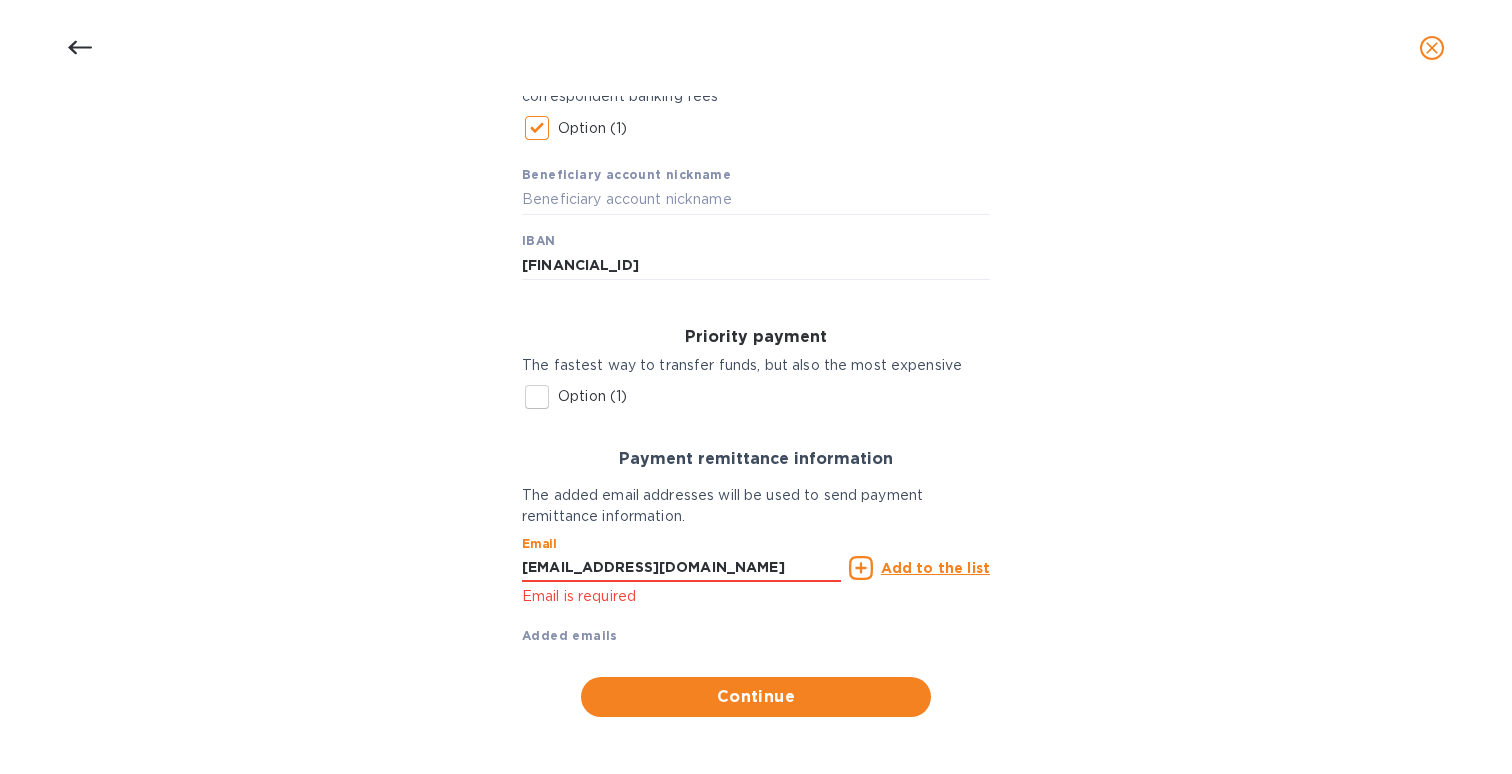 click on "Email is required" at bounding box center (681, 596) 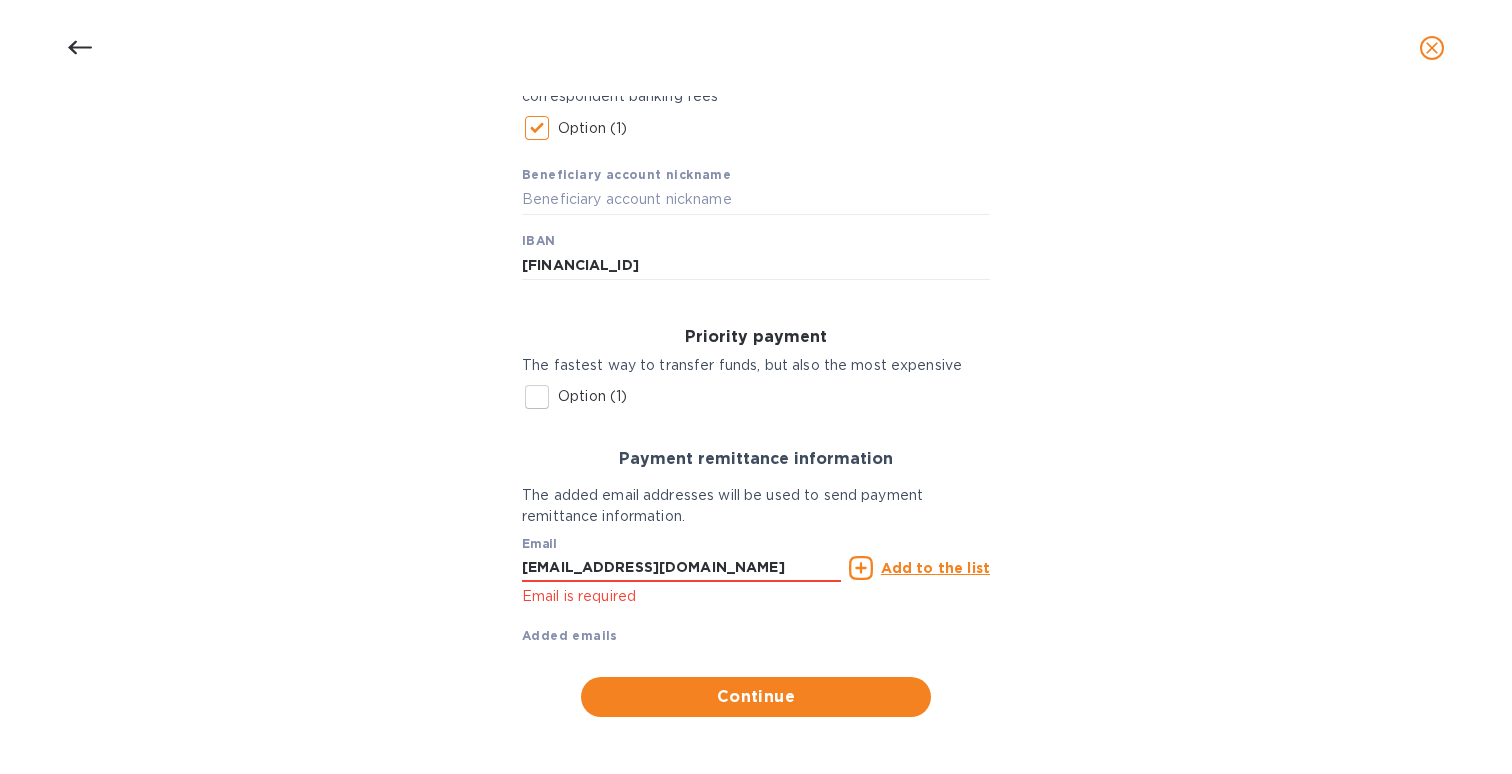scroll, scrollTop: 0, scrollLeft: 0, axis: both 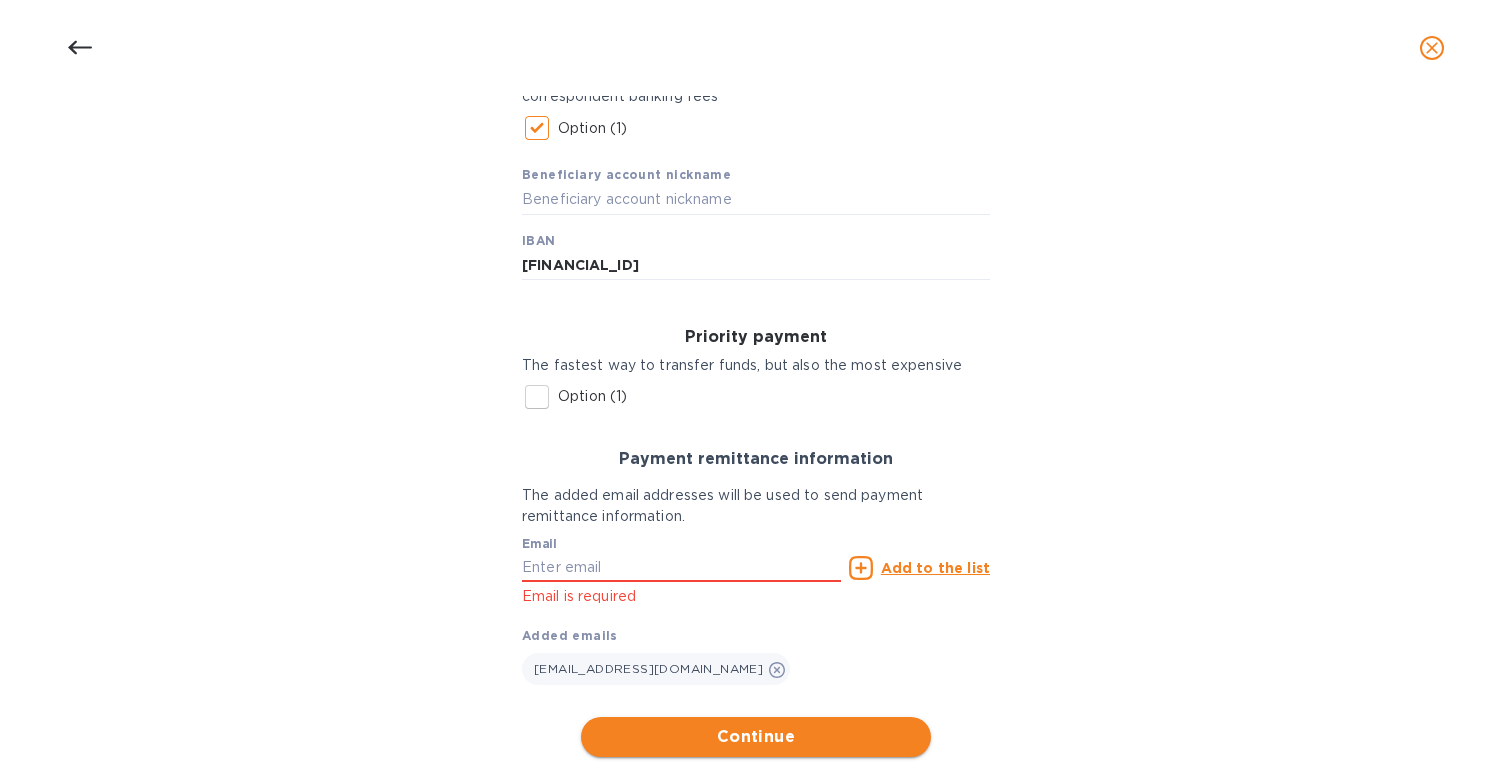 click on "Continue" at bounding box center [756, 737] 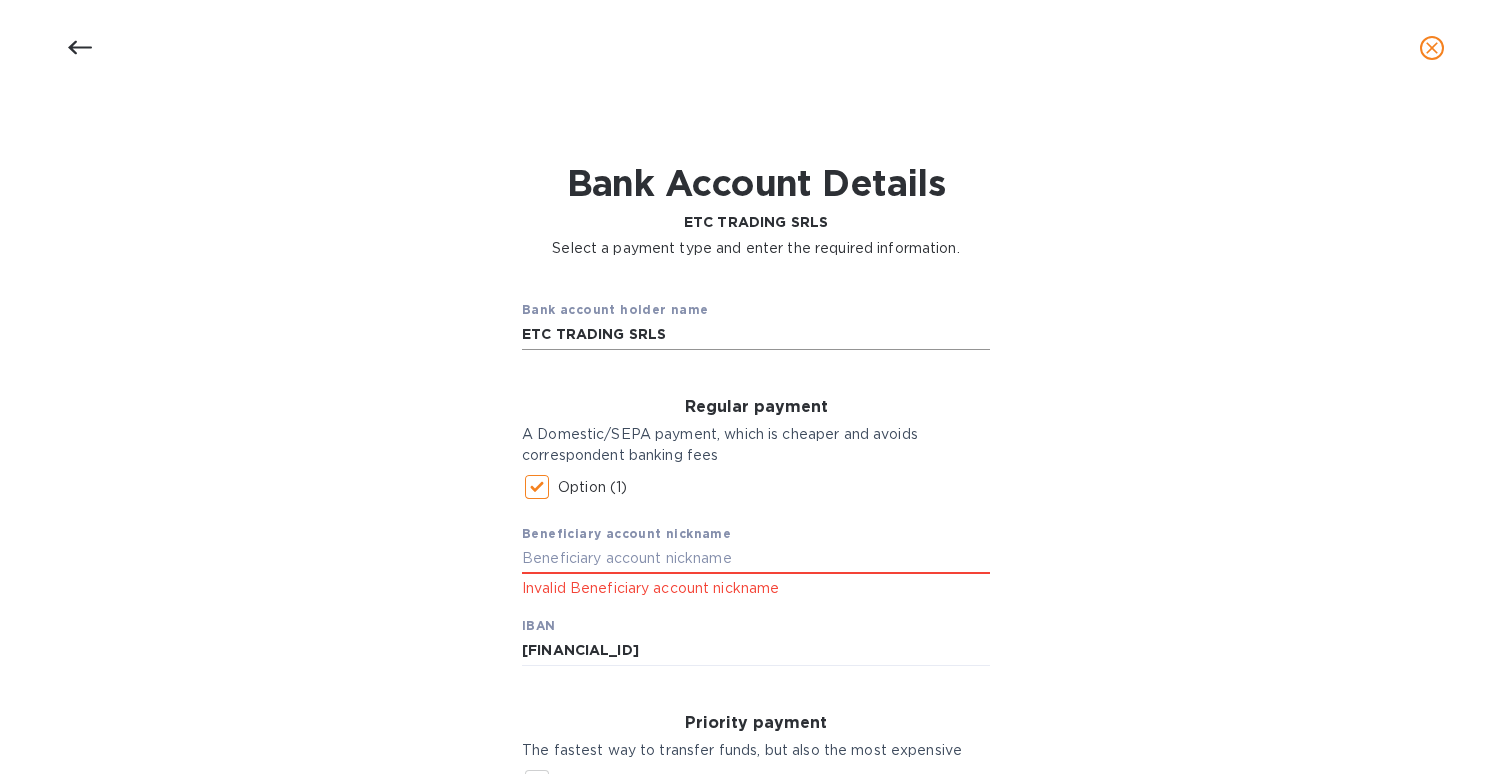 scroll, scrollTop: -1, scrollLeft: 0, axis: vertical 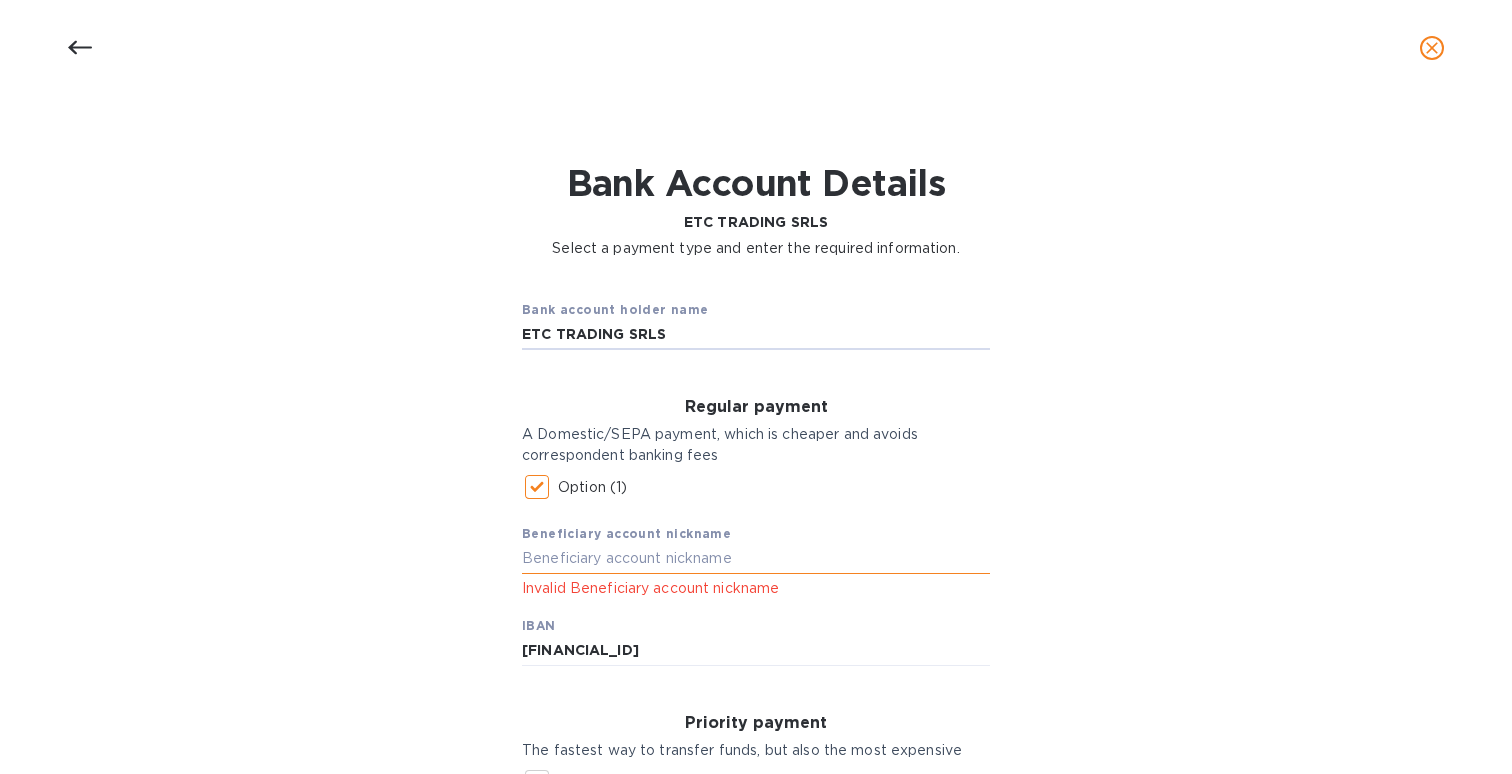 click at bounding box center (756, 559) 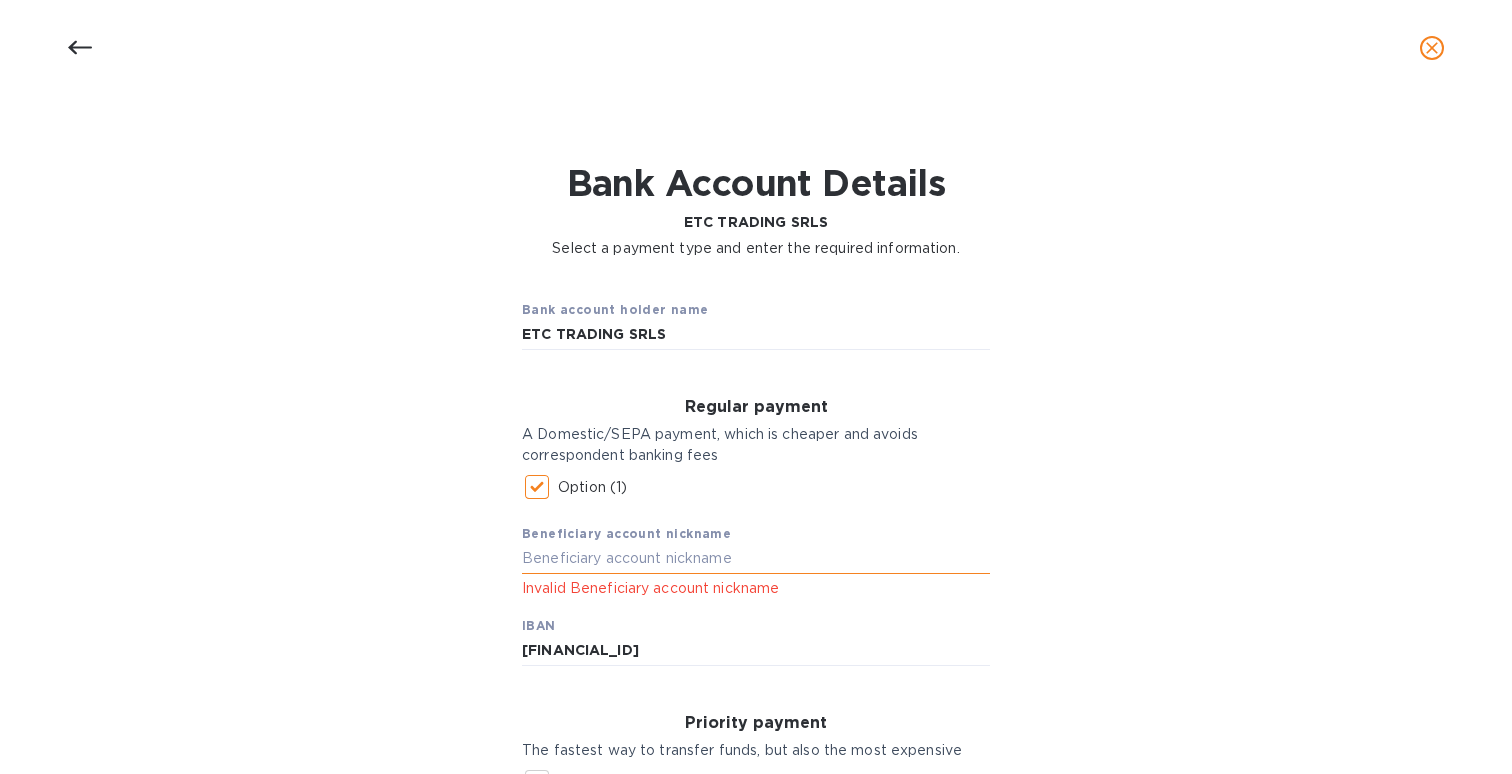 paste on "ETC TRADING SRLS" 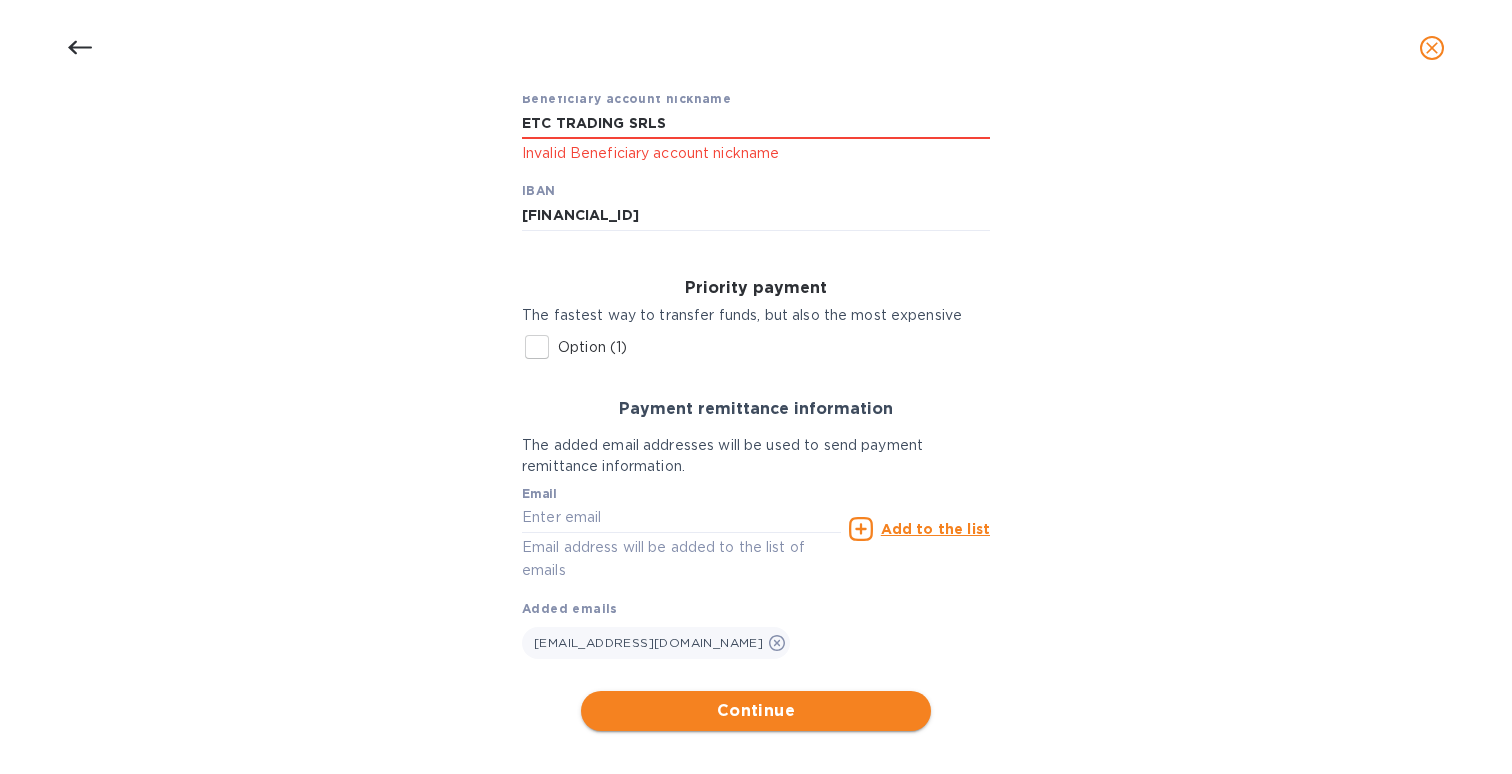 type on "ETC TRADING SRLS" 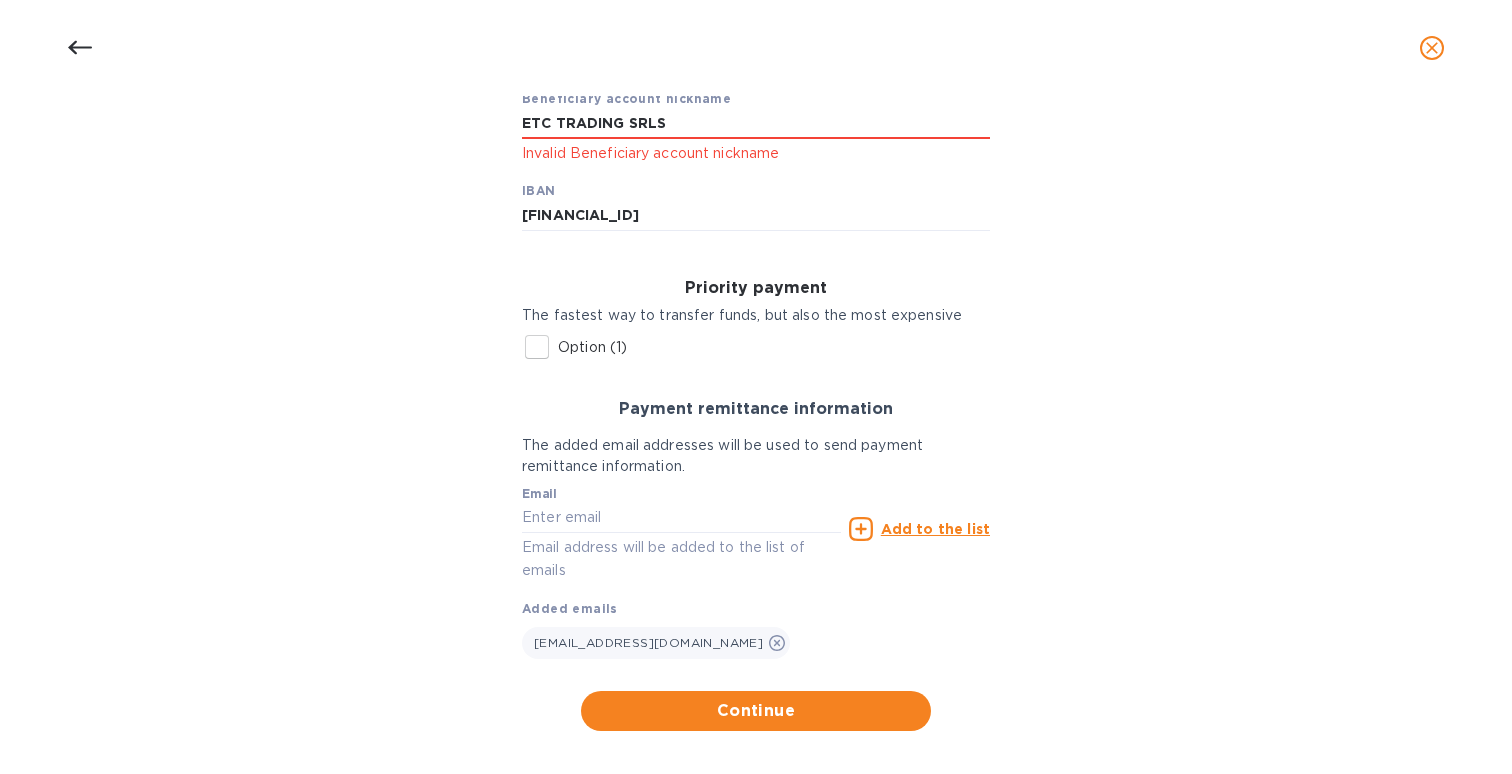 scroll, scrollTop: 422, scrollLeft: 0, axis: vertical 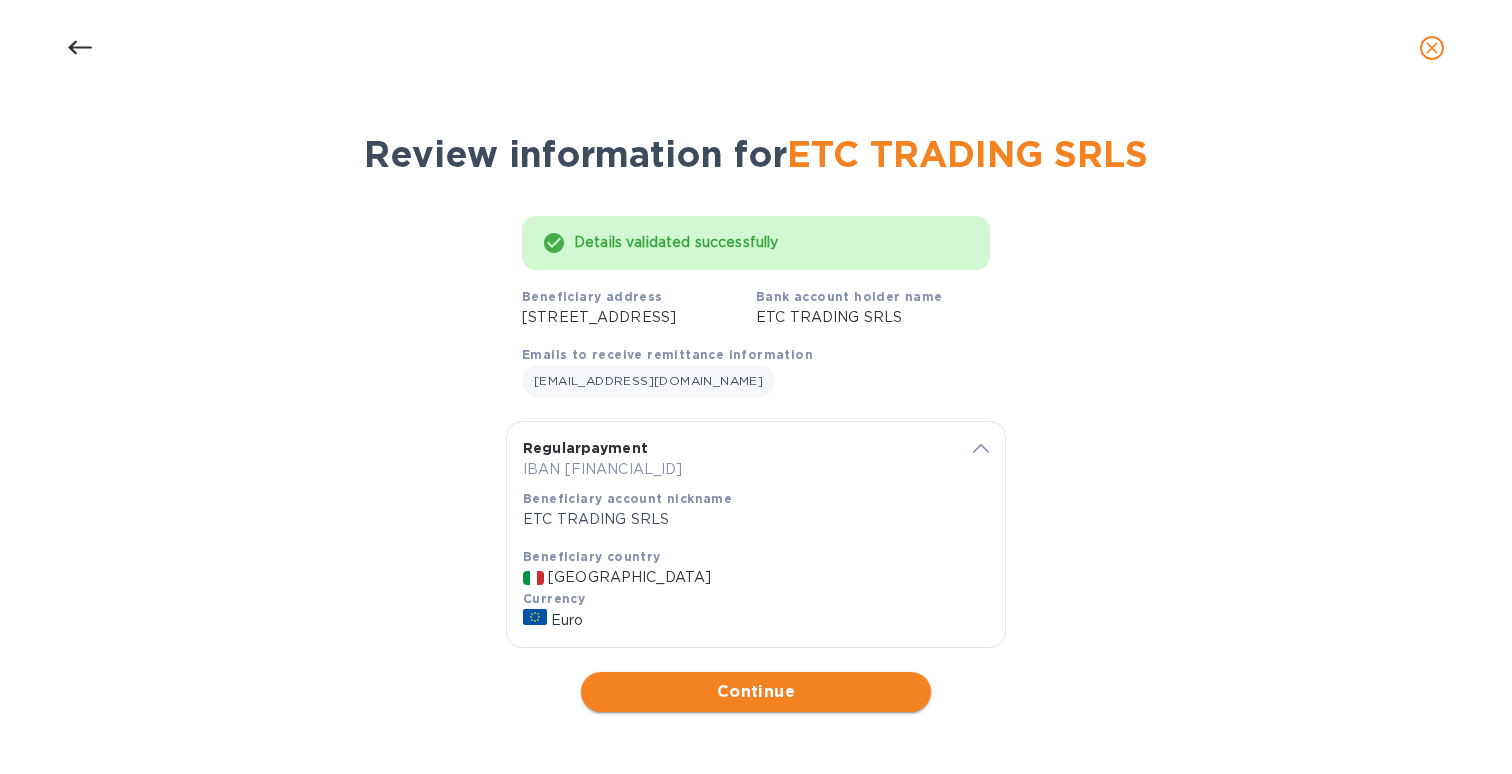 click on "Continue" at bounding box center (756, 692) 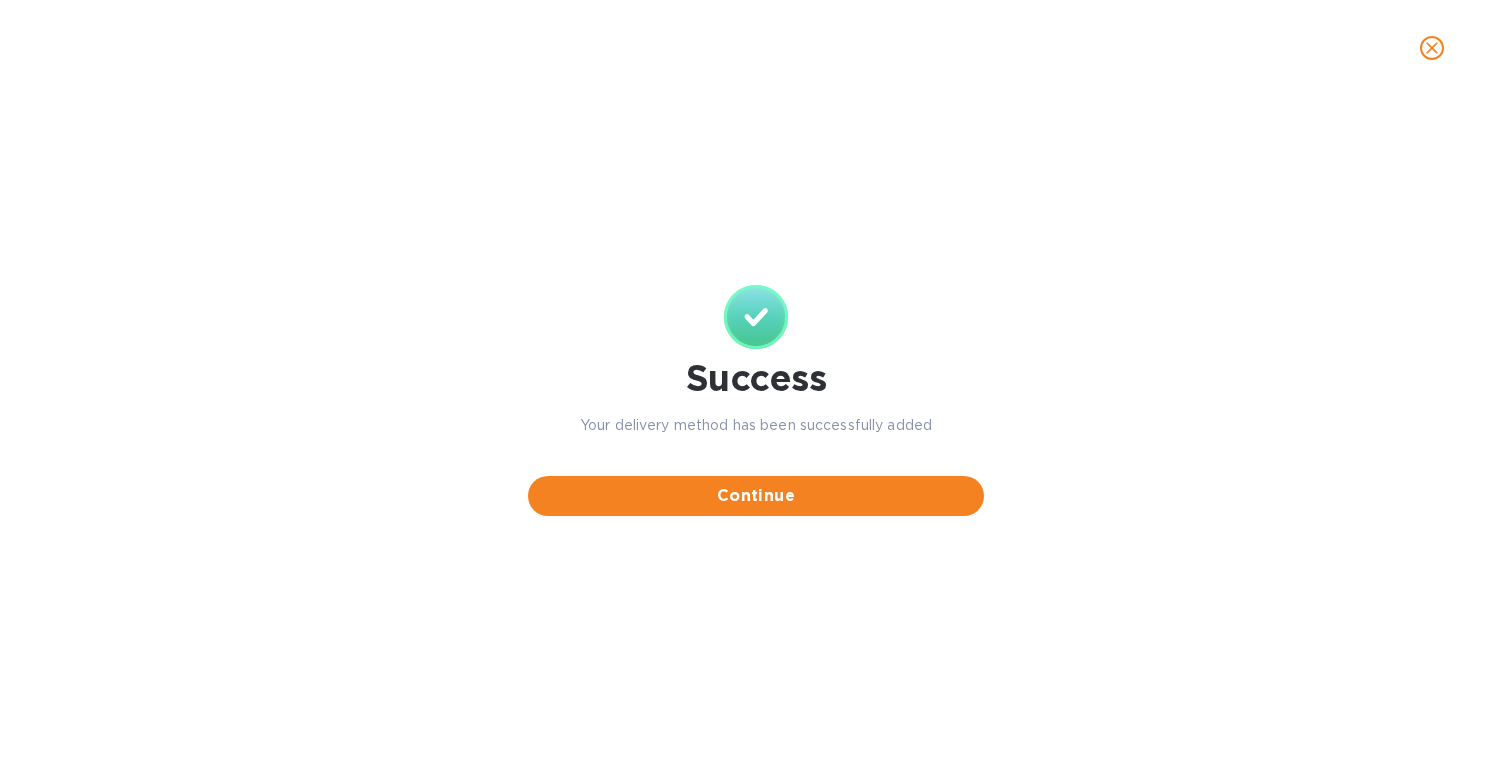 scroll, scrollTop: 0, scrollLeft: 0, axis: both 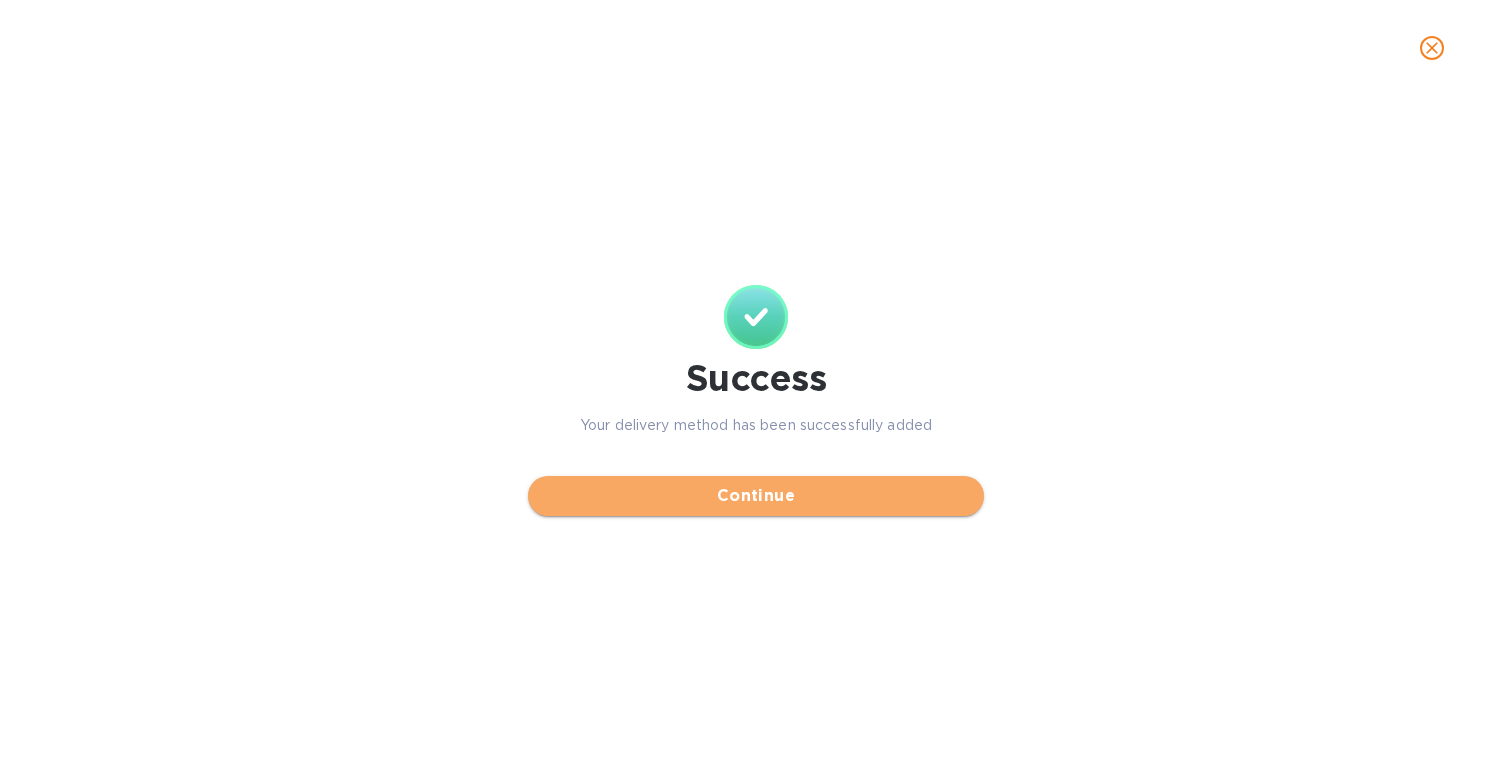 click on "Continue" at bounding box center (756, 496) 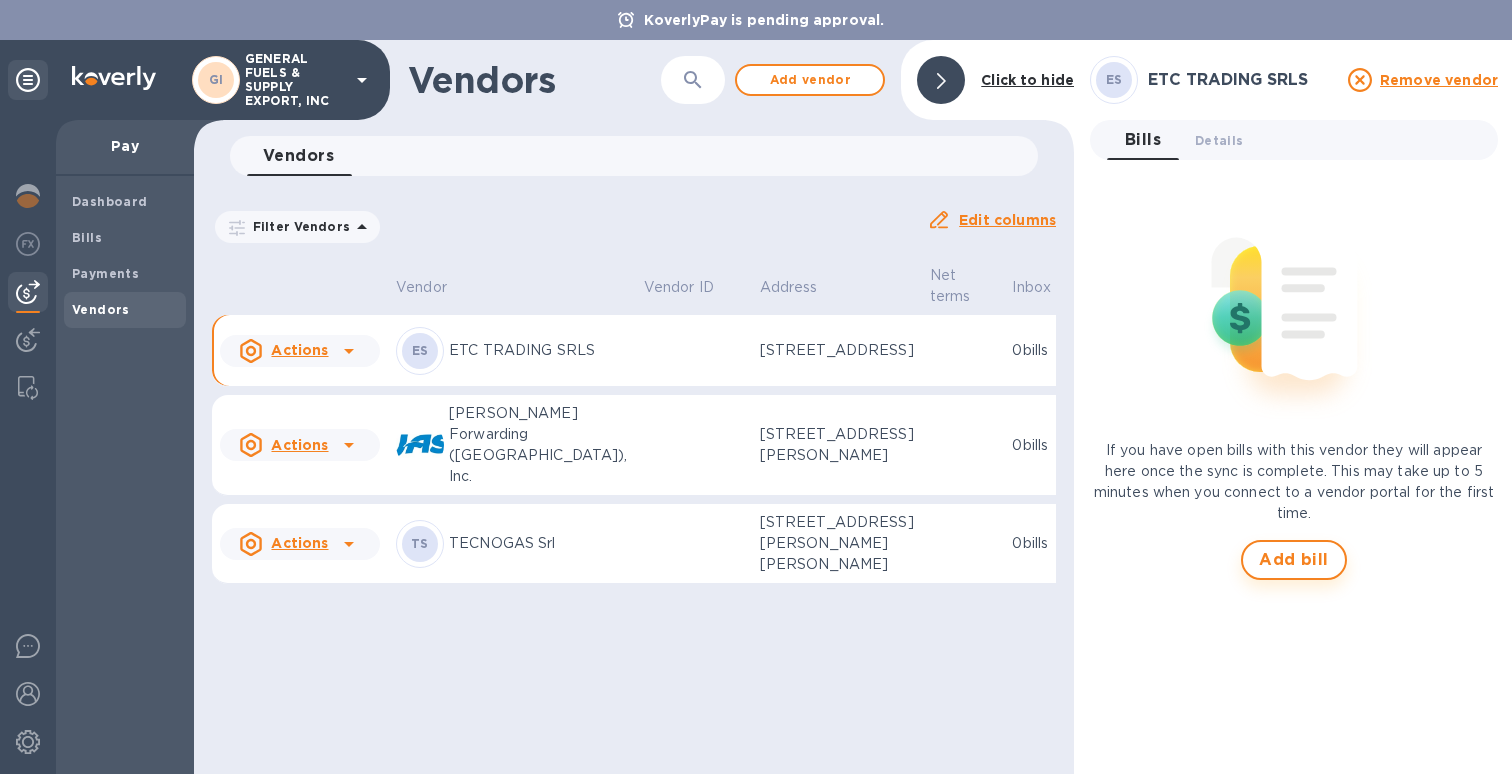 click on "Add bill" at bounding box center (1294, 560) 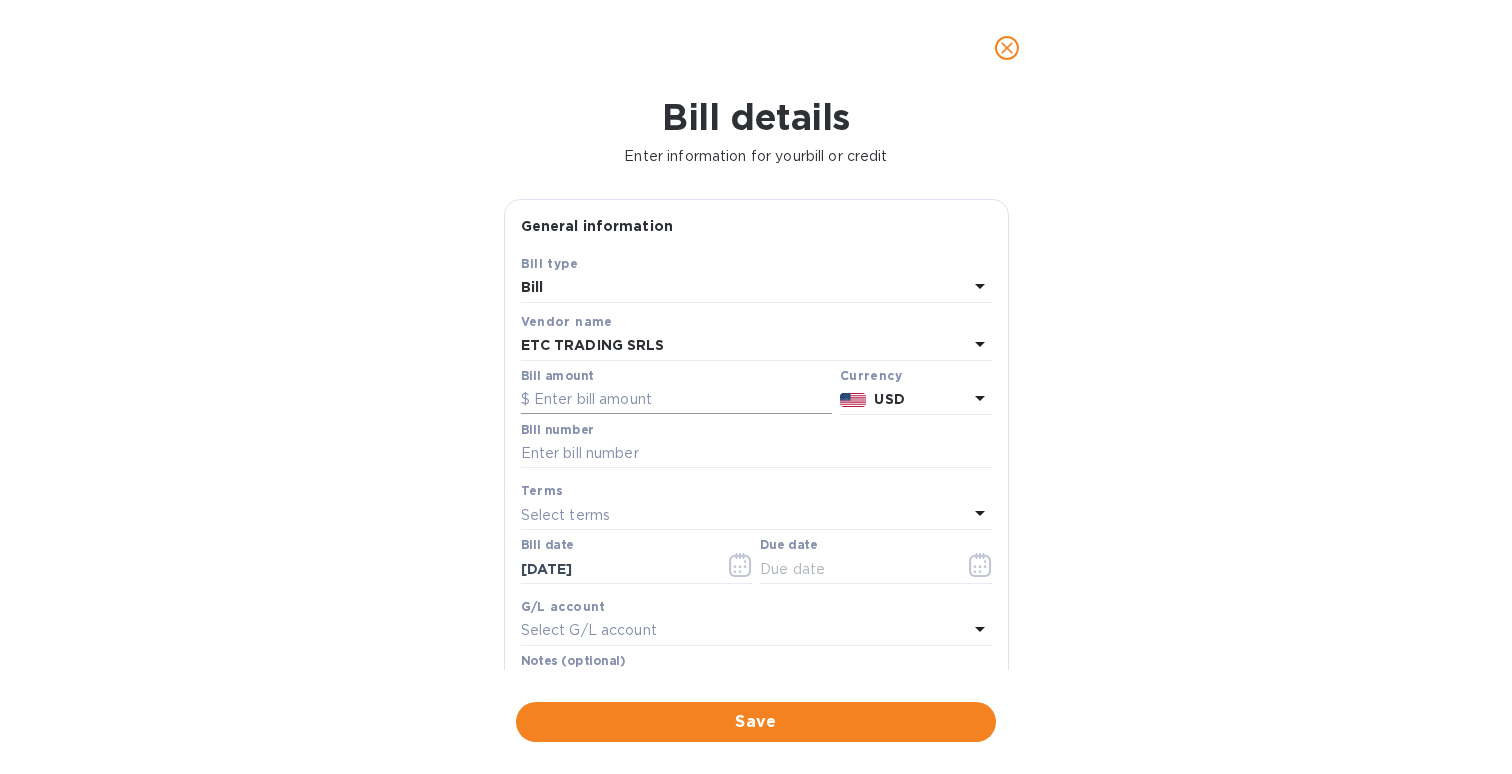click at bounding box center [676, 400] 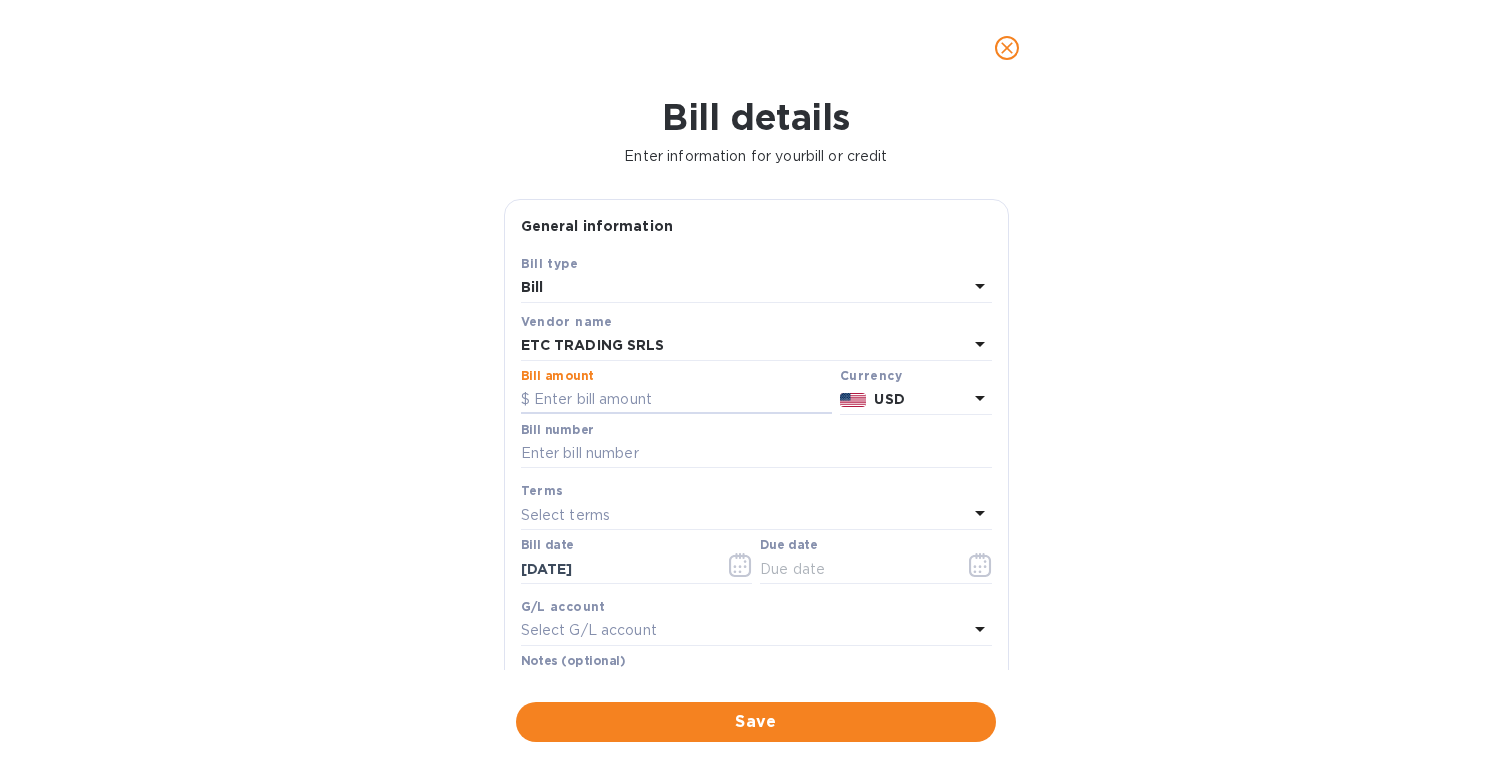 click on "Currency" at bounding box center [916, 375] 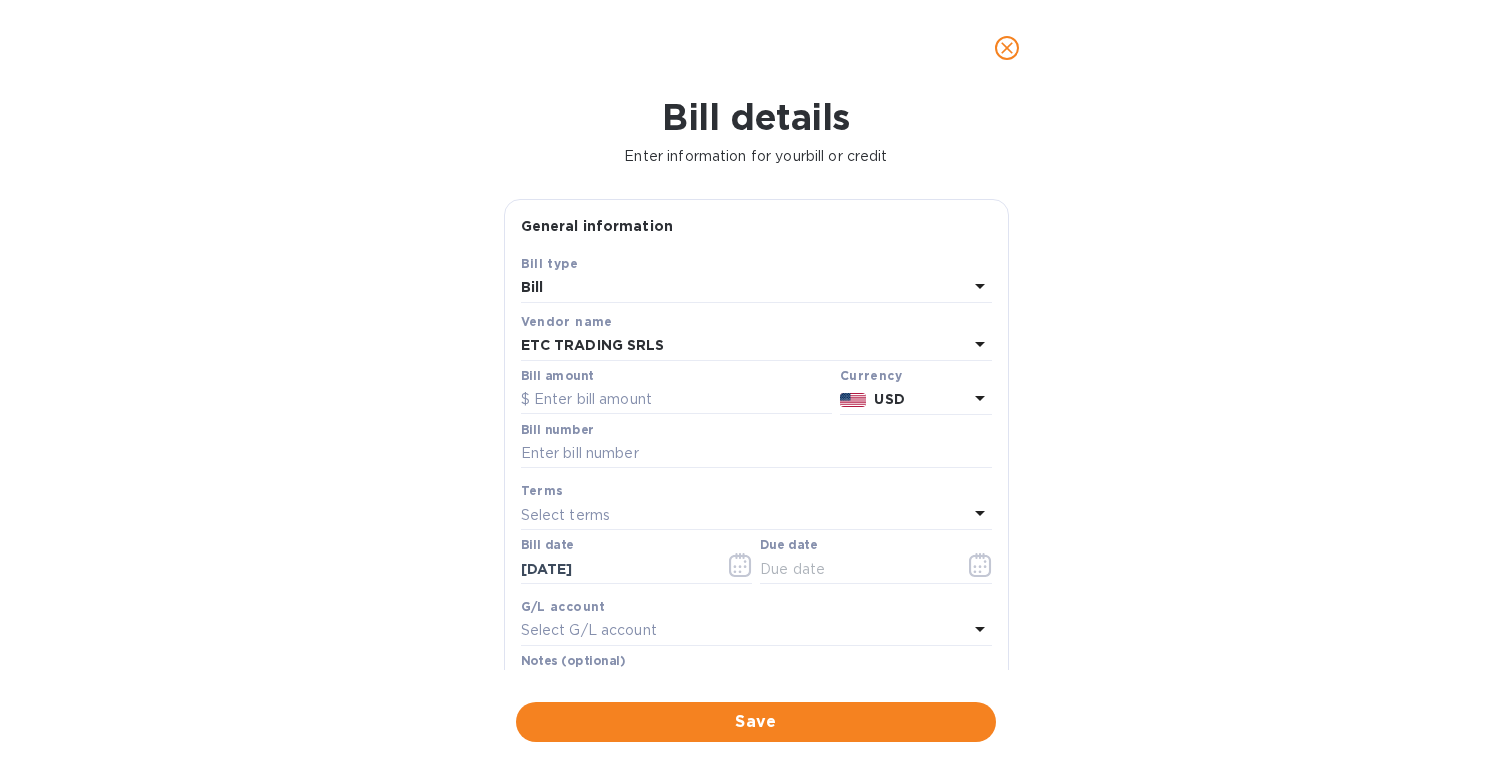 click on "USD" at bounding box center (920, 399) 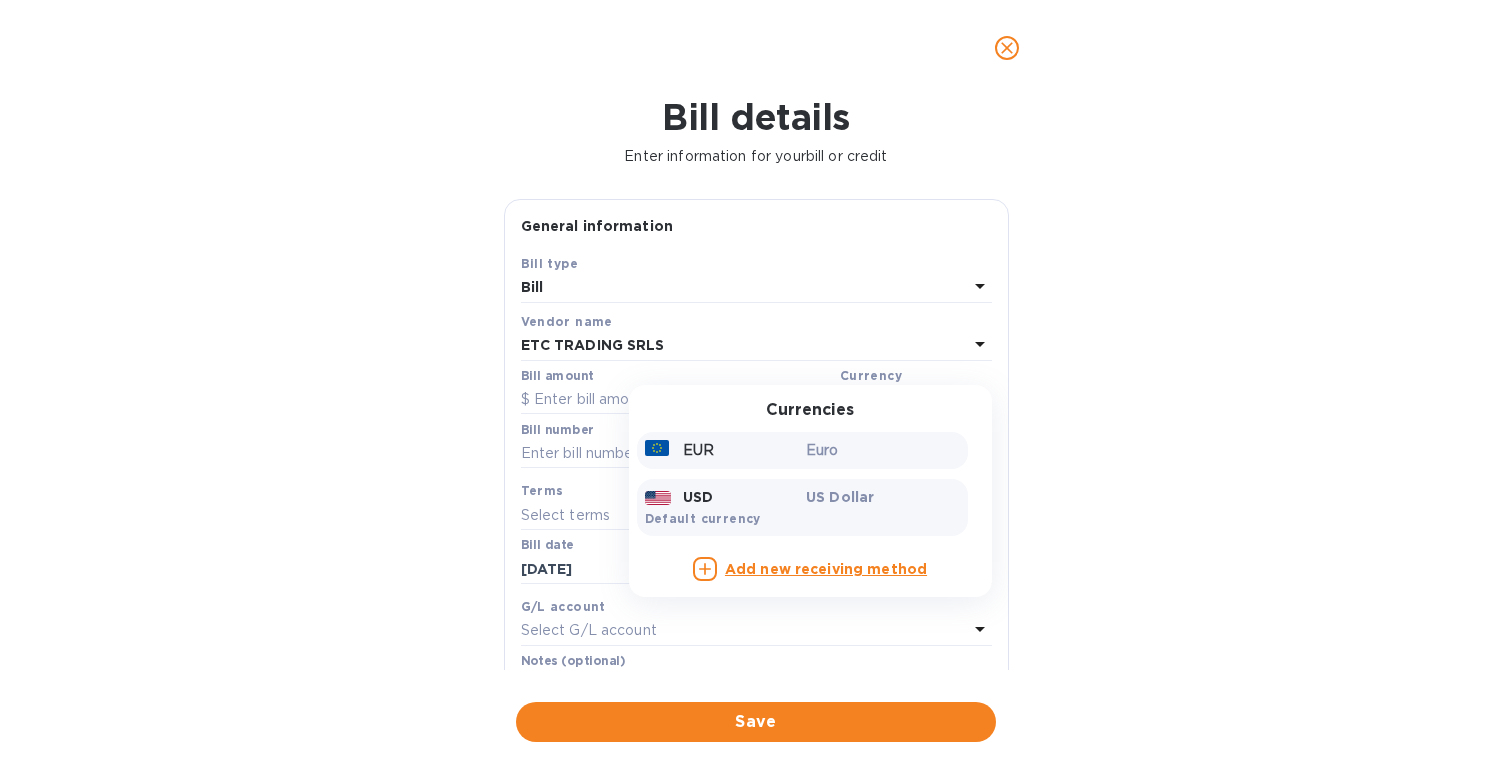 click on "EUR" at bounding box center [722, 450] 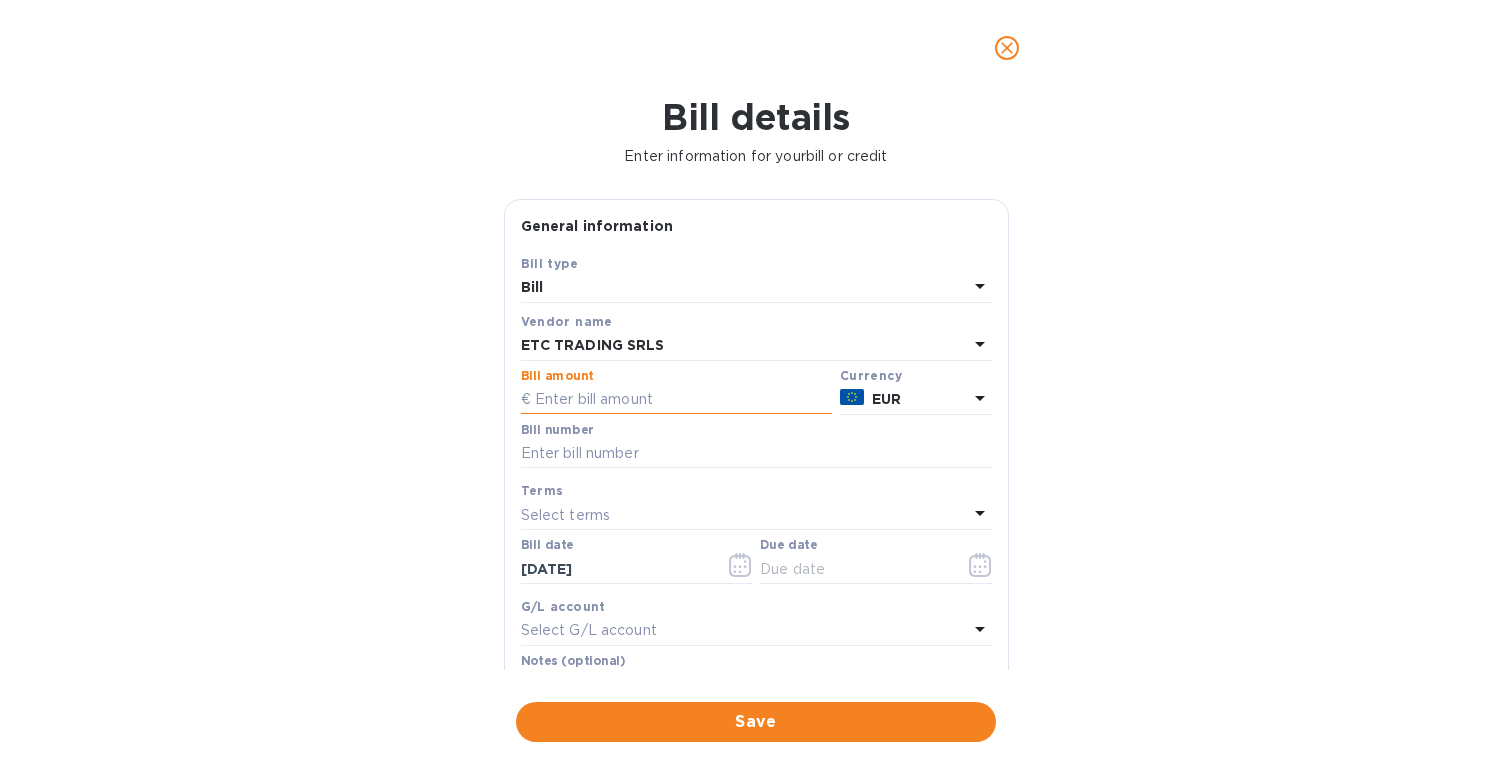 click at bounding box center (676, 400) 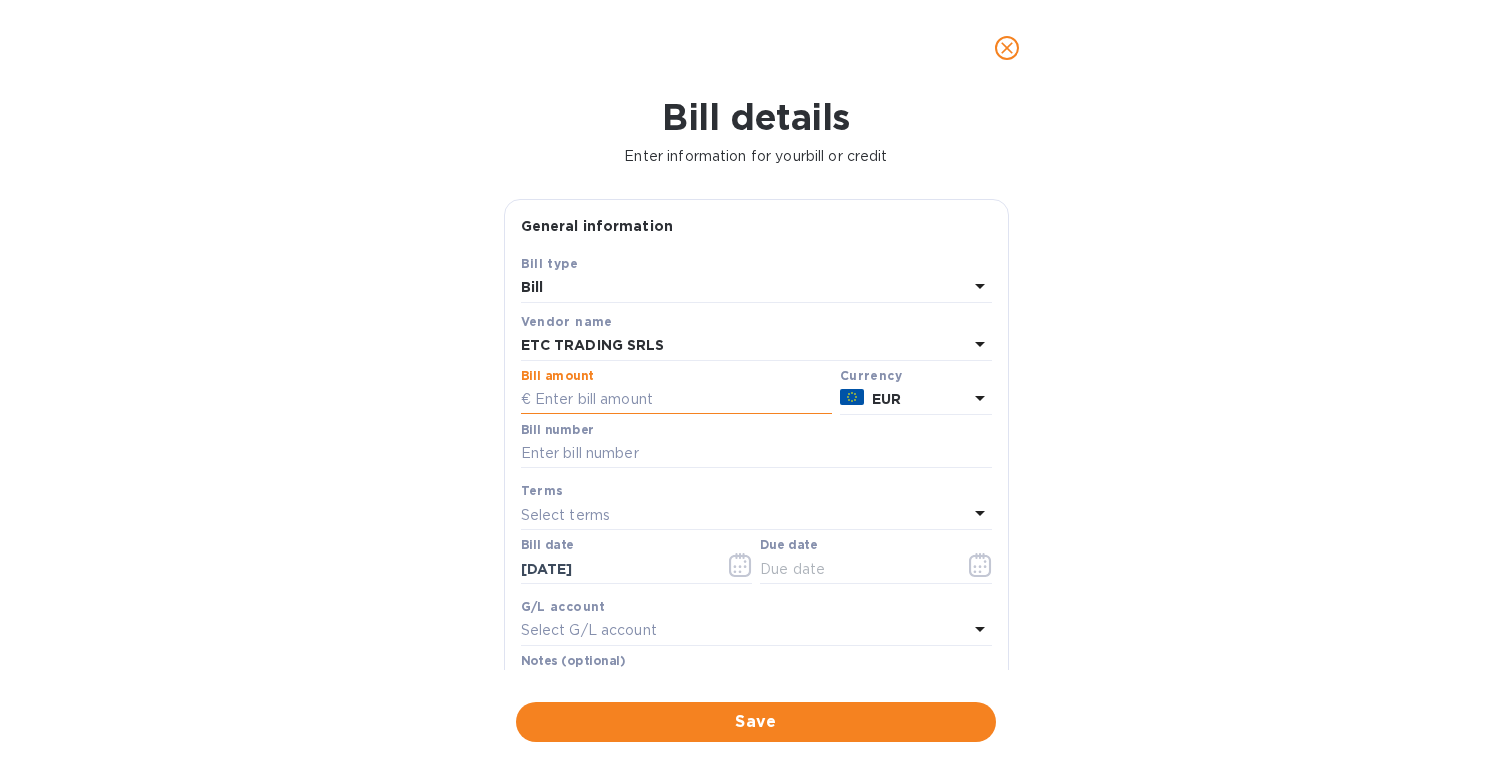 paste on "2.28520" 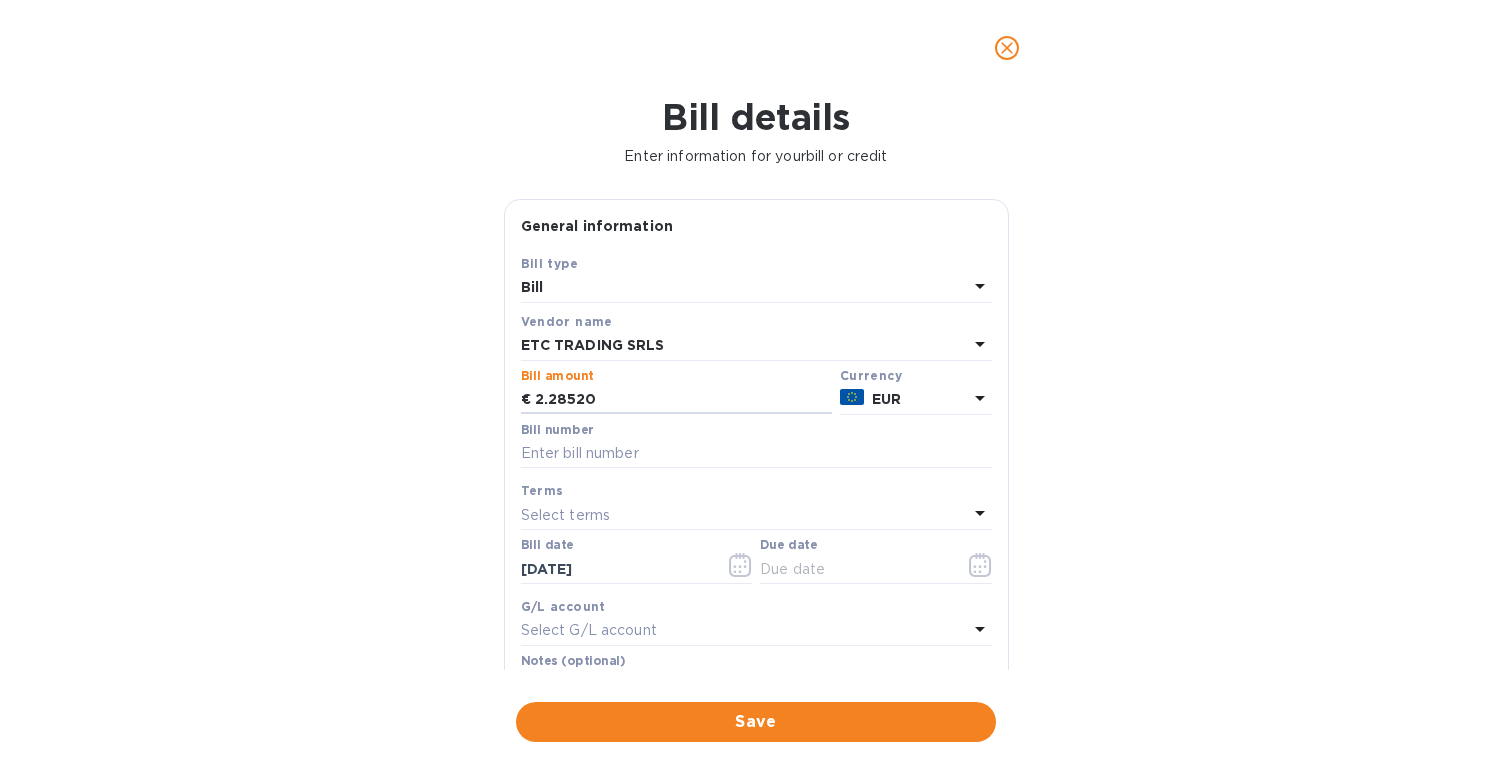 drag, startPoint x: 629, startPoint y: 399, endPoint x: 448, endPoint y: 384, distance: 181.62048 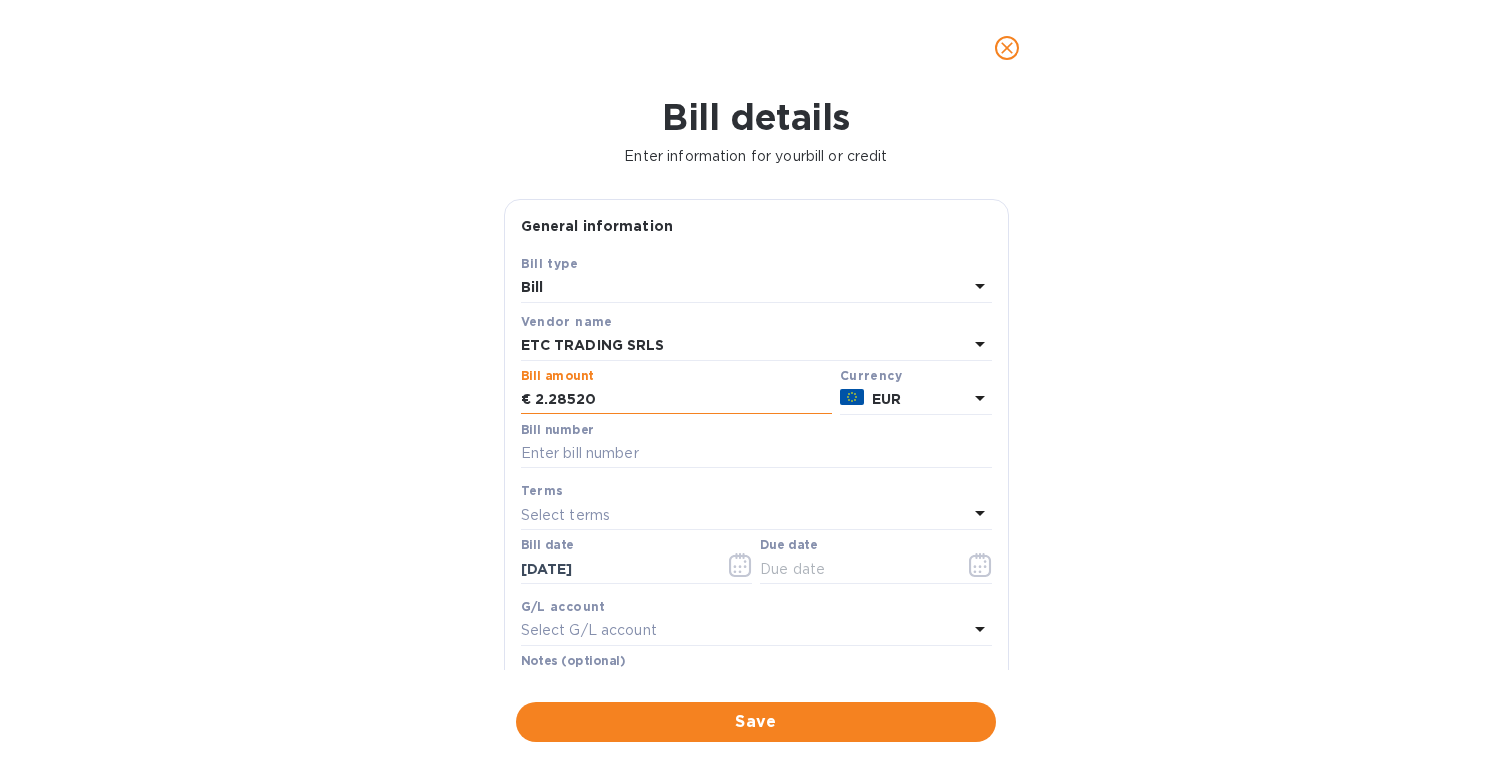 paste 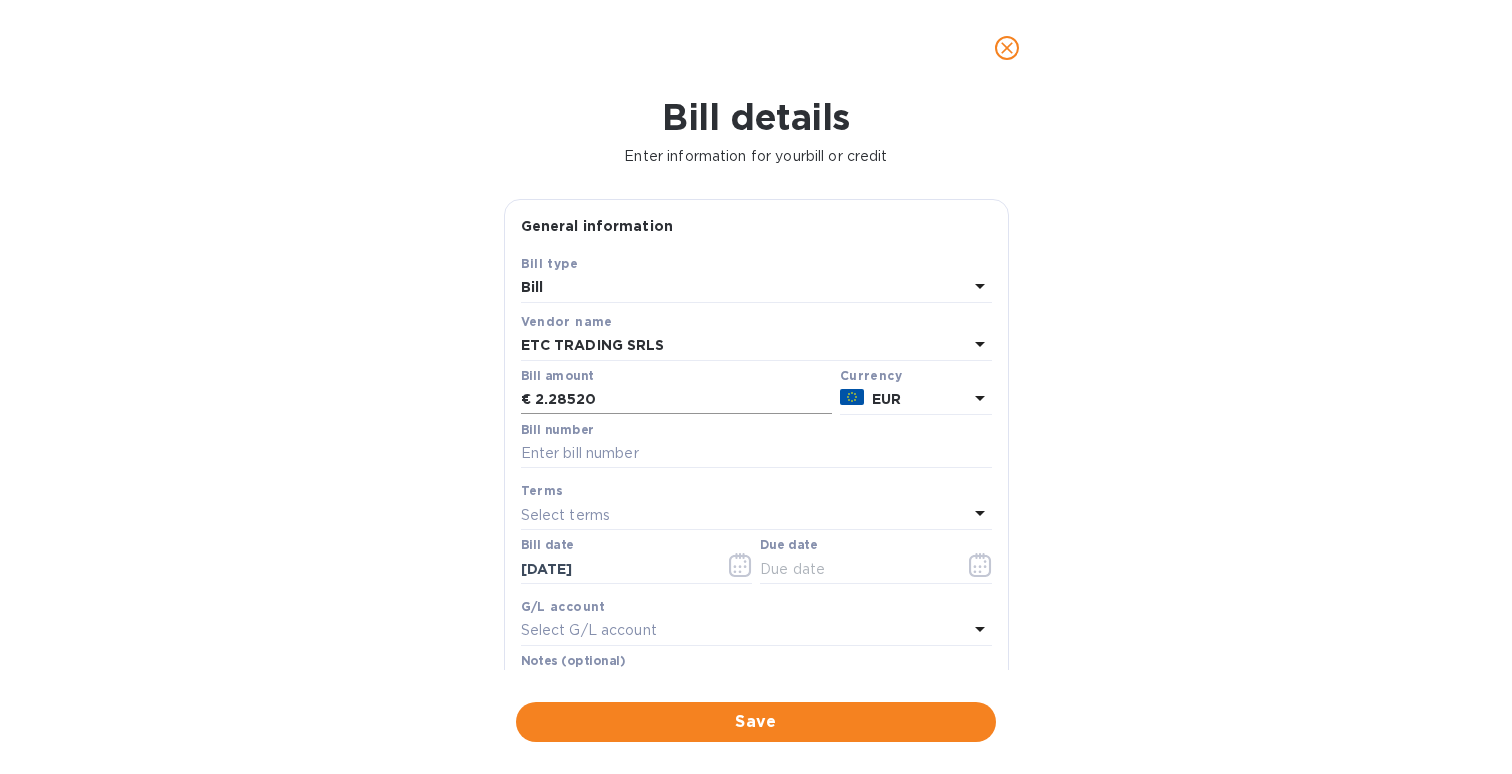 click on "€" at bounding box center (528, 400) 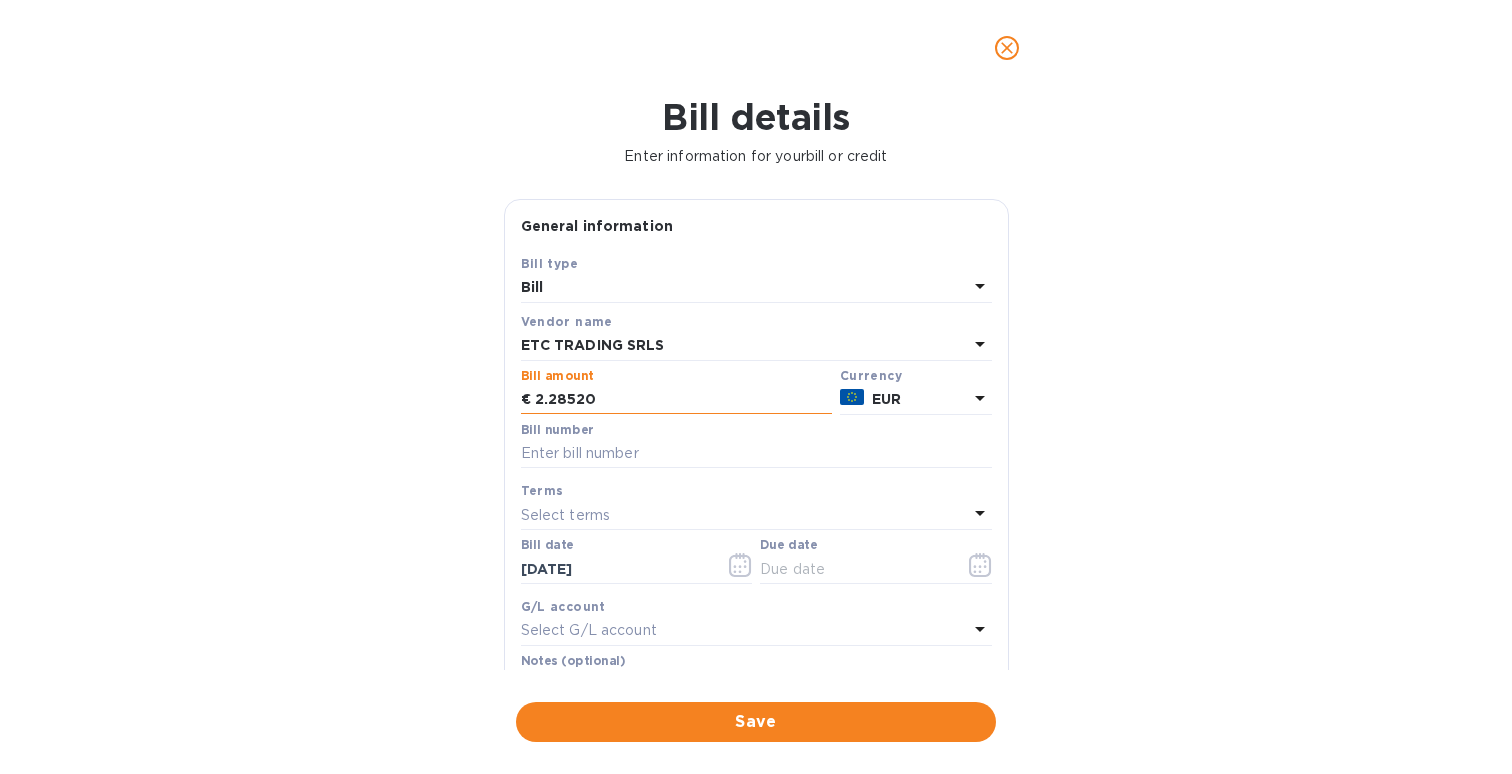 drag, startPoint x: 534, startPoint y: 398, endPoint x: 558, endPoint y: 398, distance: 24 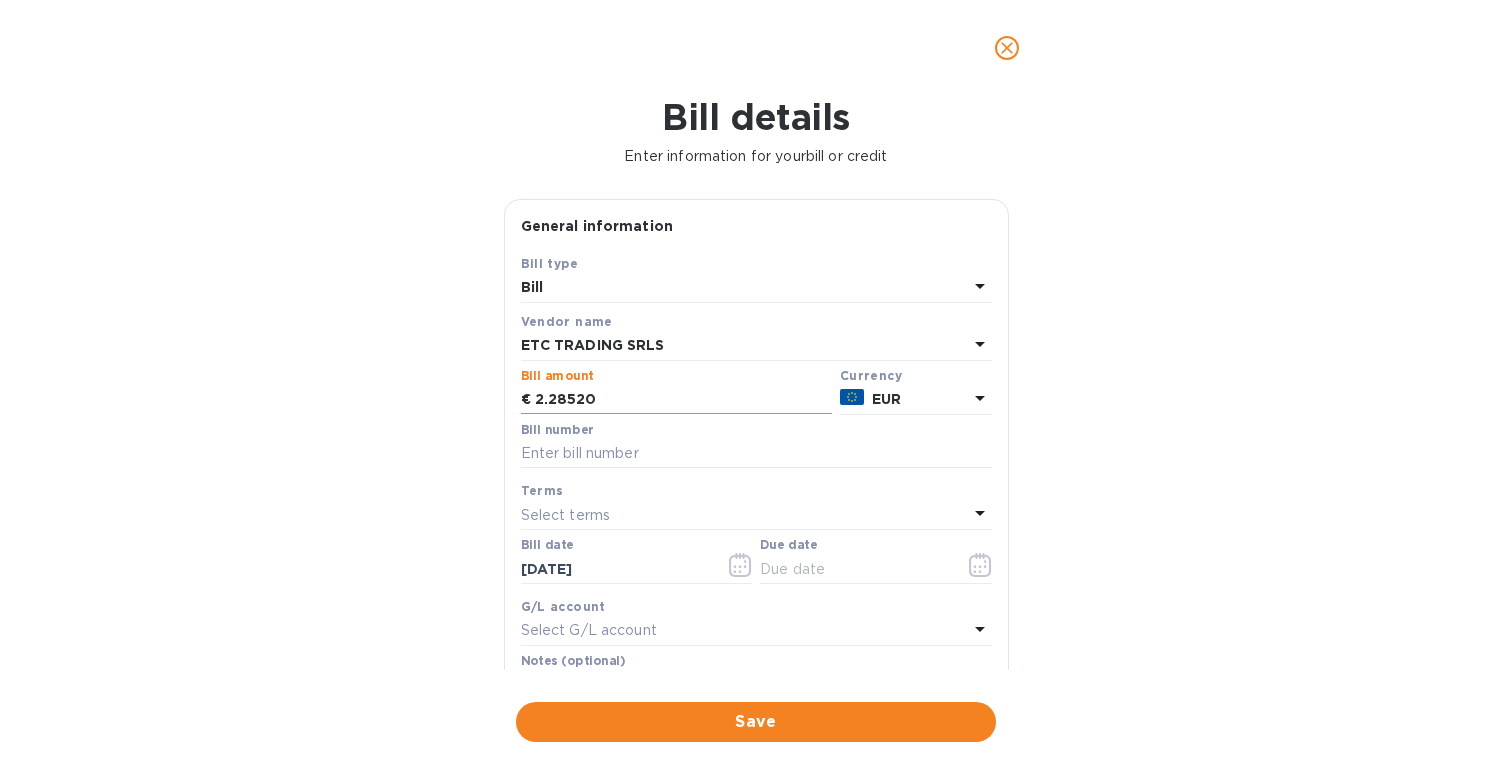 click on "2.28520" at bounding box center (683, 400) 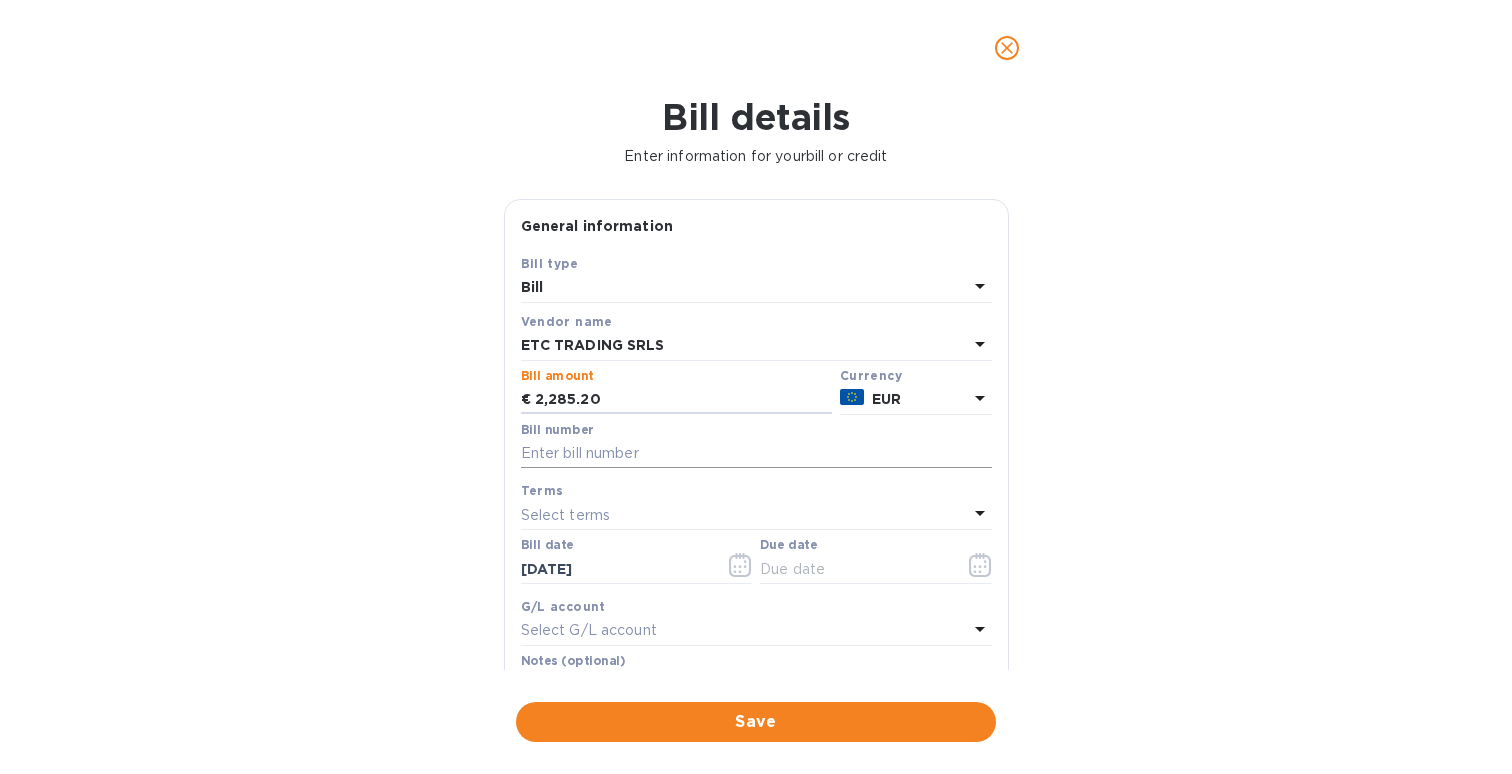 type on "2,285.20" 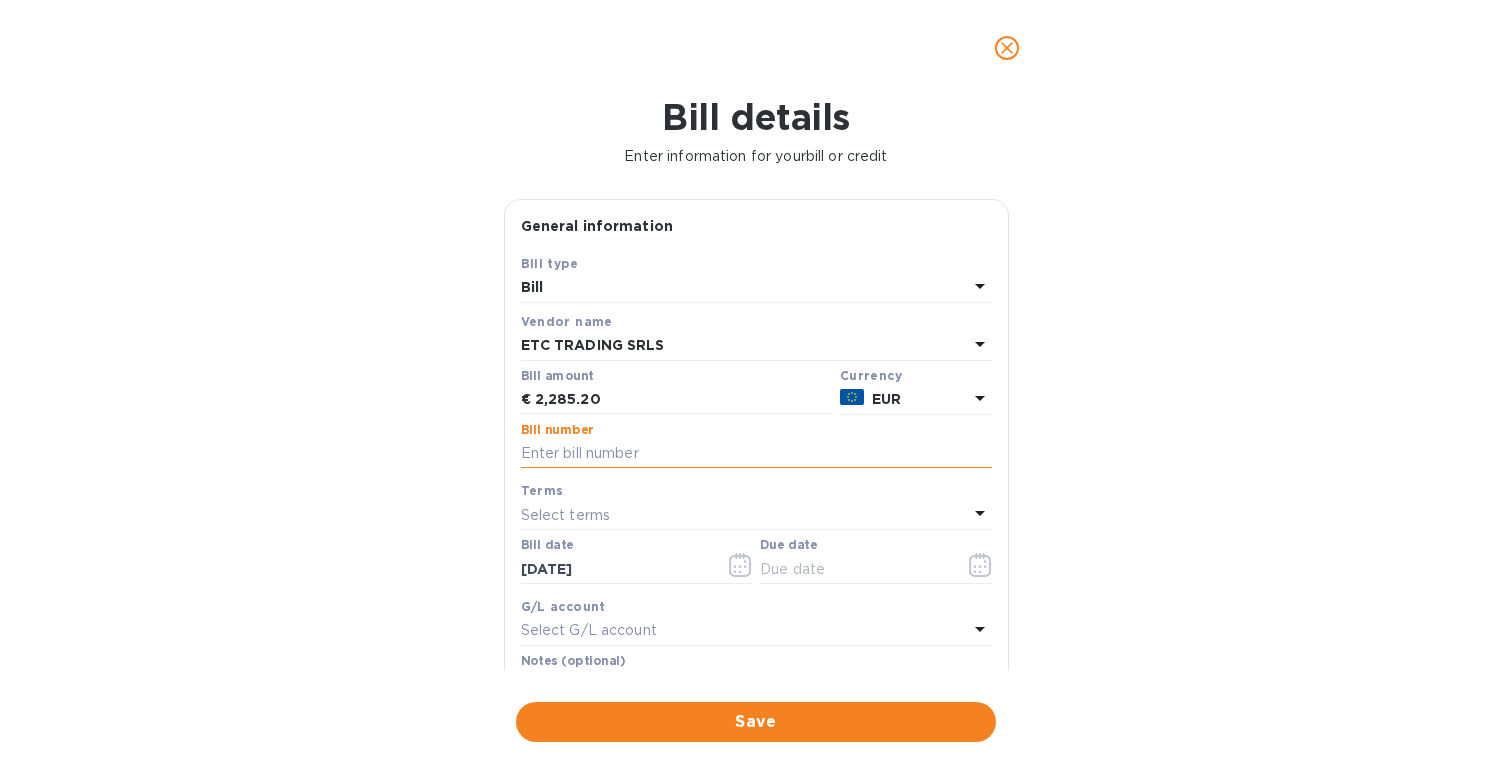 click at bounding box center [756, 454] 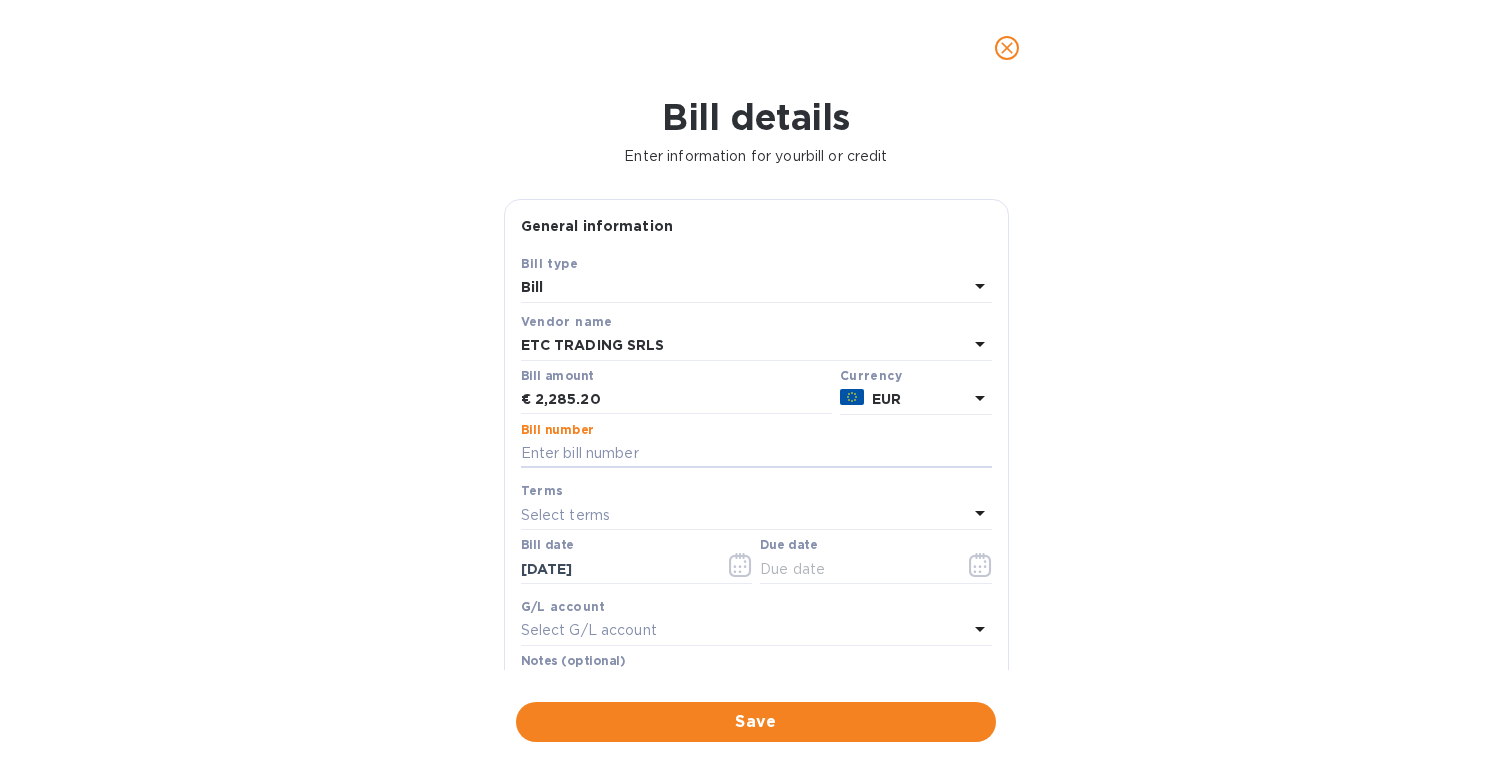 paste on "73" 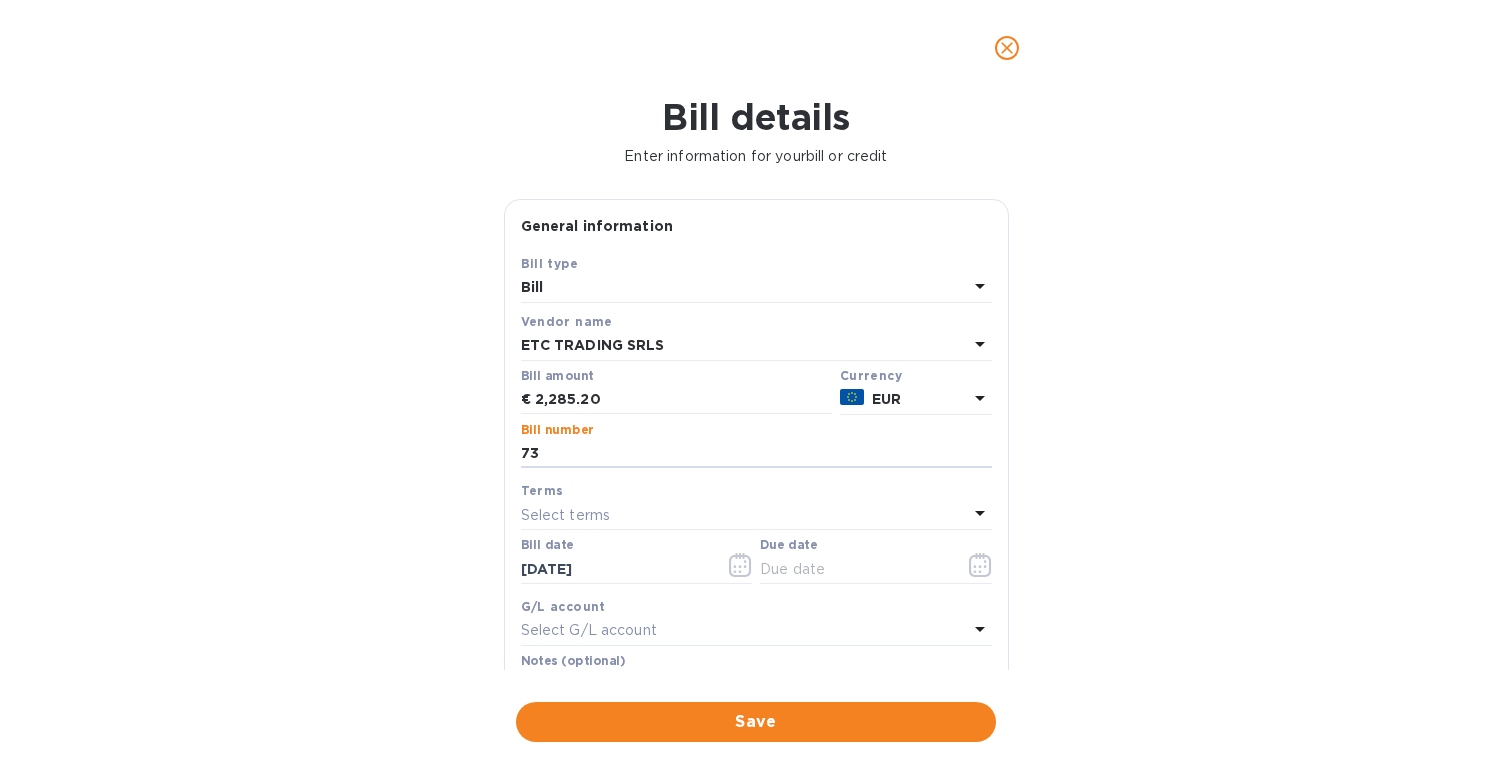 type on "73" 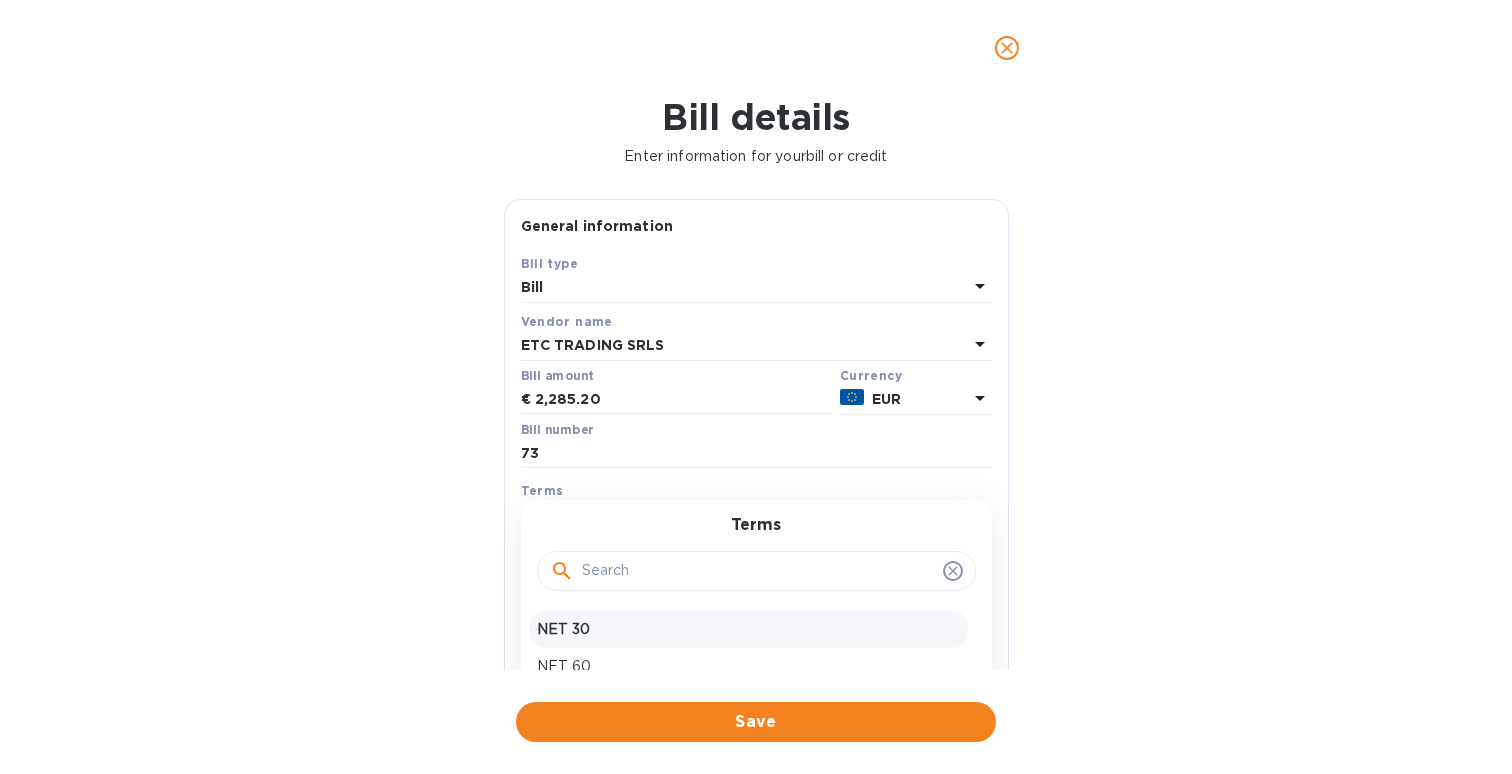click on "NET 30" at bounding box center (748, 629) 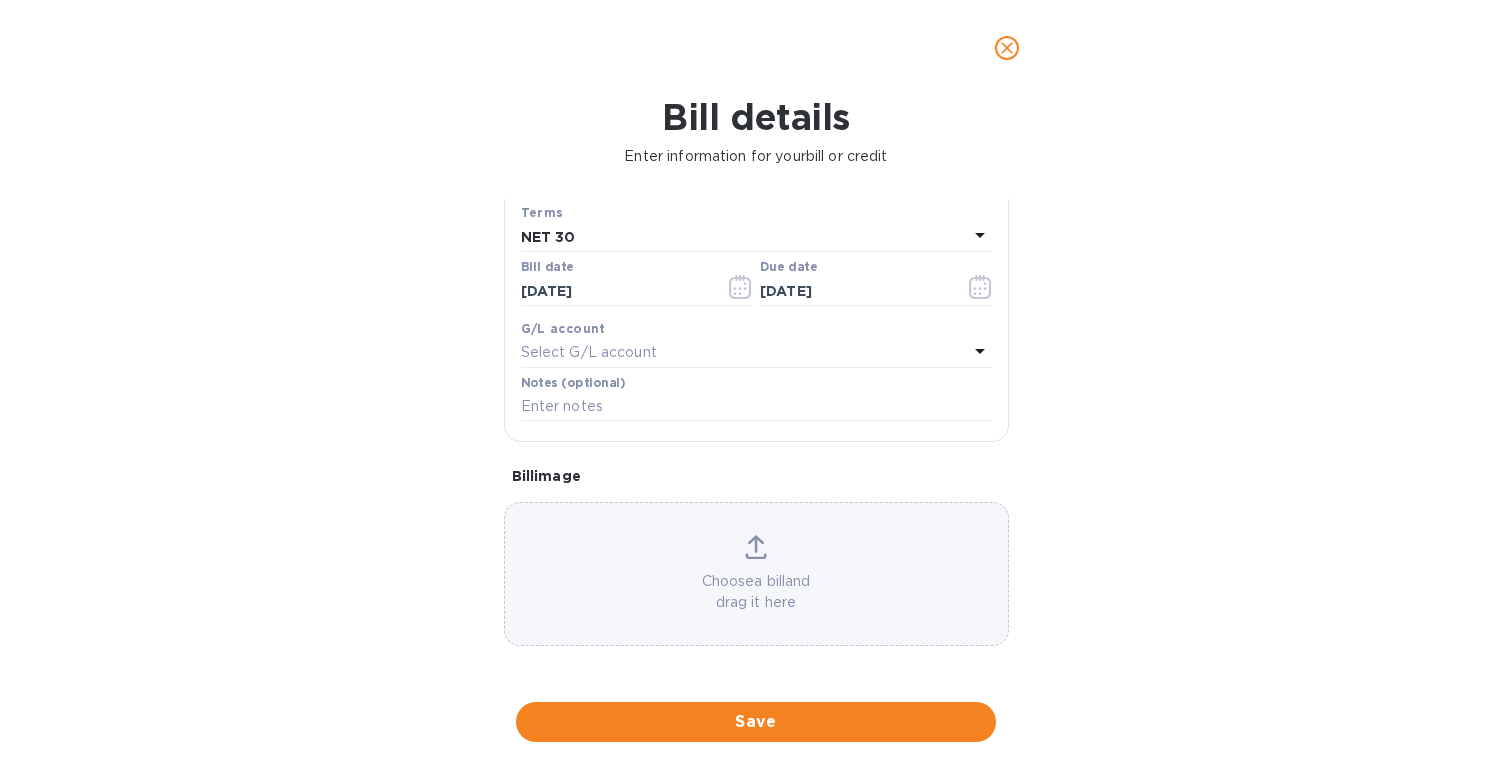 scroll, scrollTop: 291, scrollLeft: 0, axis: vertical 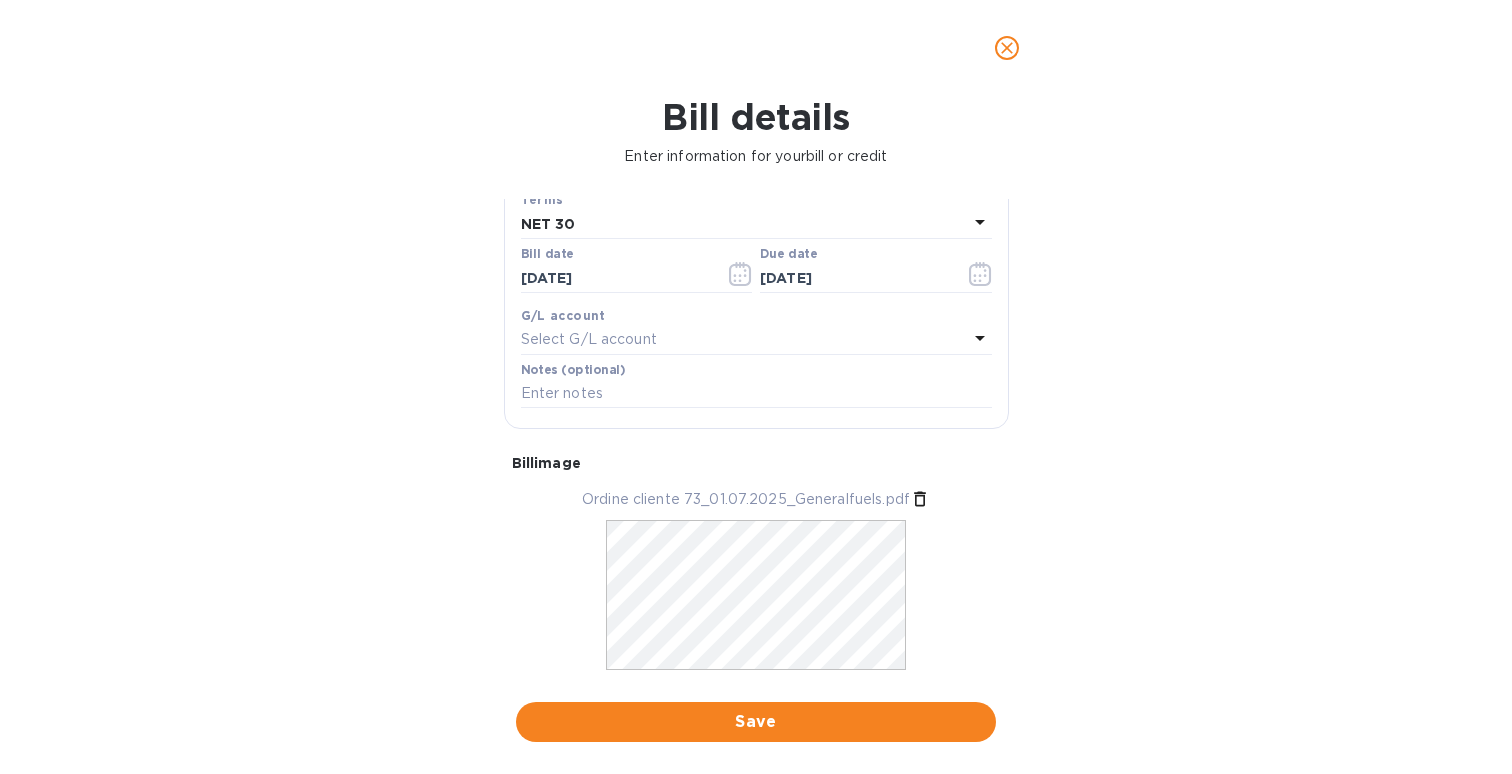 click on "Bill details Enter information for your  bill or credit General information Save Bill type Bill Vendor name ETC TRADING SRLS Bill amount € 2,285.20 Currency EUR Bill number 73   Terms NET 30 Bill date 07/15/2025   Due date 08/14/2025   G/L account Select G/L account Notes (optional)   Bill  image Ordine cliente 73_01.07.2025_Generalfuels.pdf Save" at bounding box center (756, 435) 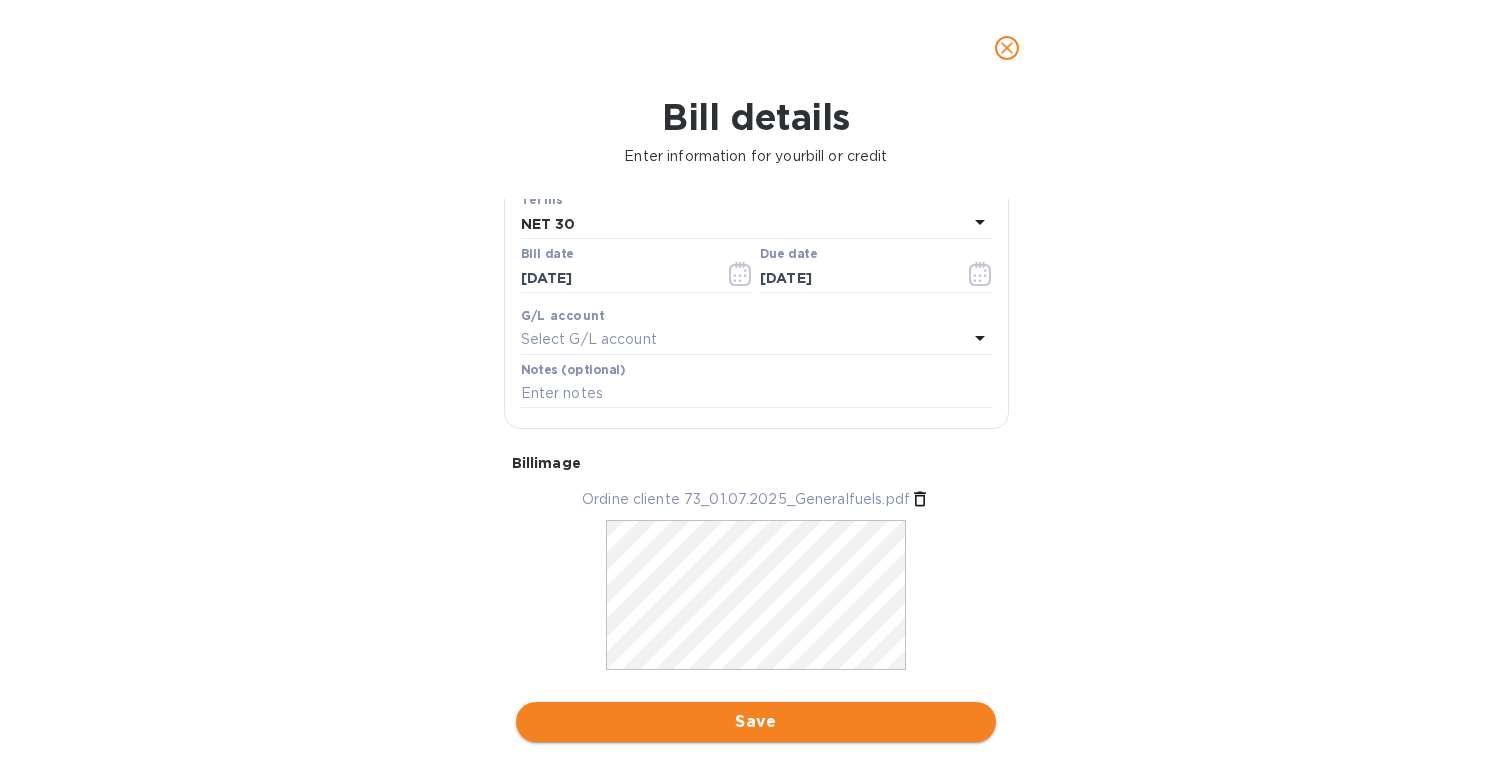 click on "Save" at bounding box center (756, 722) 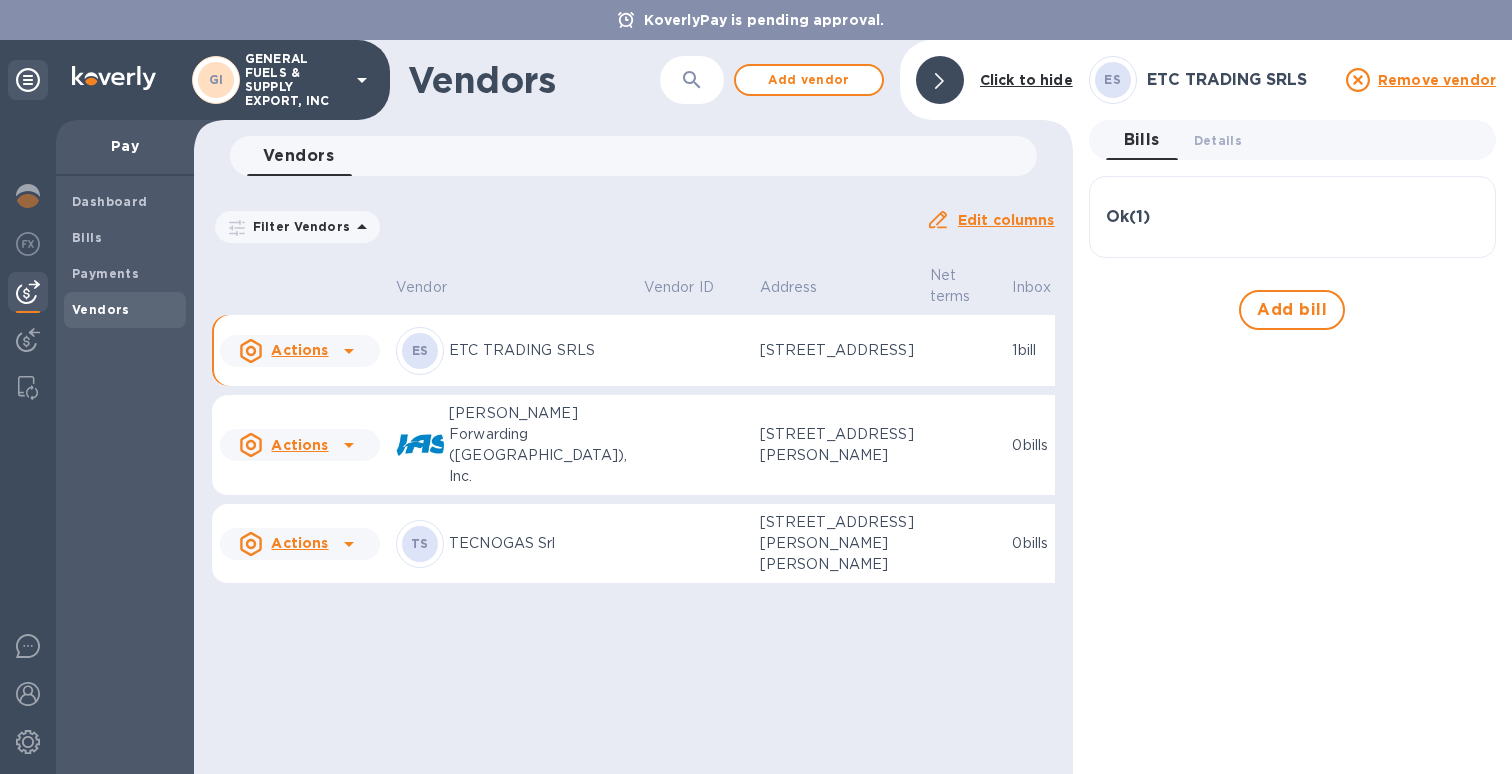 click on "Ok  ( 1 )" at bounding box center (1292, 217) 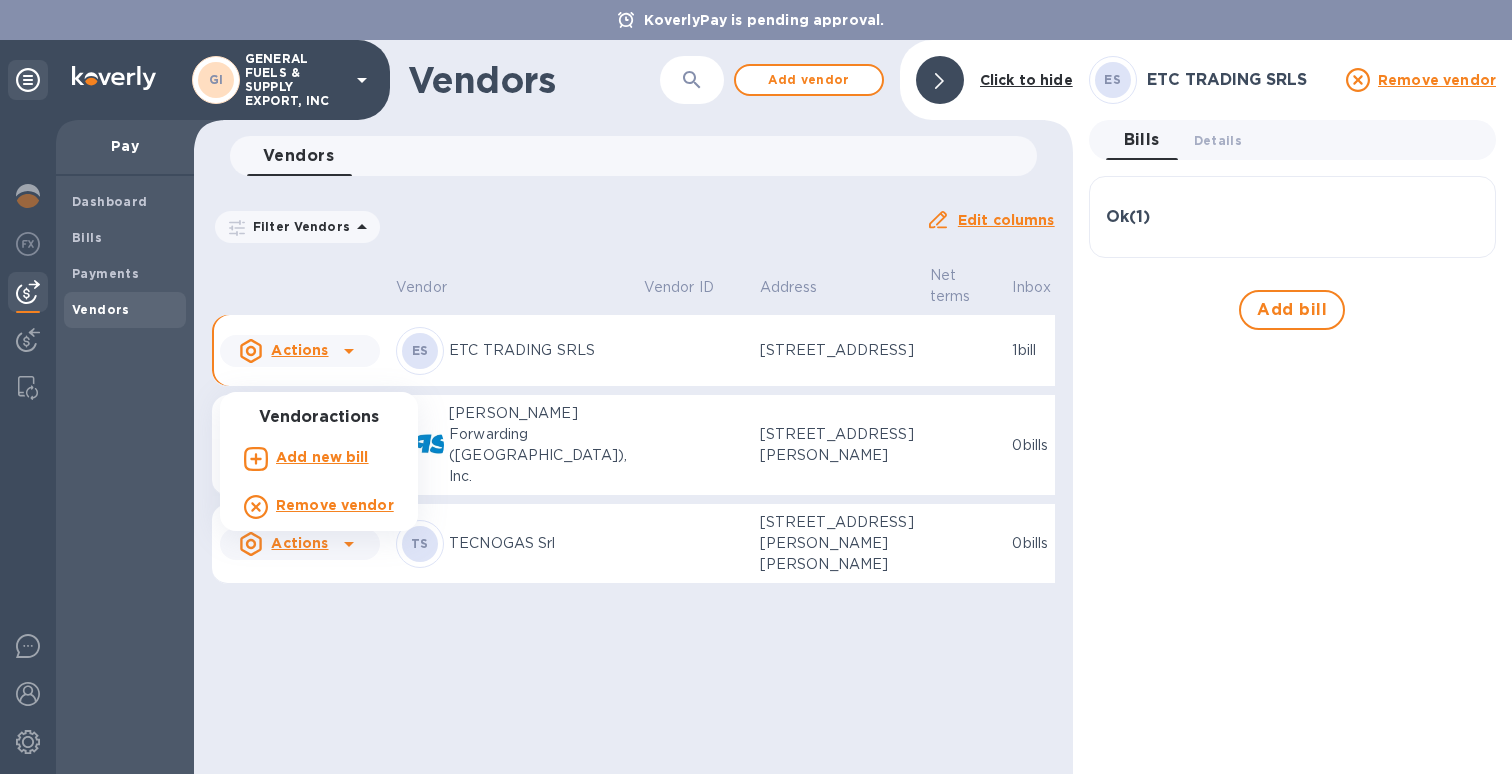 click at bounding box center [756, 387] 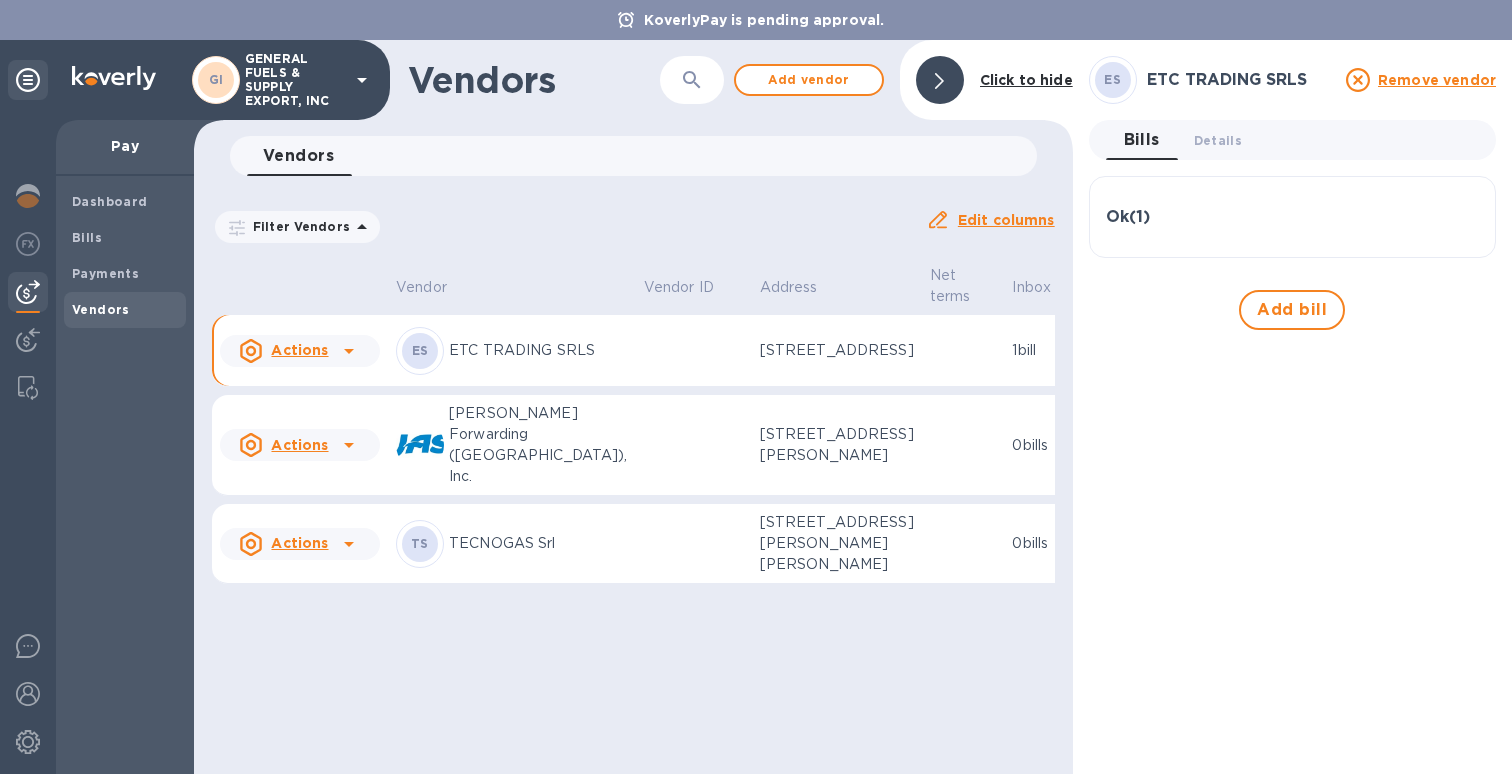 scroll, scrollTop: 0, scrollLeft: 0, axis: both 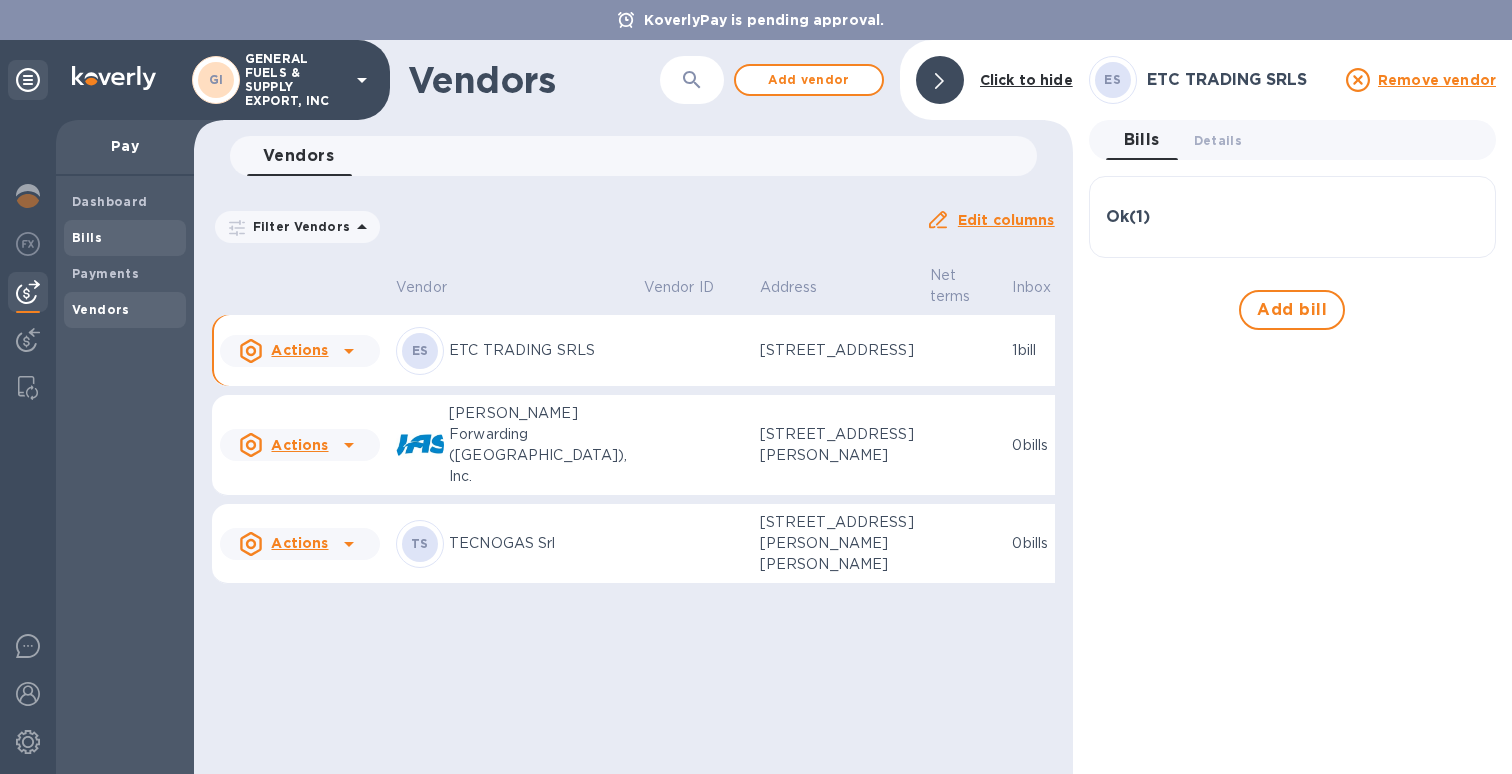 click on "Bills" at bounding box center [125, 238] 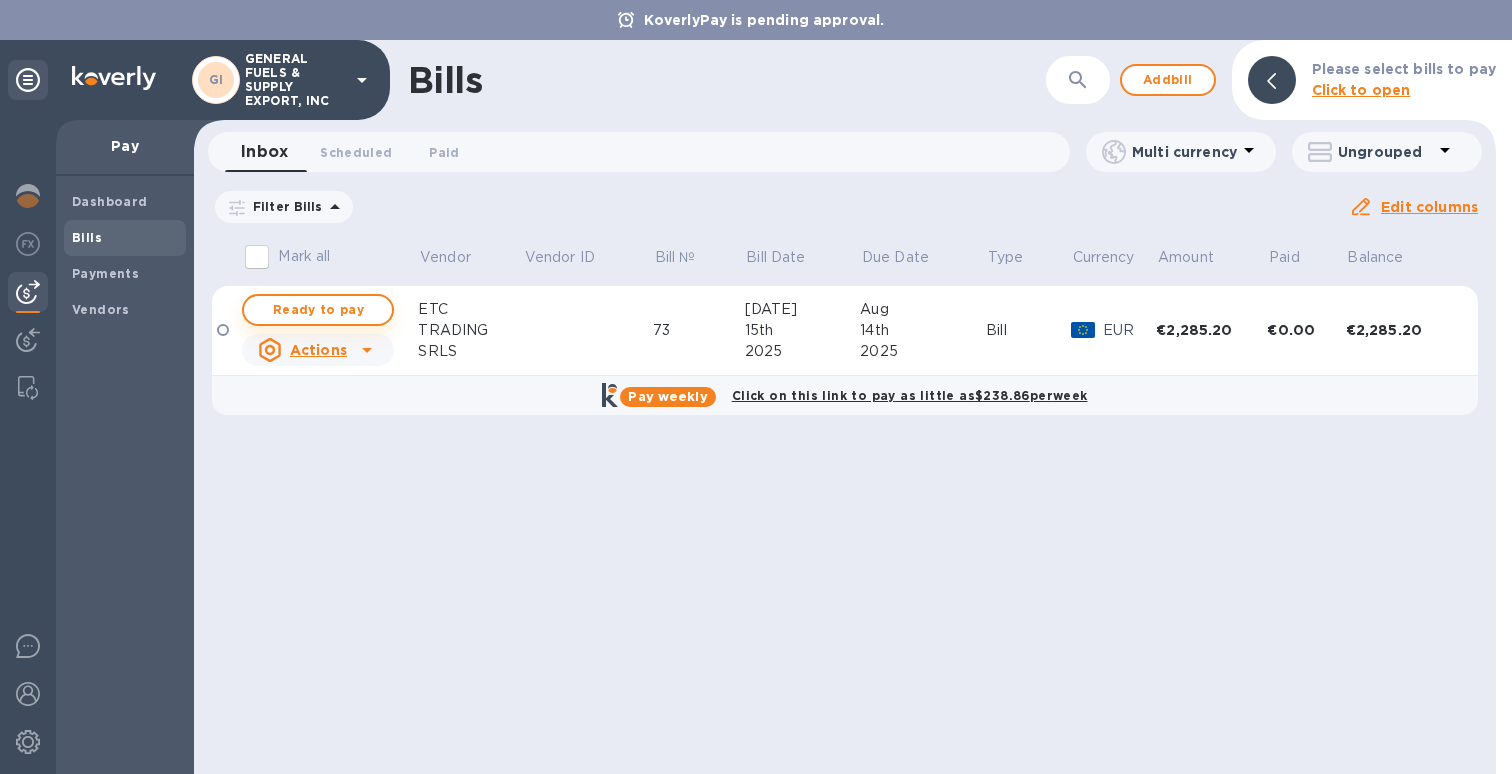 click on "Ready to pay" at bounding box center [318, 310] 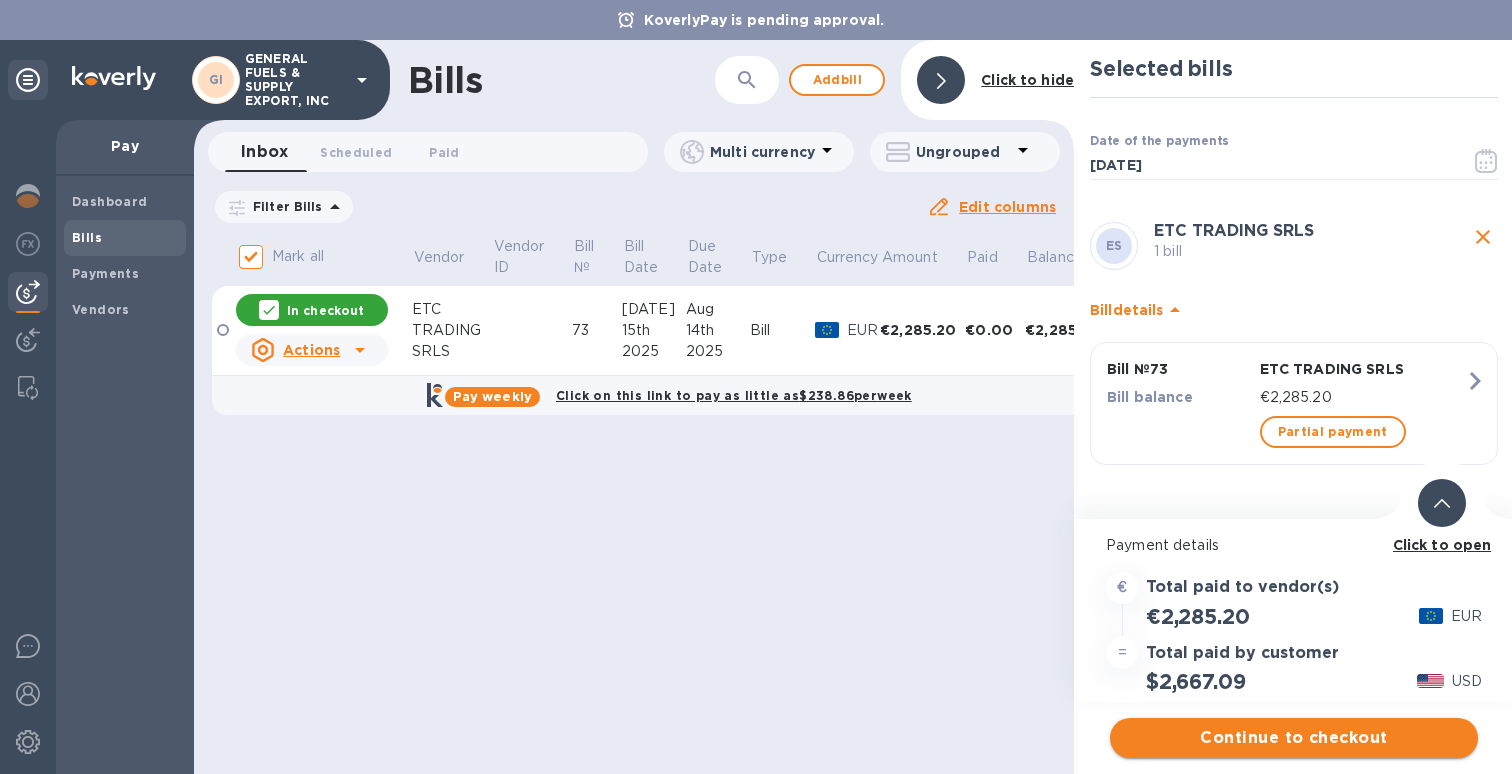 scroll, scrollTop: 0, scrollLeft: 0, axis: both 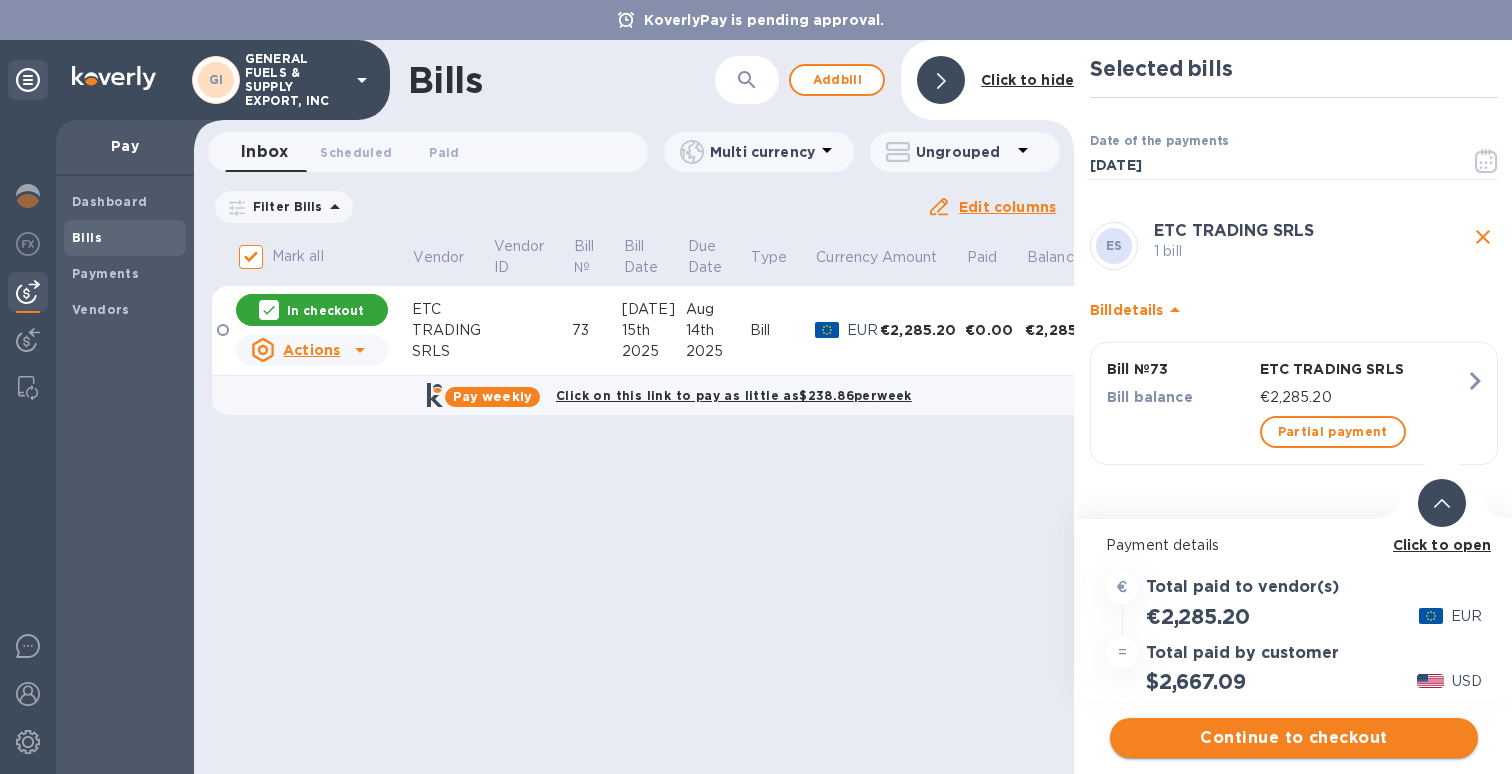 click on "Continue to checkout" at bounding box center [1294, 738] 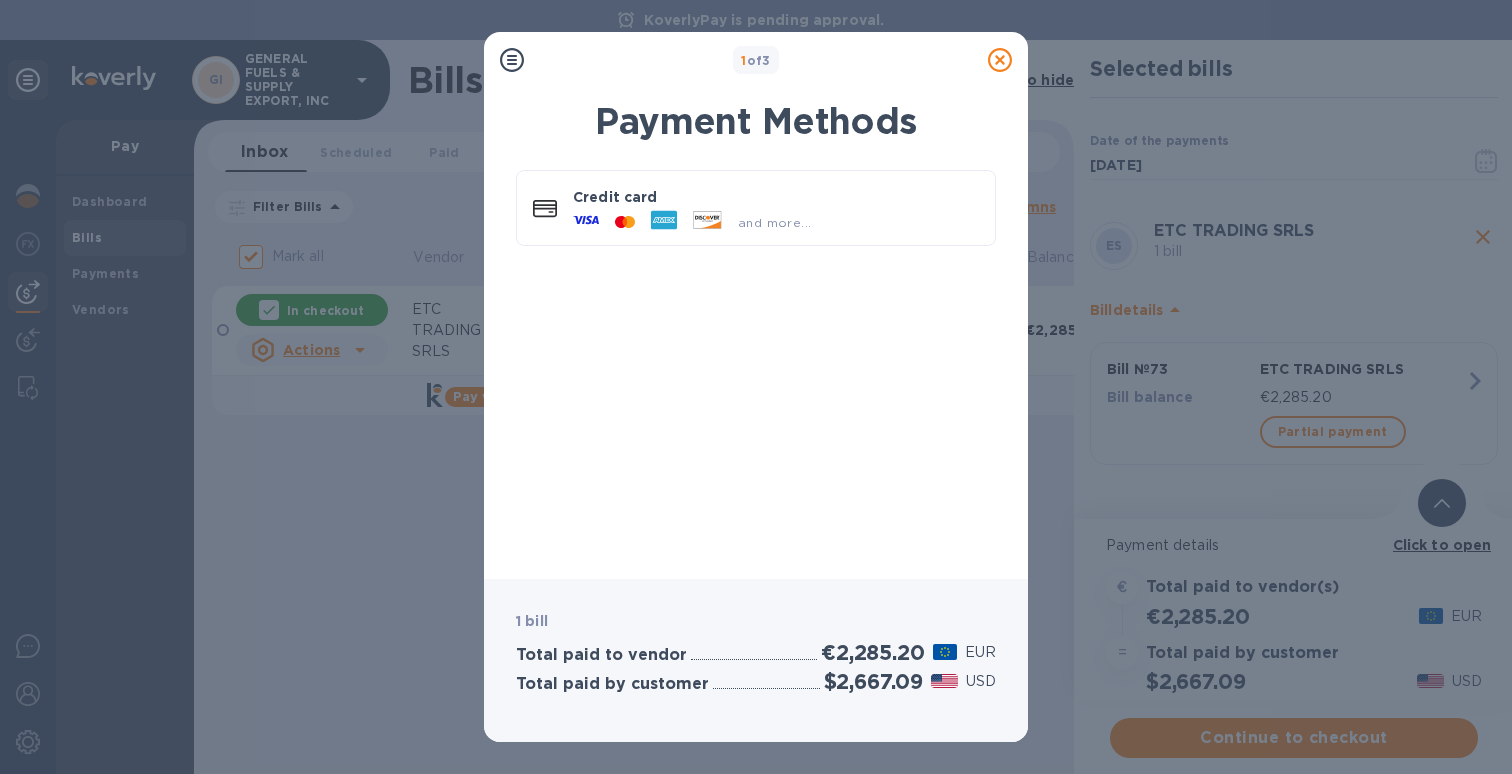 scroll, scrollTop: 0, scrollLeft: 0, axis: both 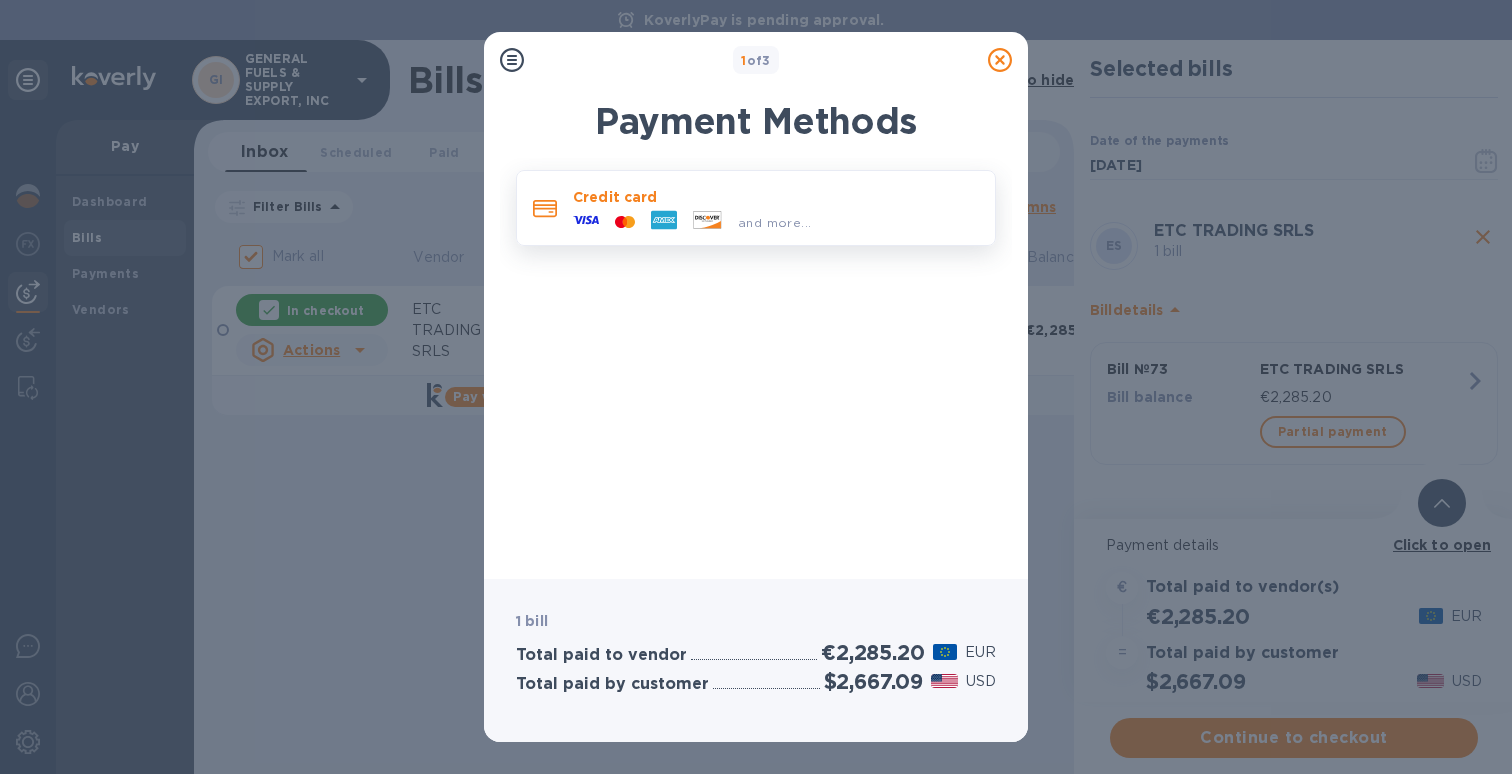 click on "and more..." at bounding box center [692, 222] 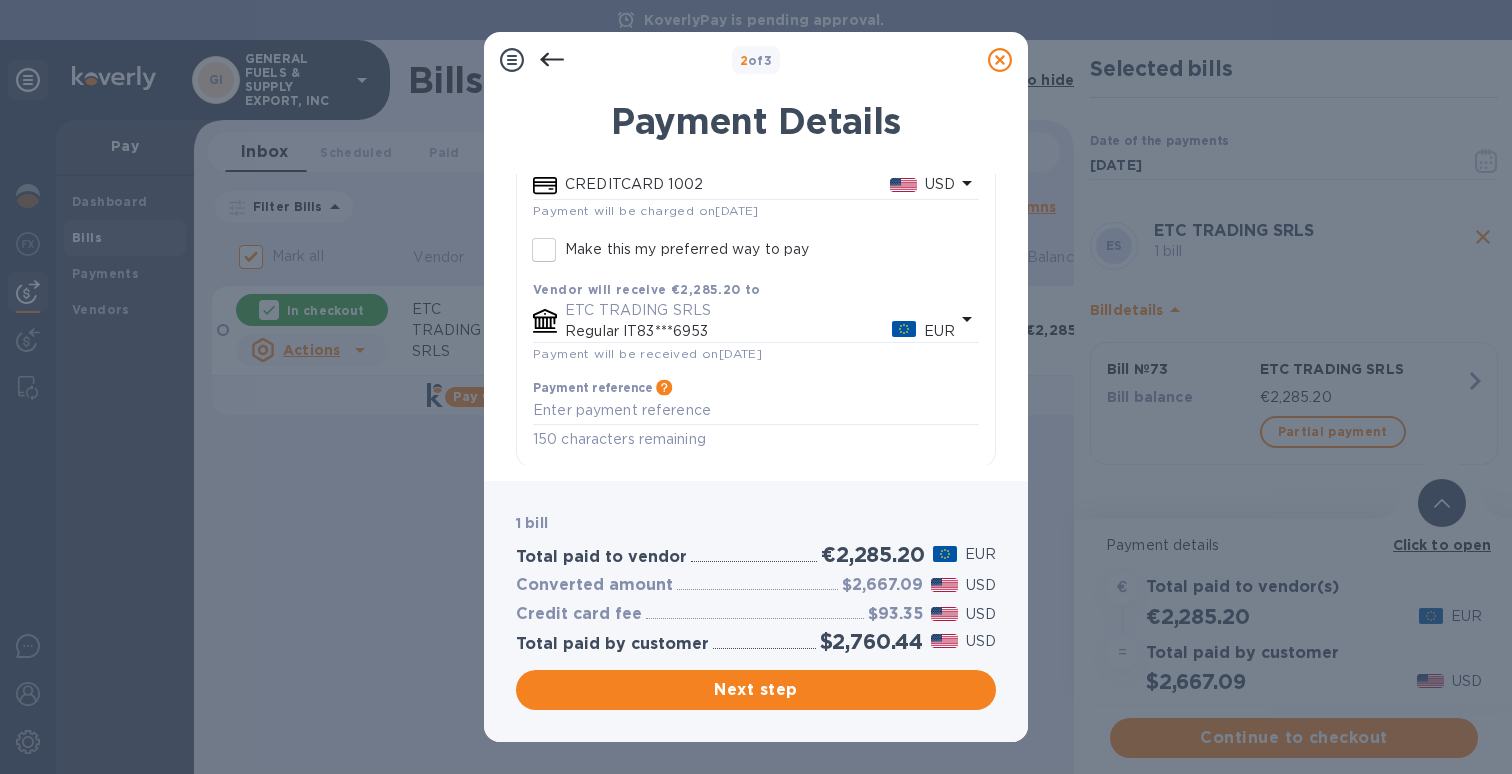 scroll, scrollTop: 208, scrollLeft: 0, axis: vertical 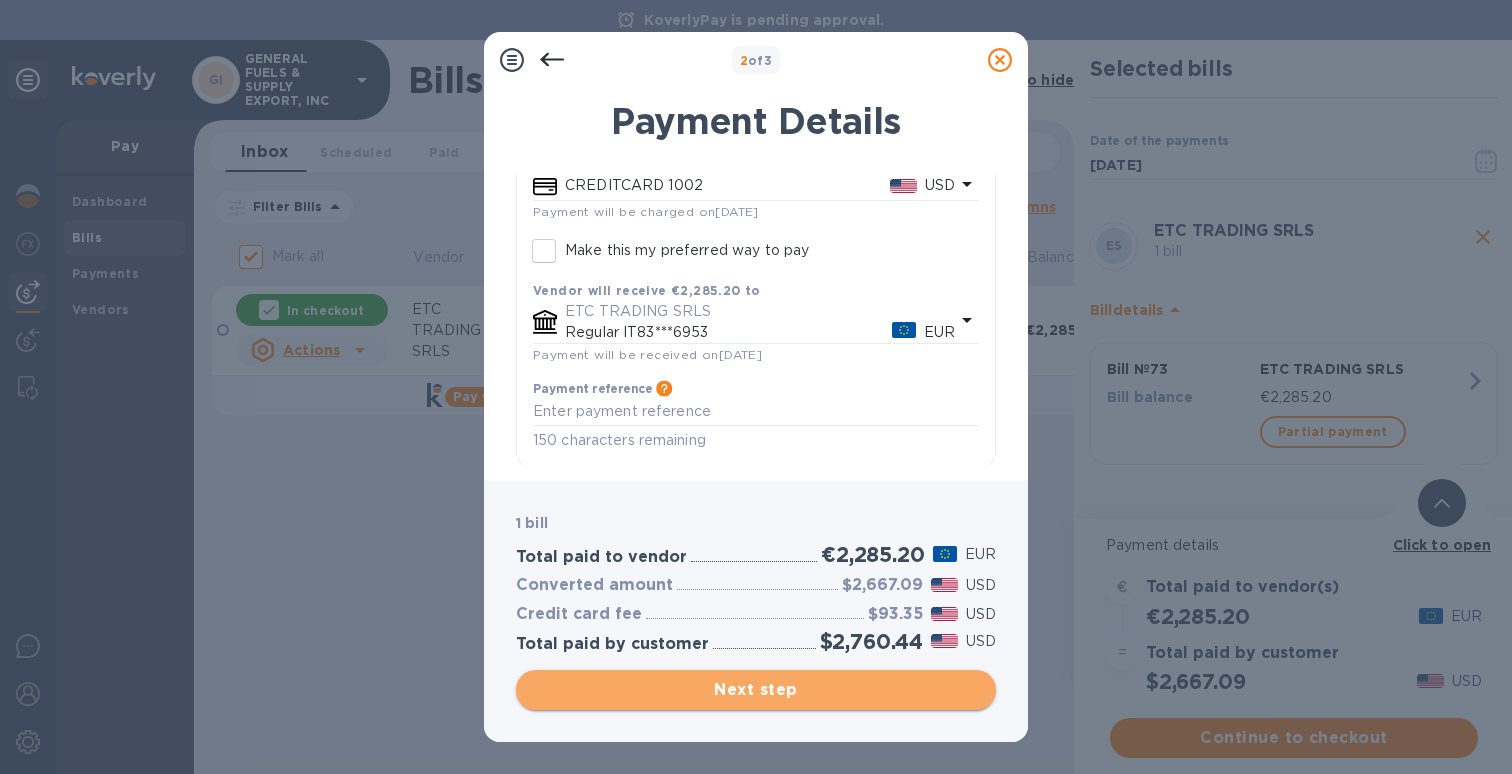 click on "Next step" at bounding box center (756, 690) 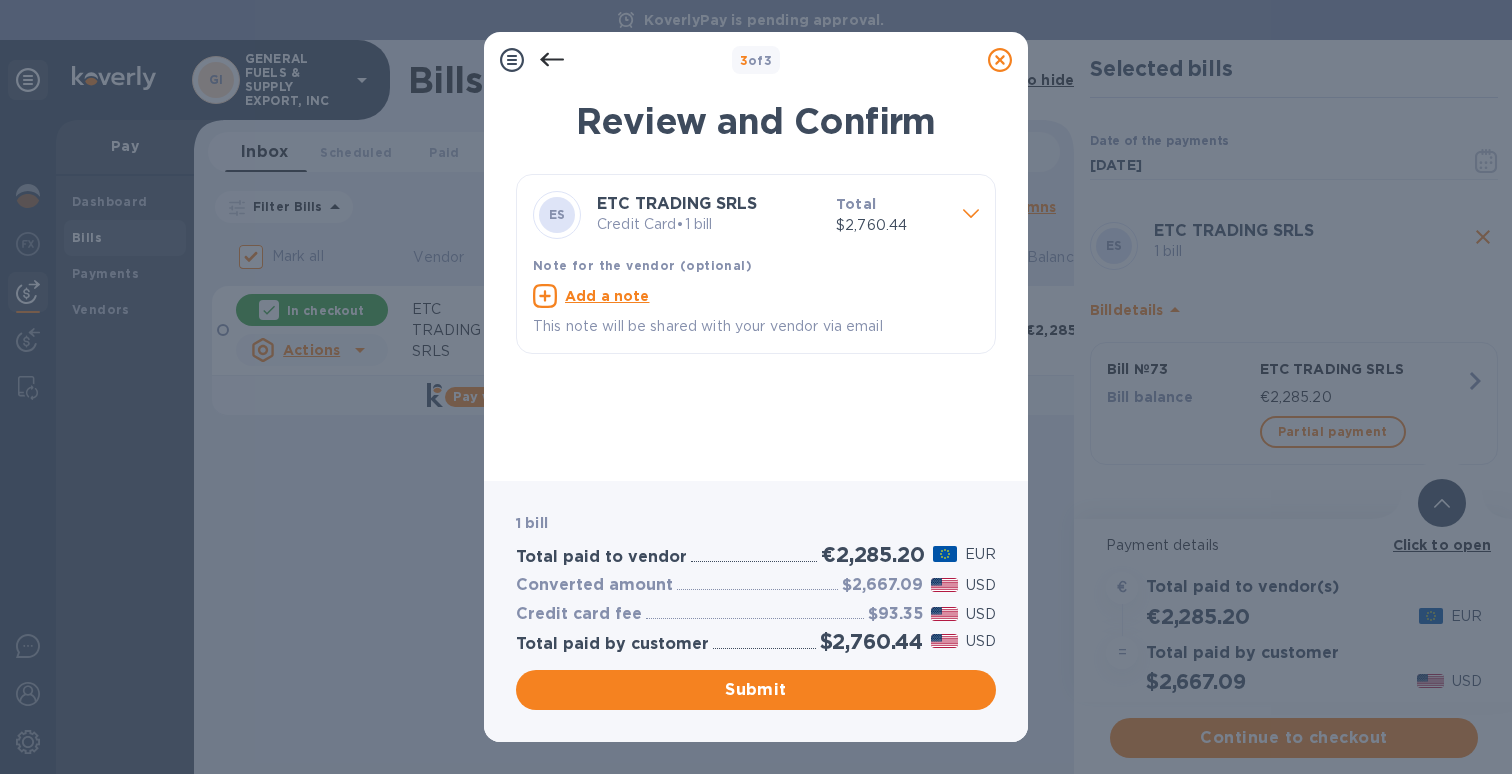 scroll, scrollTop: 0, scrollLeft: 0, axis: both 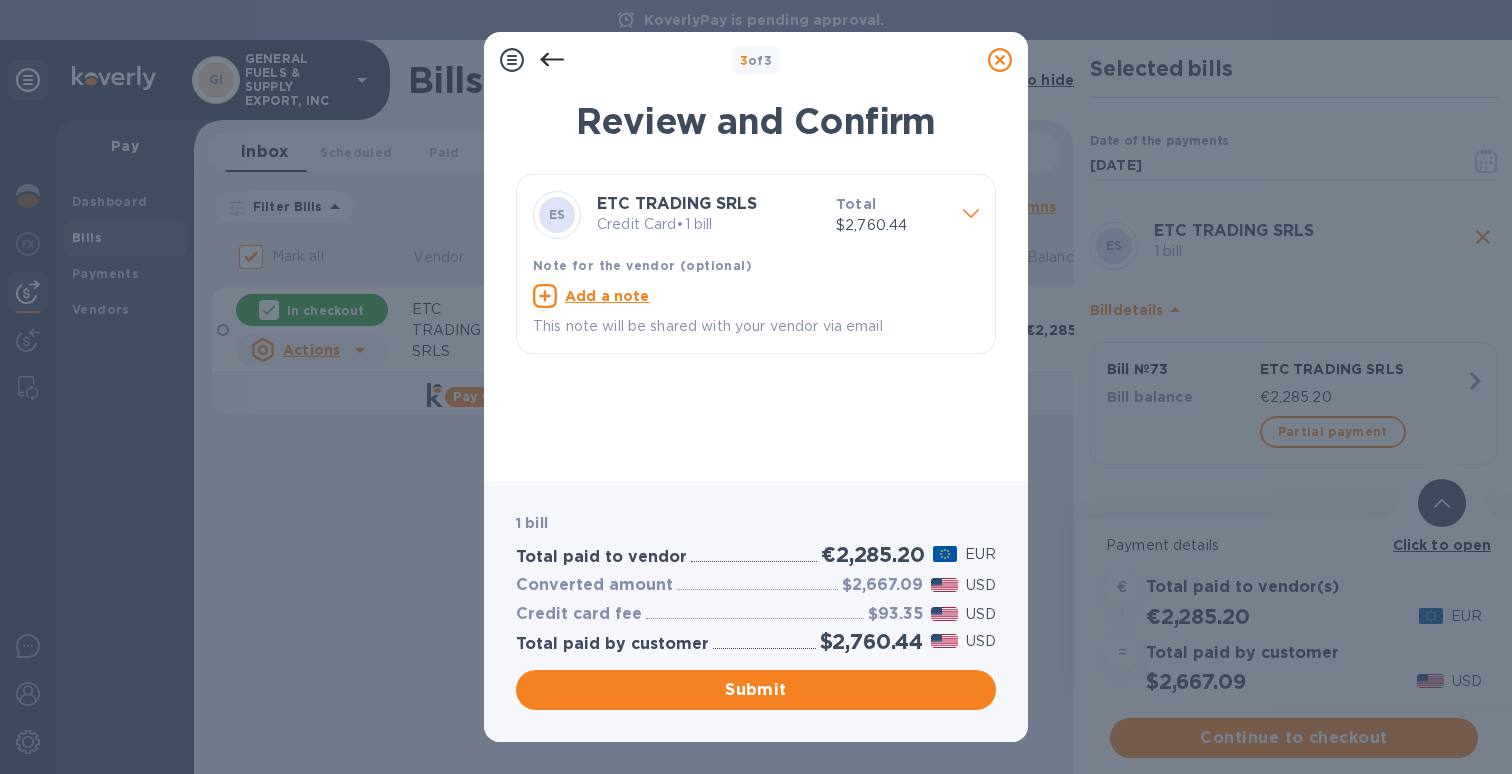 click on "Add a note" at bounding box center [607, 296] 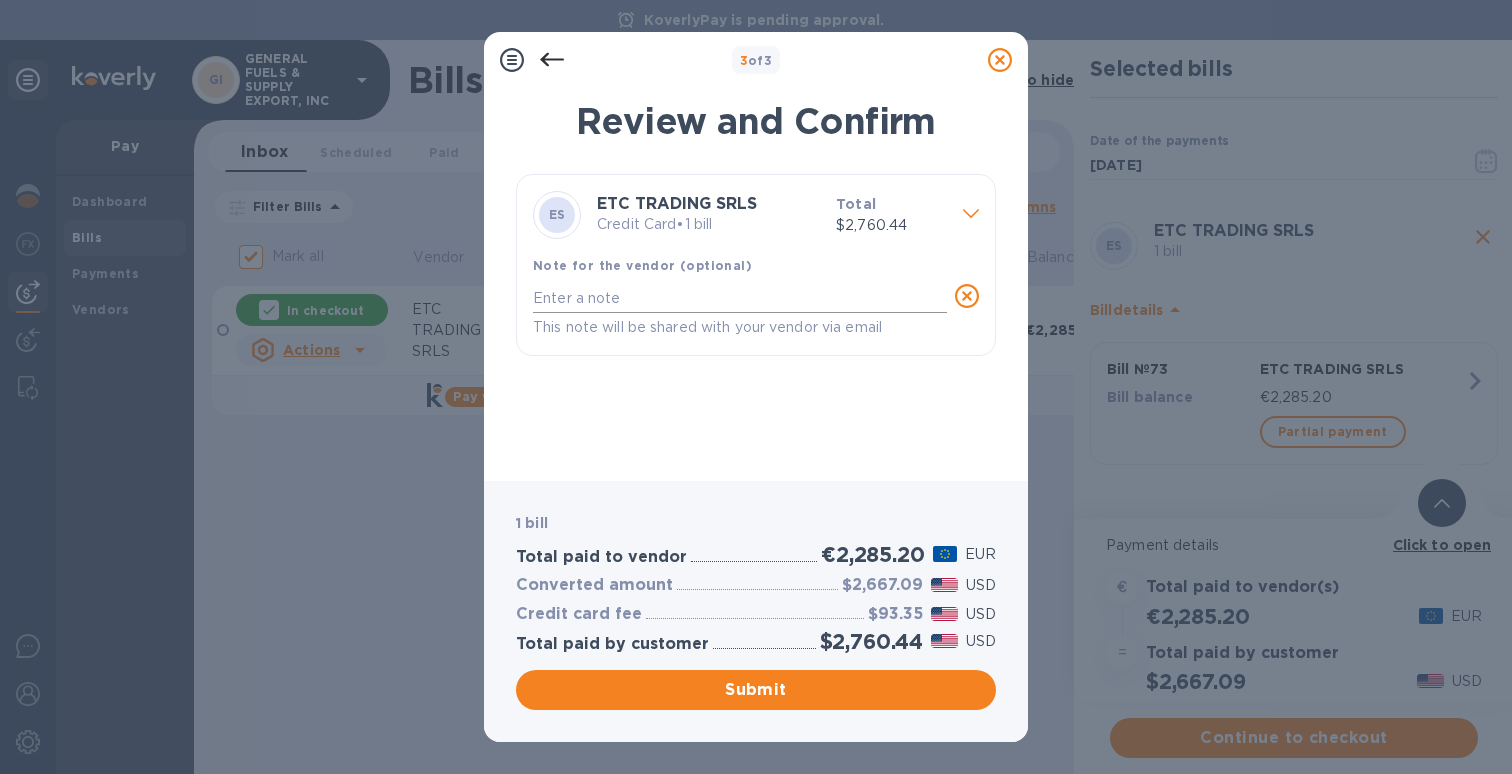 click at bounding box center (740, 298) 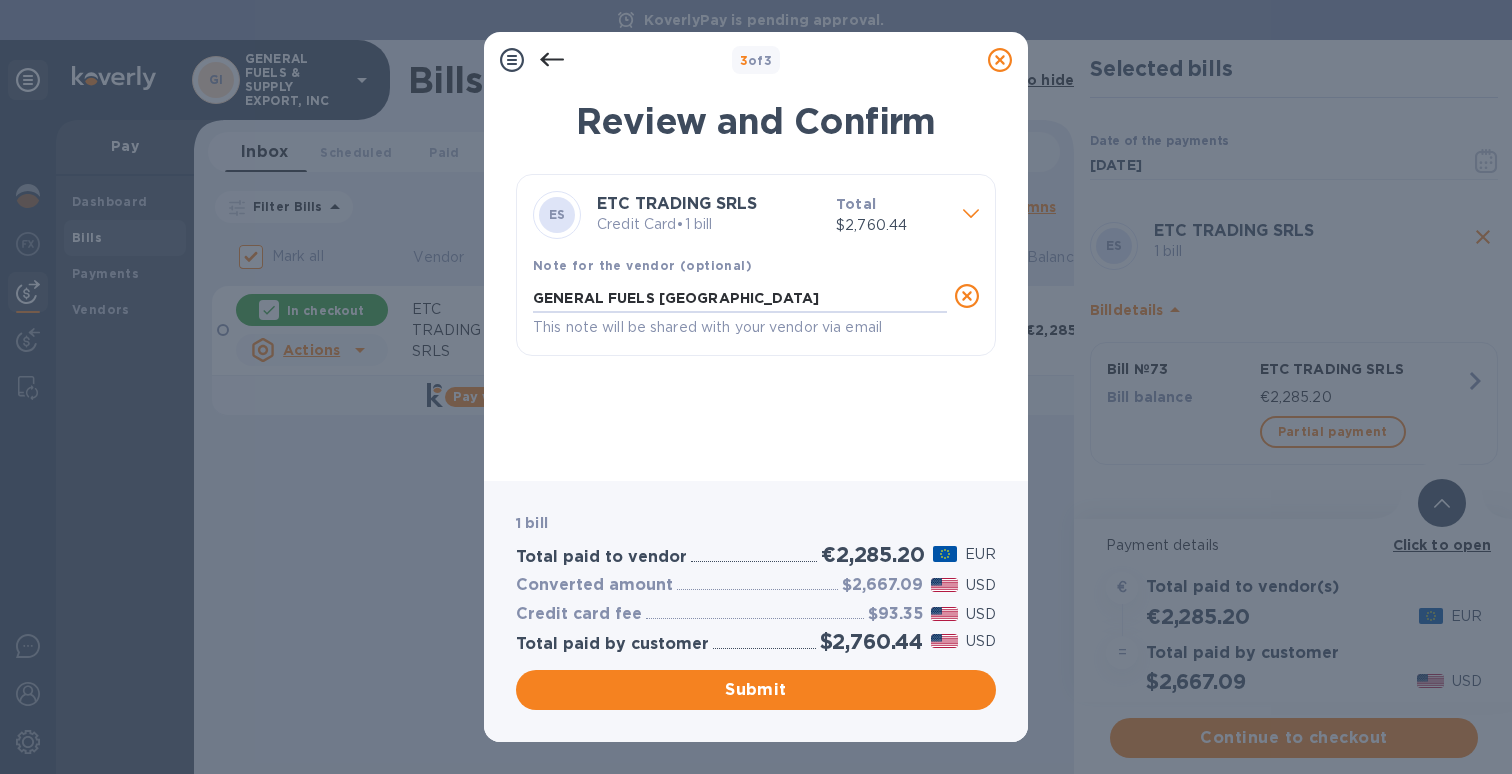 type on "GENERAL FUELS USA" 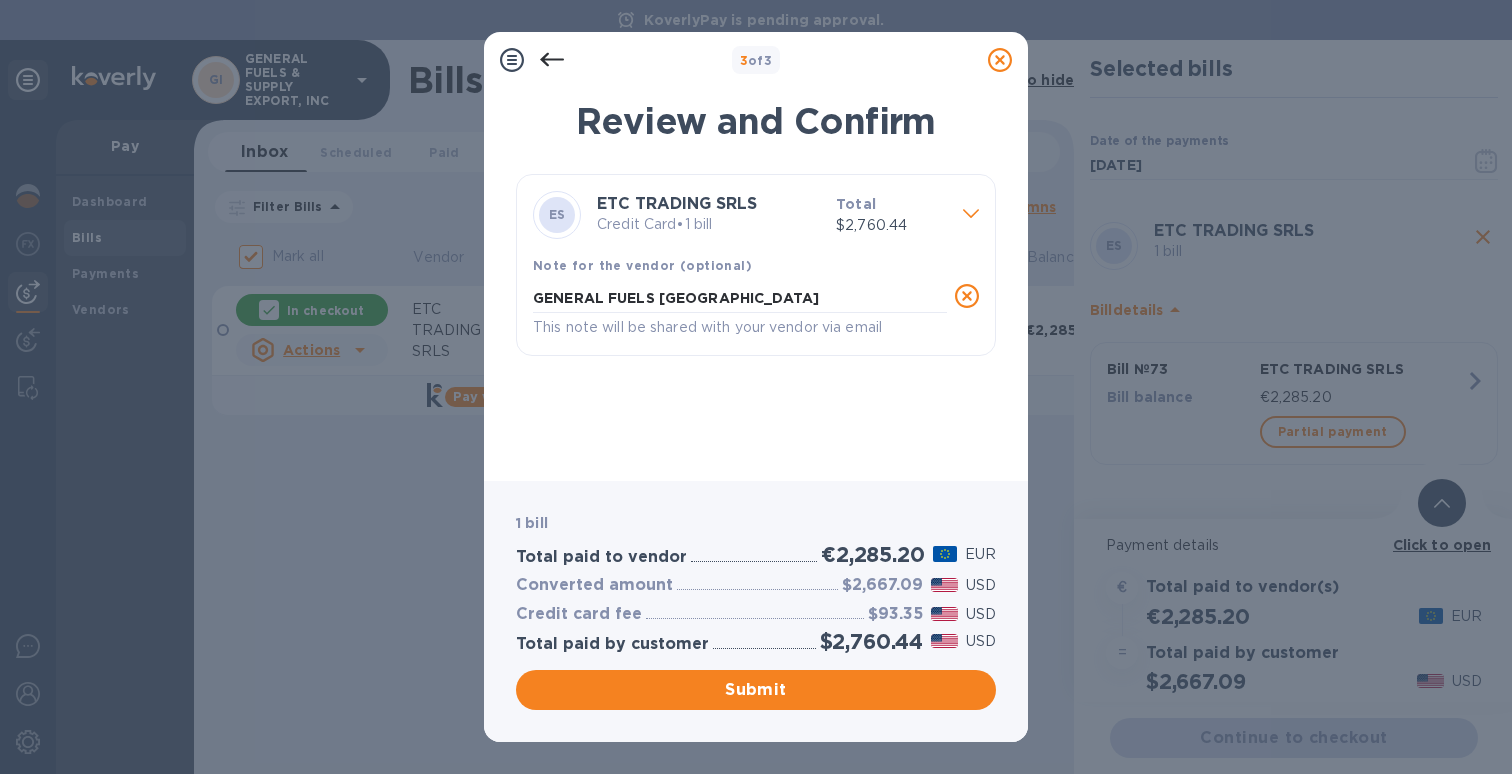 click on "ES ETC TRADING SRLS Credit Card  •  1 bill Total $2,760.44 Note for the vendor (optional) GENERAL FUELS USA x This note will be shared with your vendor via email Save Method you used to pay CREDITCARD 1002 How the vendor wants to receive Regular IT83***6953 Payment date Jul 15, 2025 Bills 1 Bill № 73 ETC TRADING SRLS Bill date Jul 15, 2025 Balance €2,285.20" at bounding box center (756, 319) 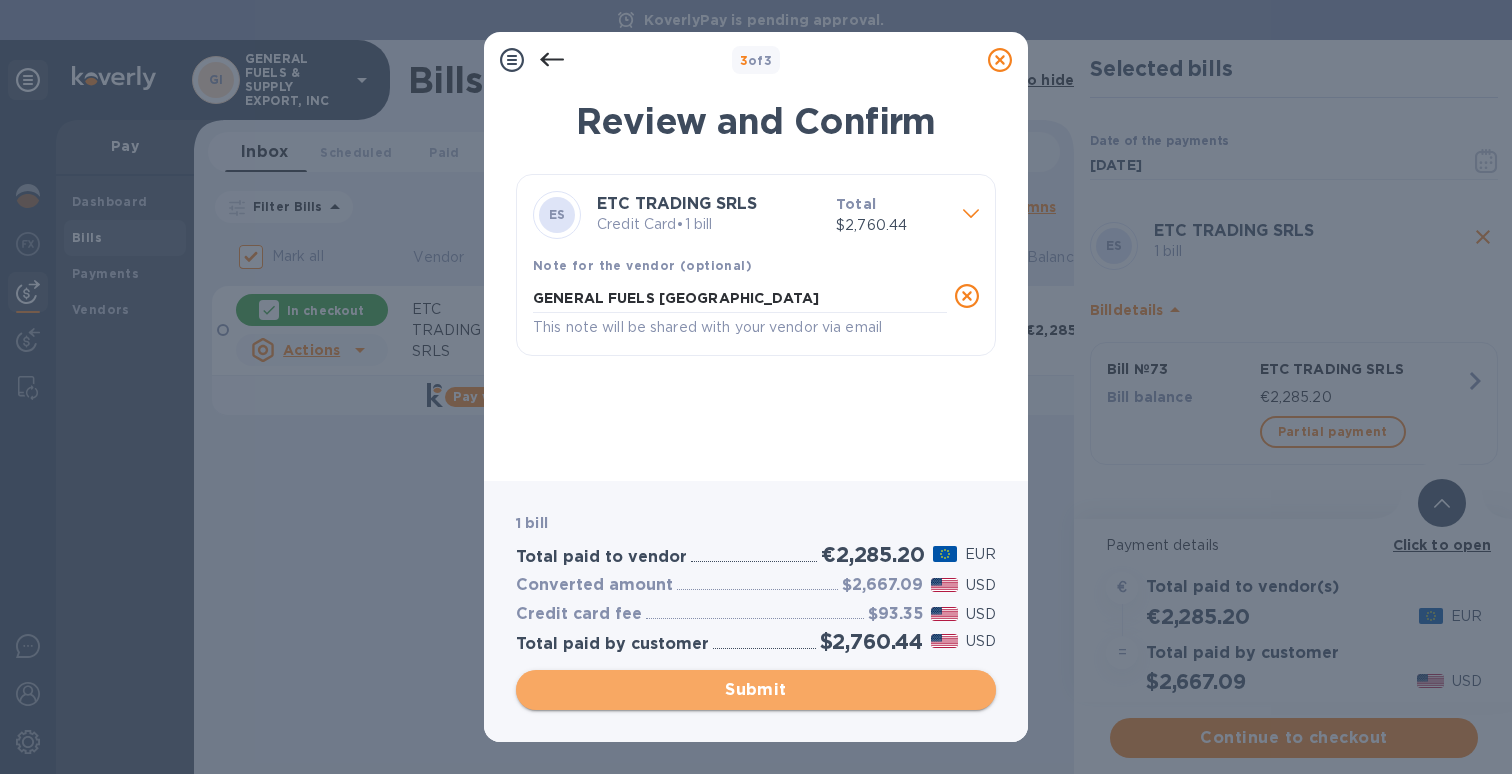 click on "Submit" at bounding box center [756, 690] 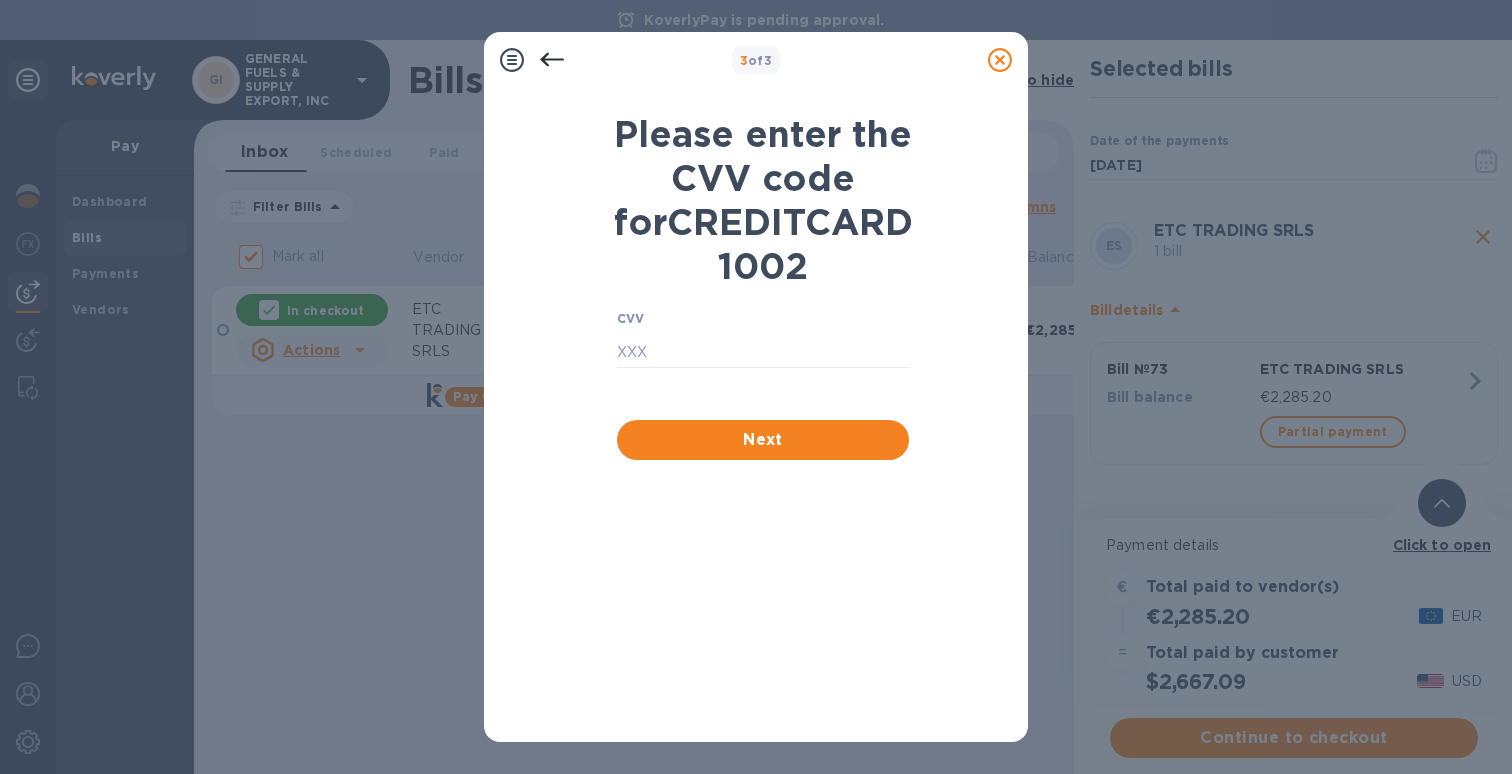 click on "CVV ​" at bounding box center [763, 358] 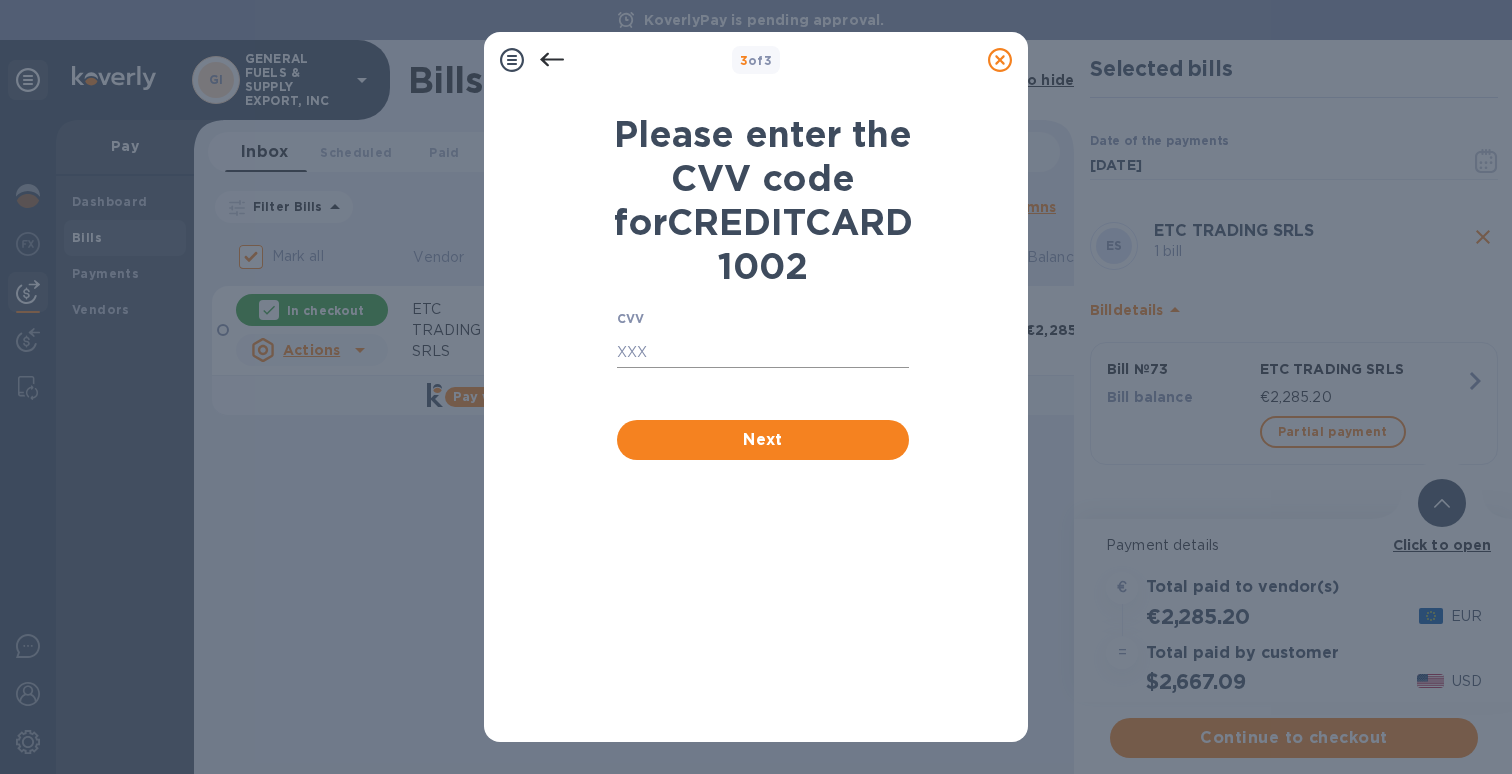 click at bounding box center [763, 353] 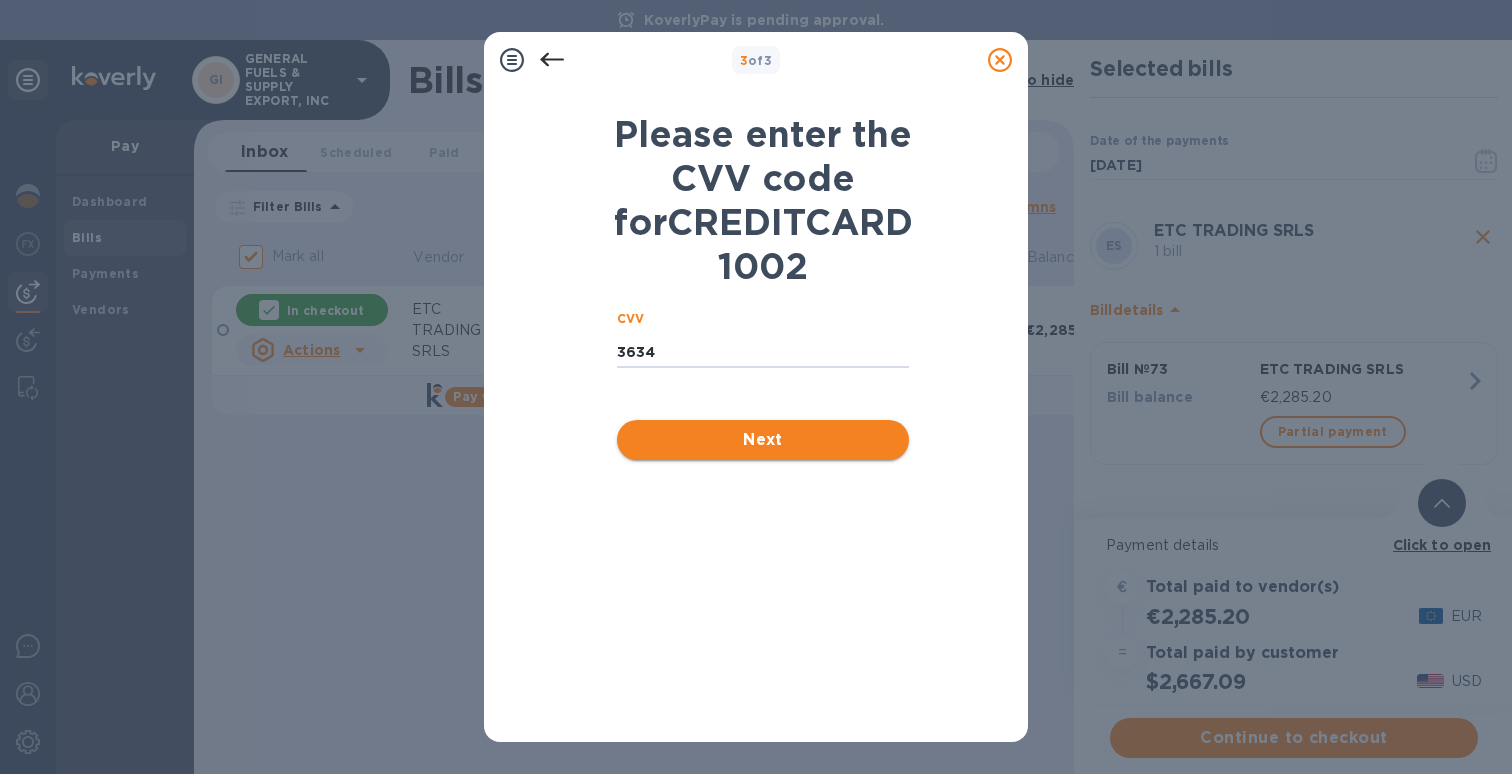 type on "3634" 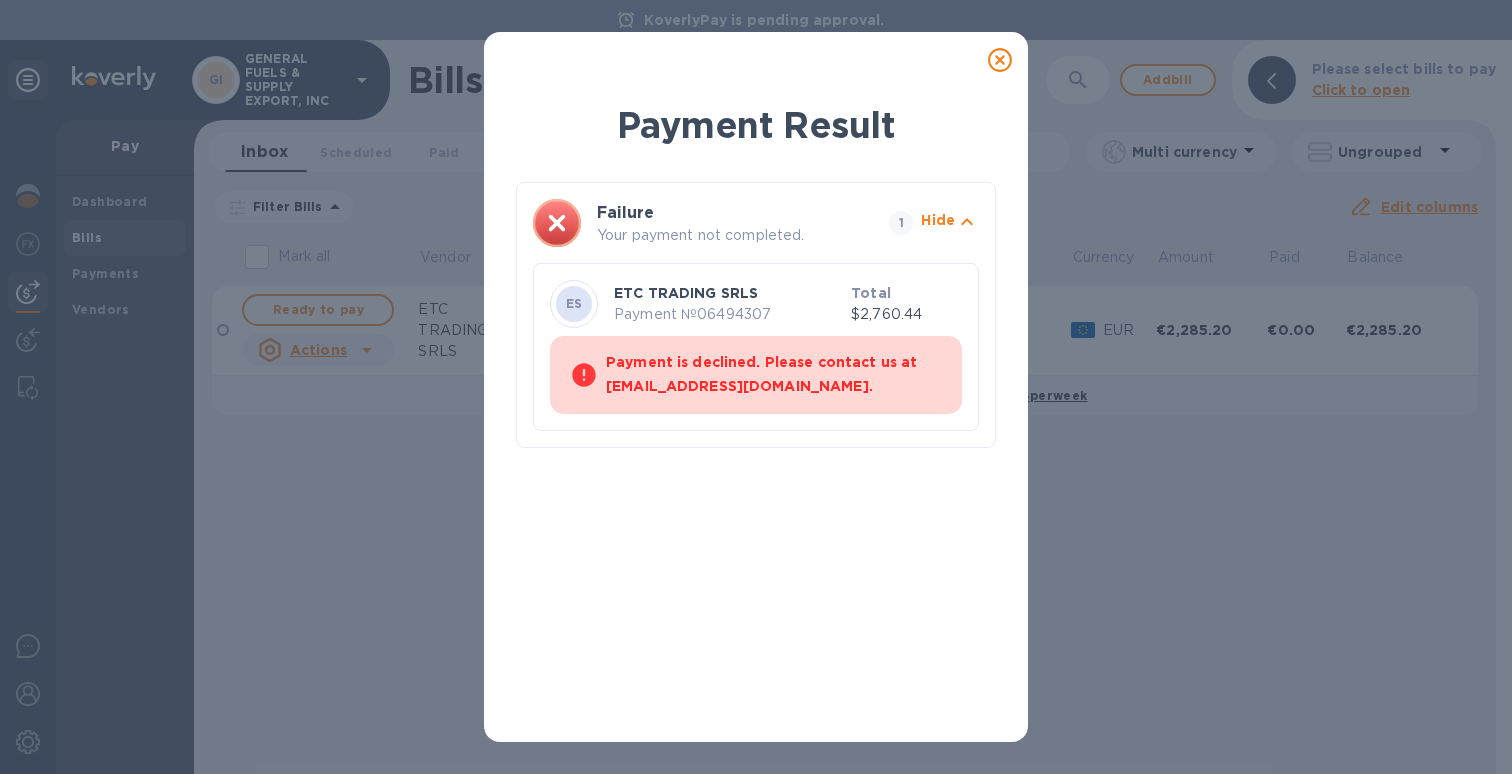 click 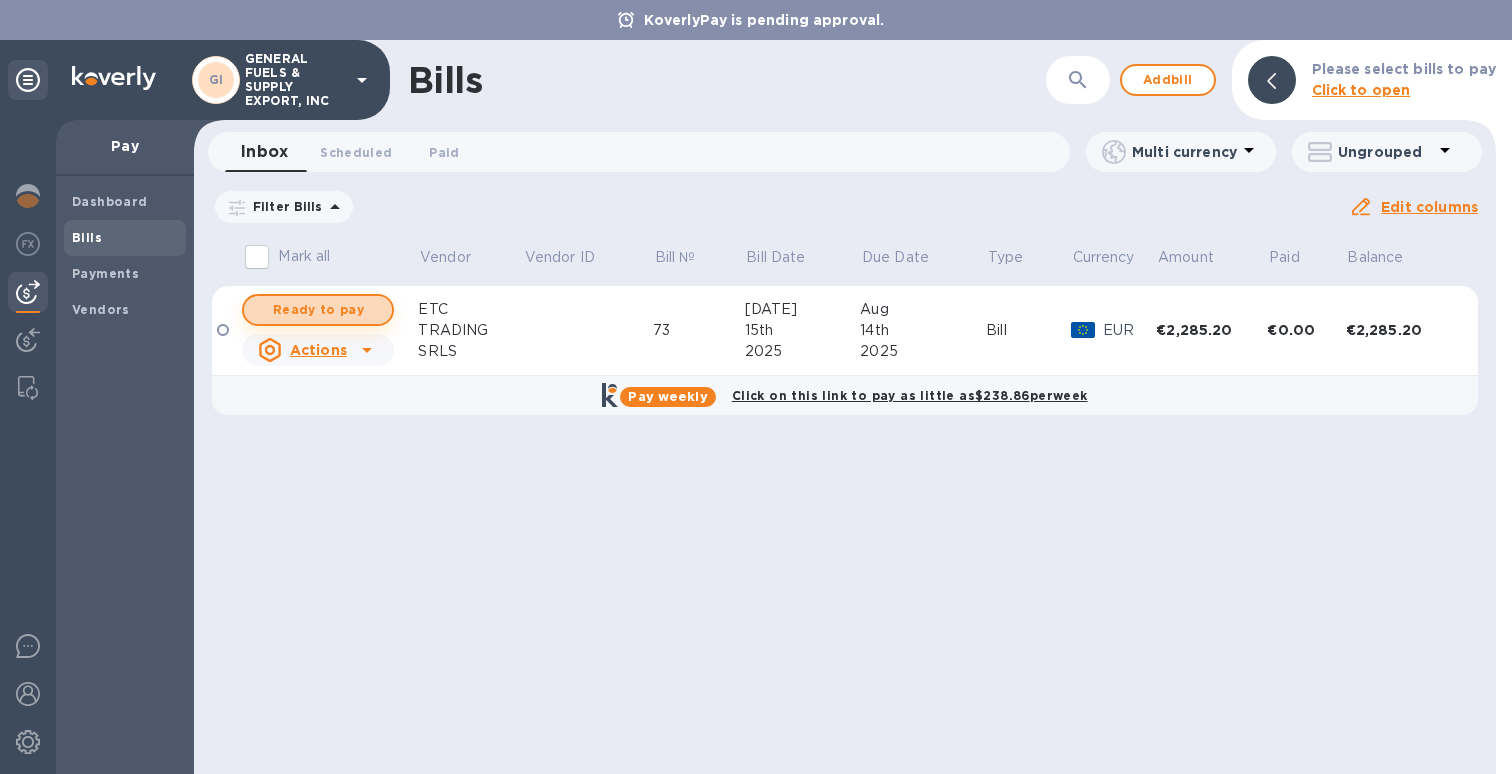 click on "Ready to pay" at bounding box center [318, 310] 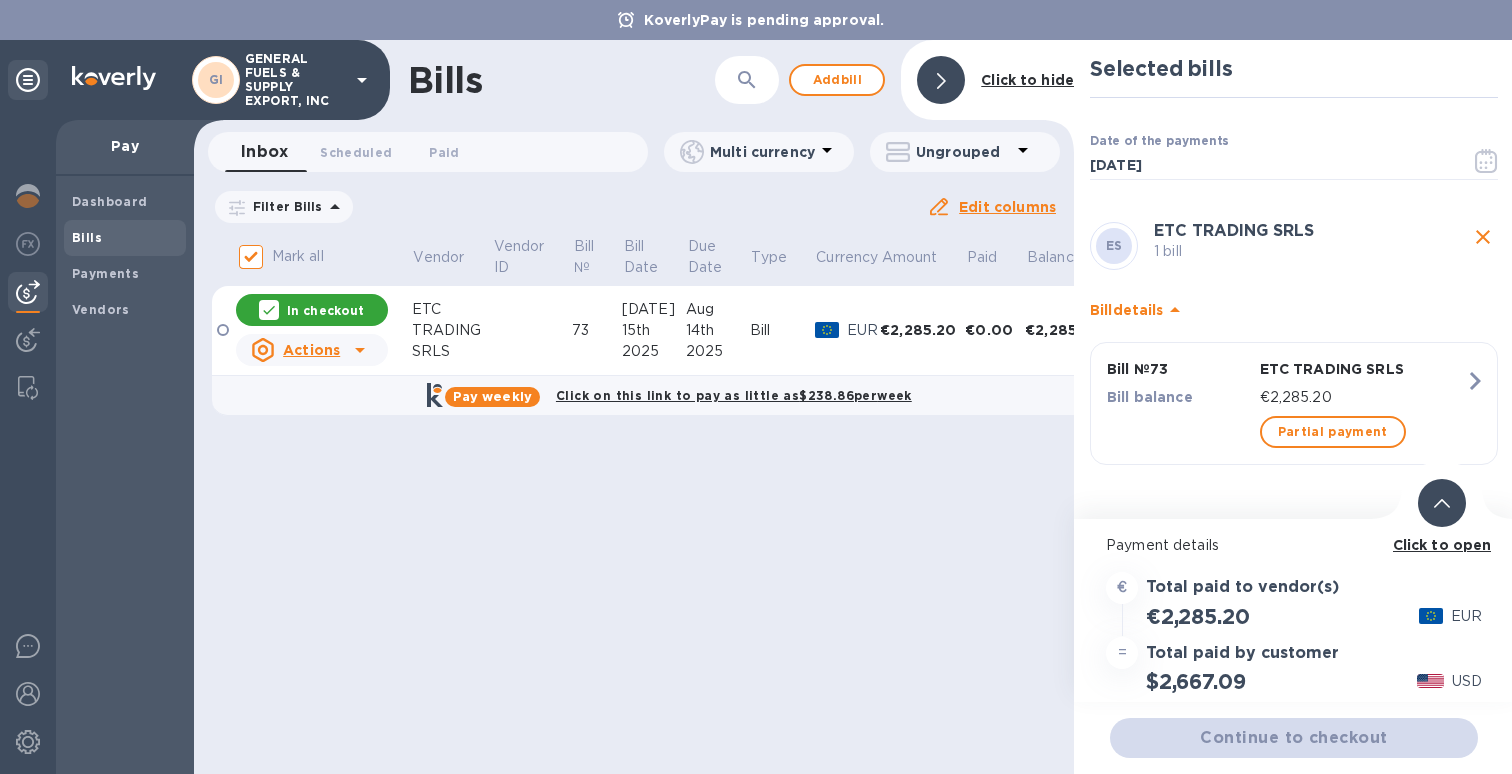 scroll, scrollTop: 0, scrollLeft: 0, axis: both 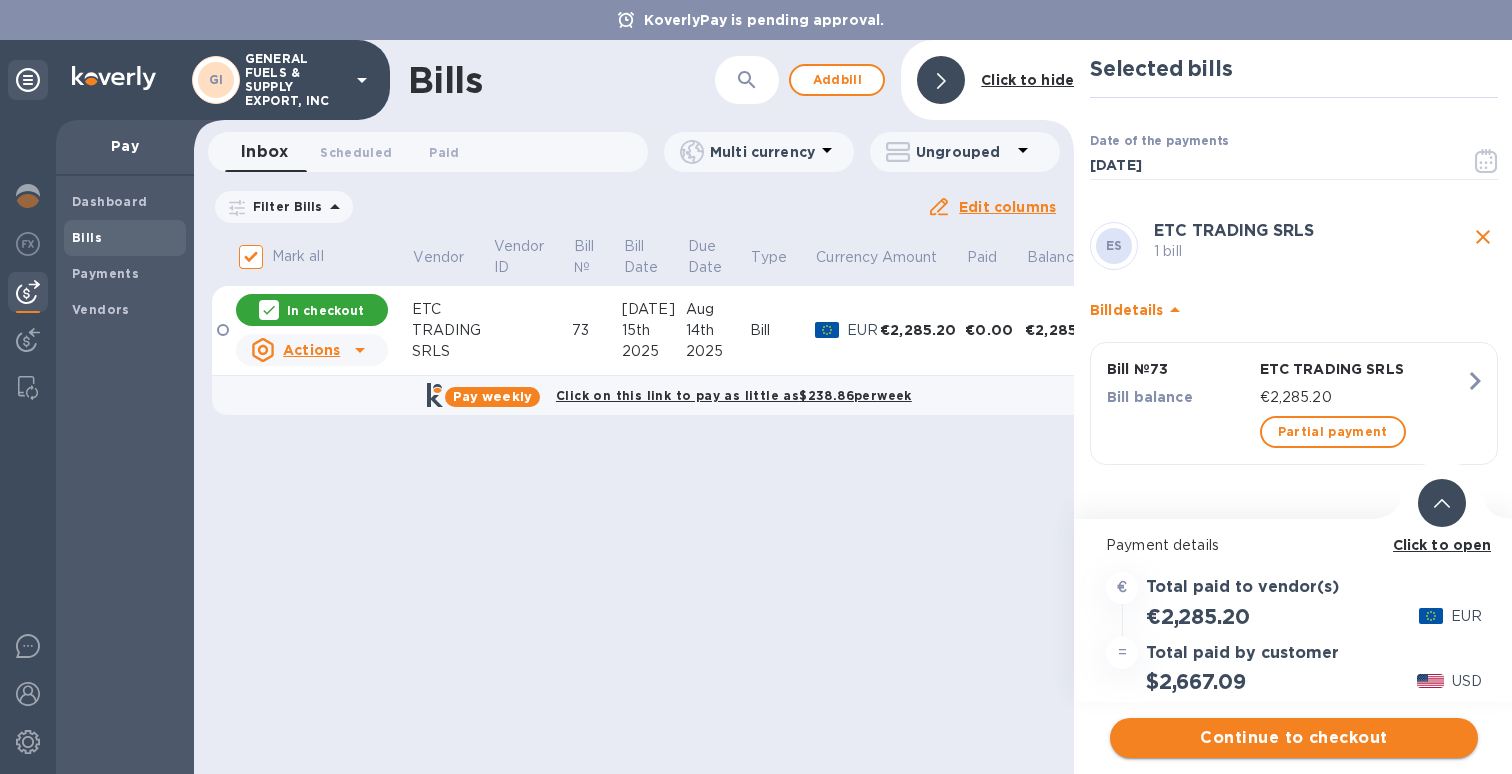 click on "Continue to checkout" at bounding box center (1294, 738) 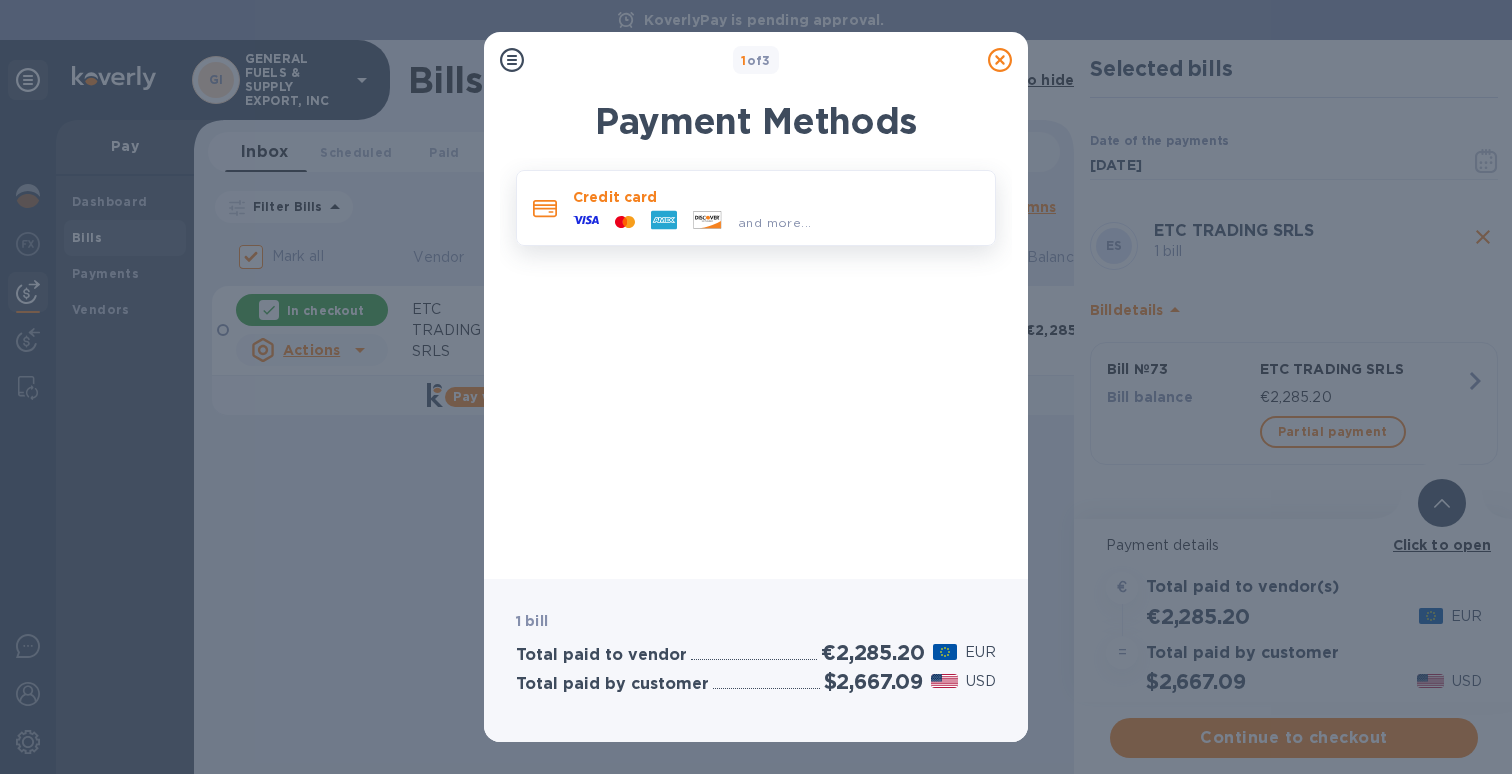 click at bounding box center (707, 222) 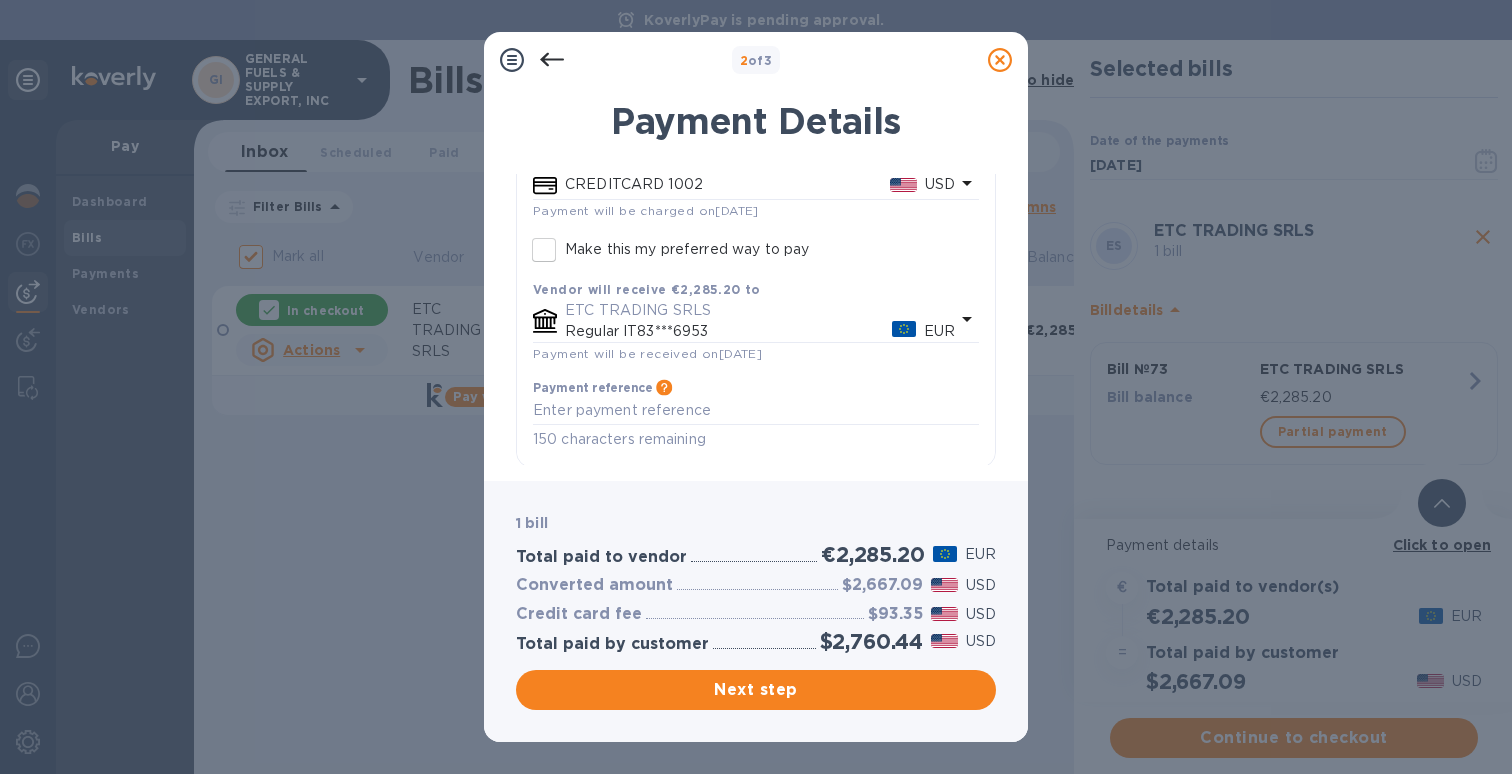 scroll, scrollTop: 208, scrollLeft: 0, axis: vertical 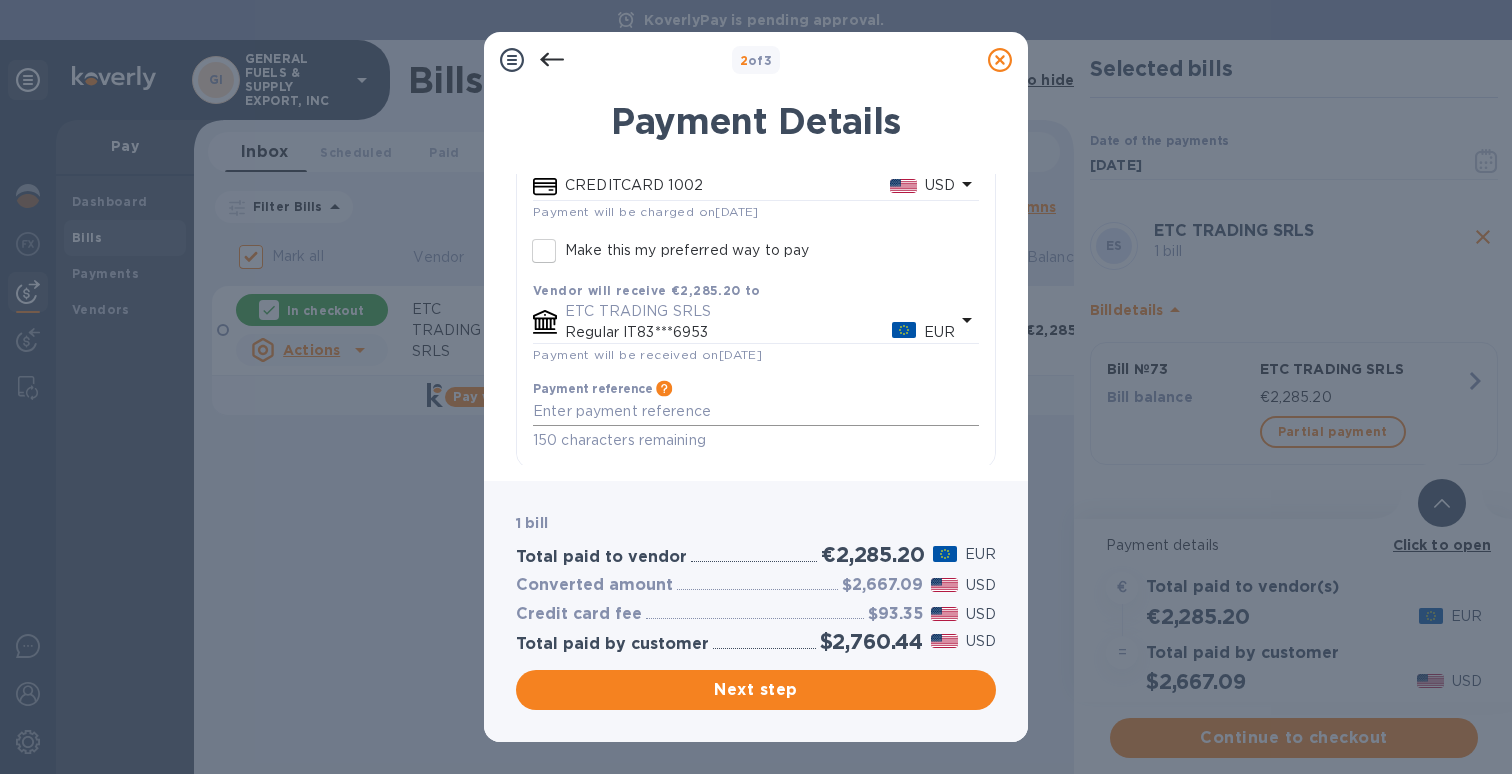 click on "x" at bounding box center [756, 411] 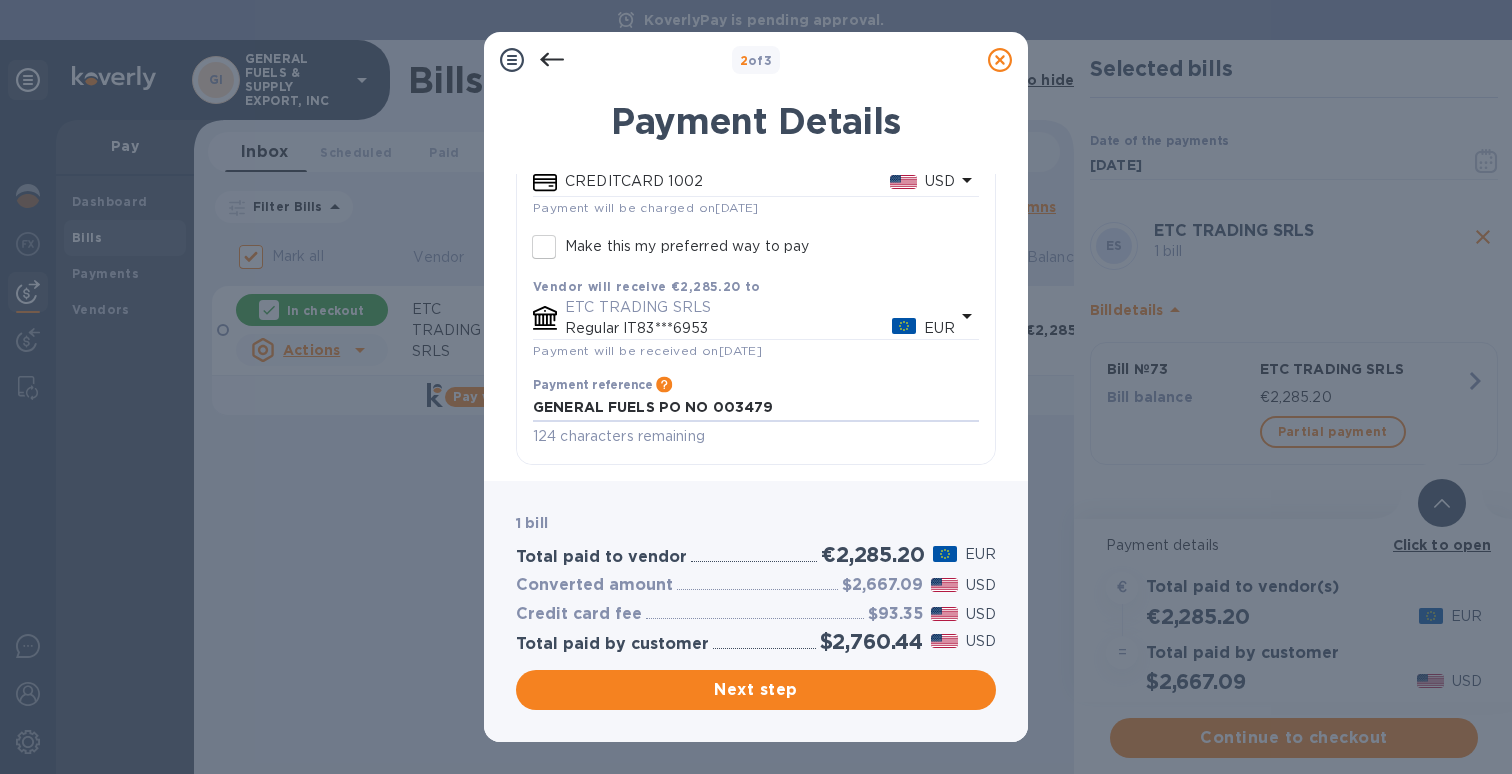 scroll, scrollTop: 209, scrollLeft: 0, axis: vertical 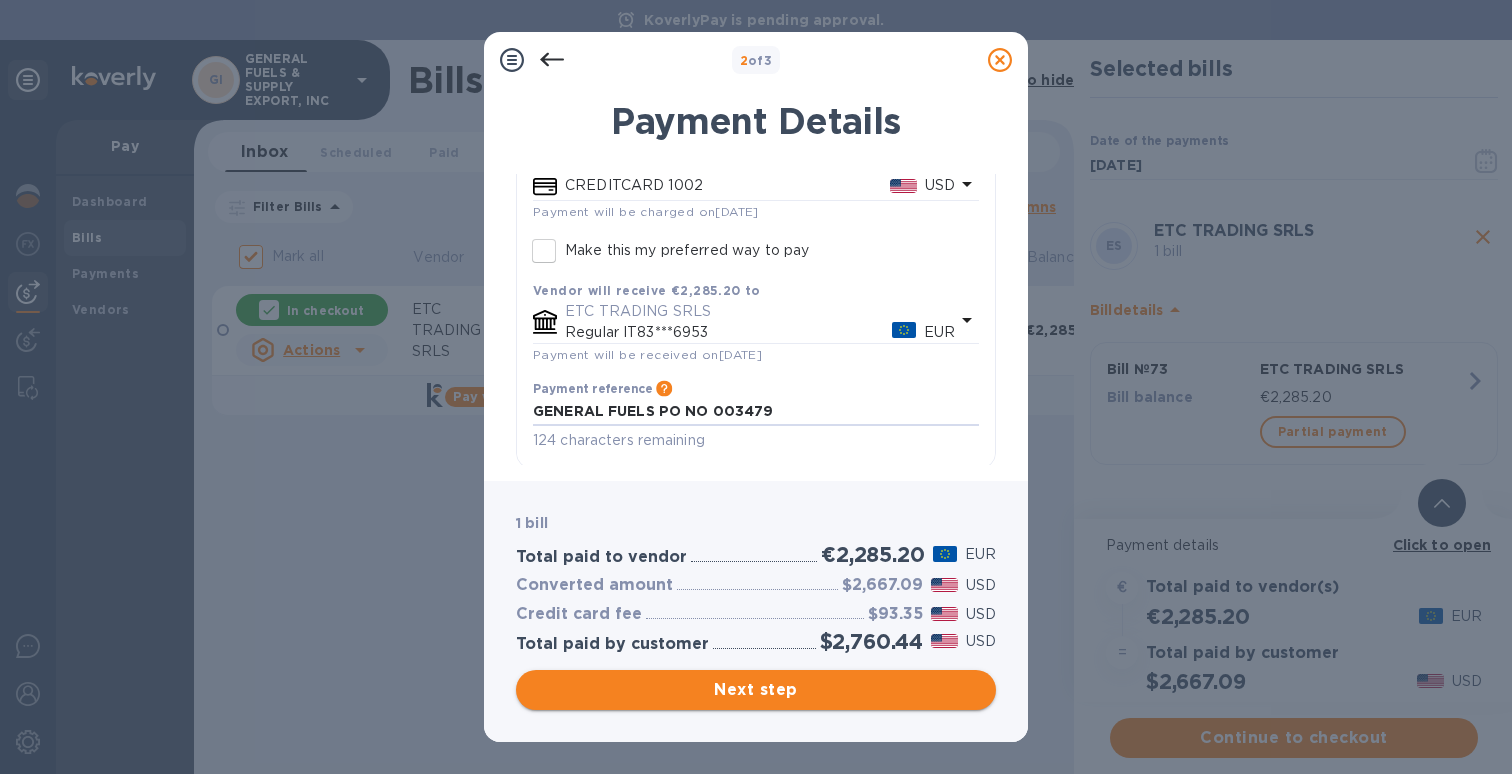 type on "GENERAL FUELS PO NO 003479" 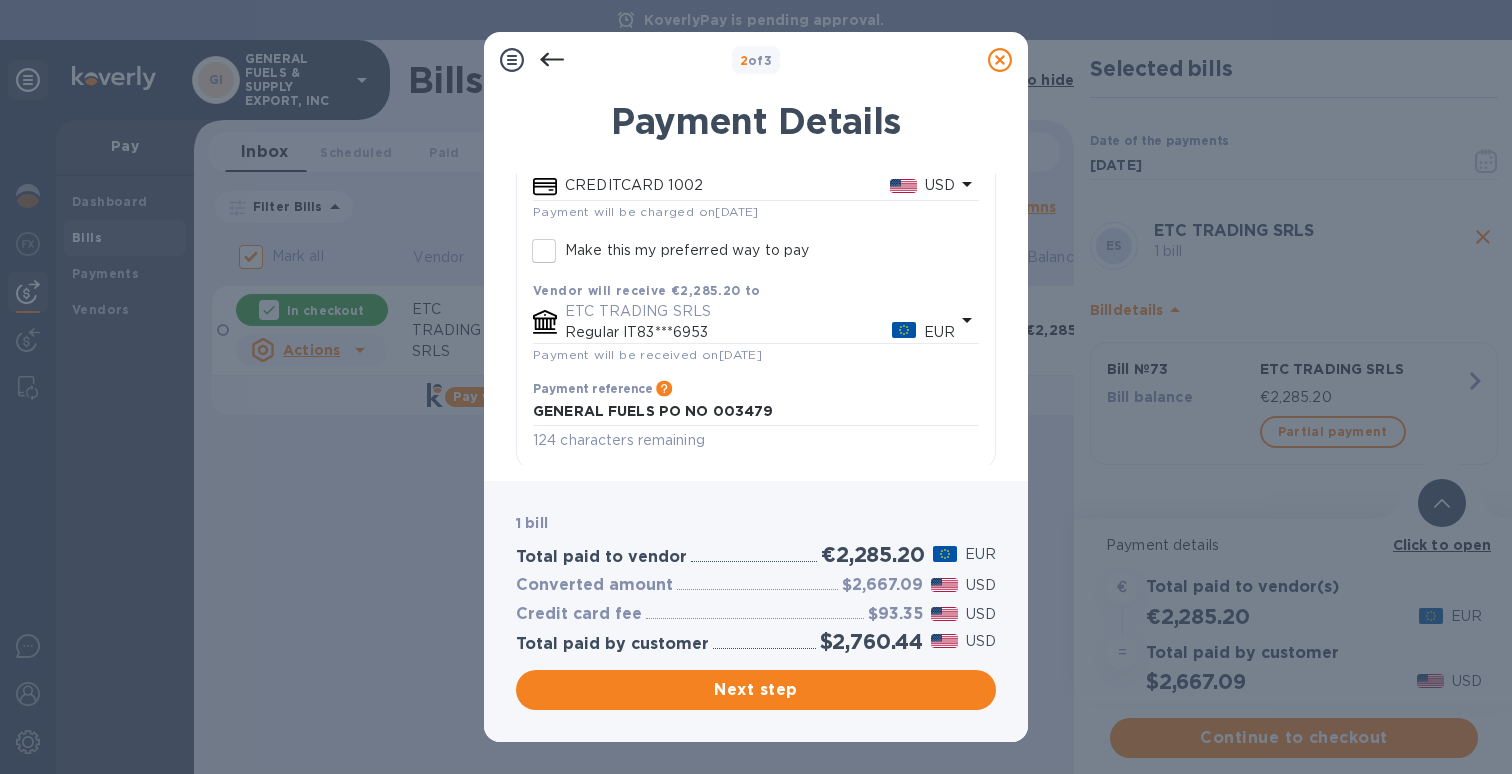 scroll, scrollTop: 0, scrollLeft: 0, axis: both 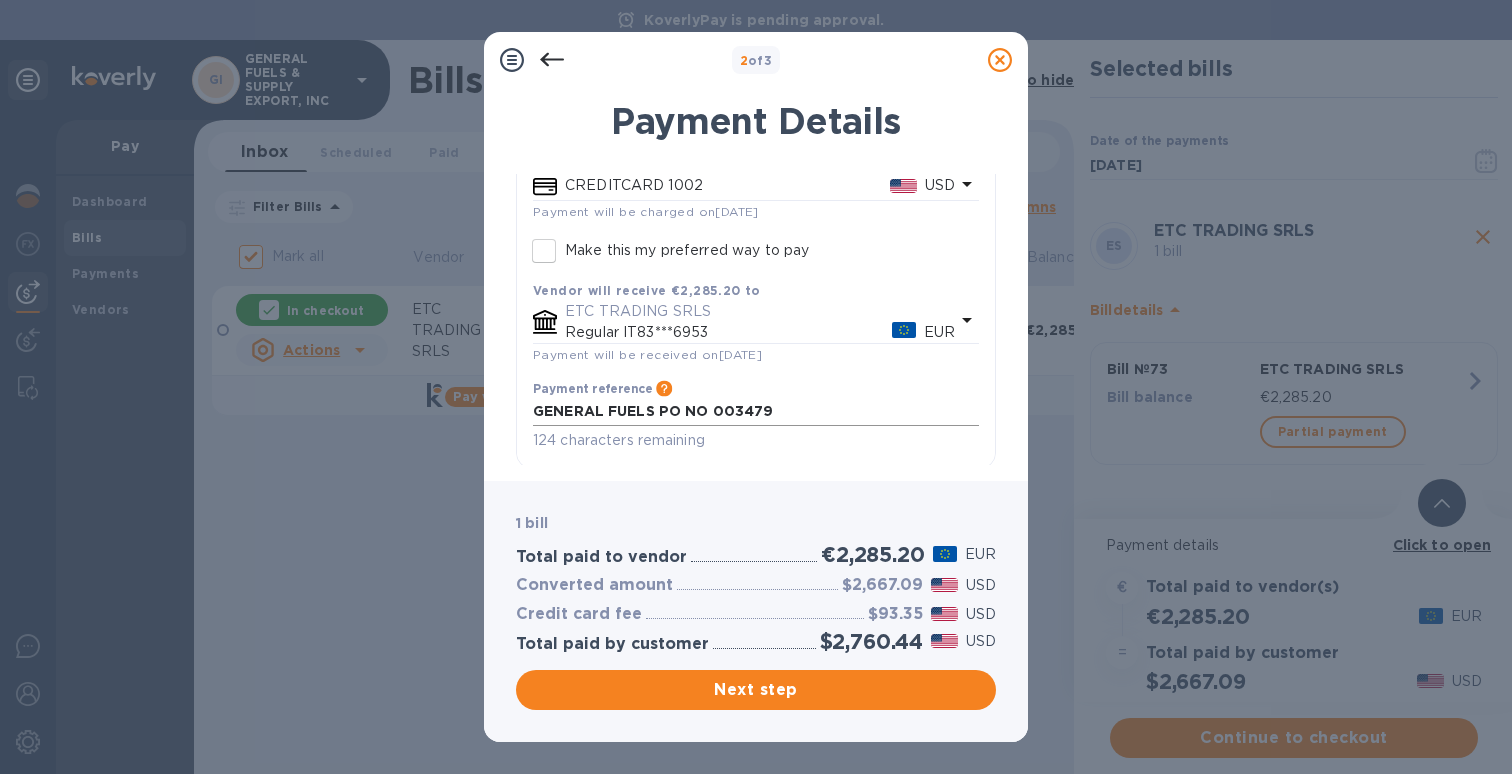 click on "GENERAL FUELS PO NO 003479 x" at bounding box center [756, 411] 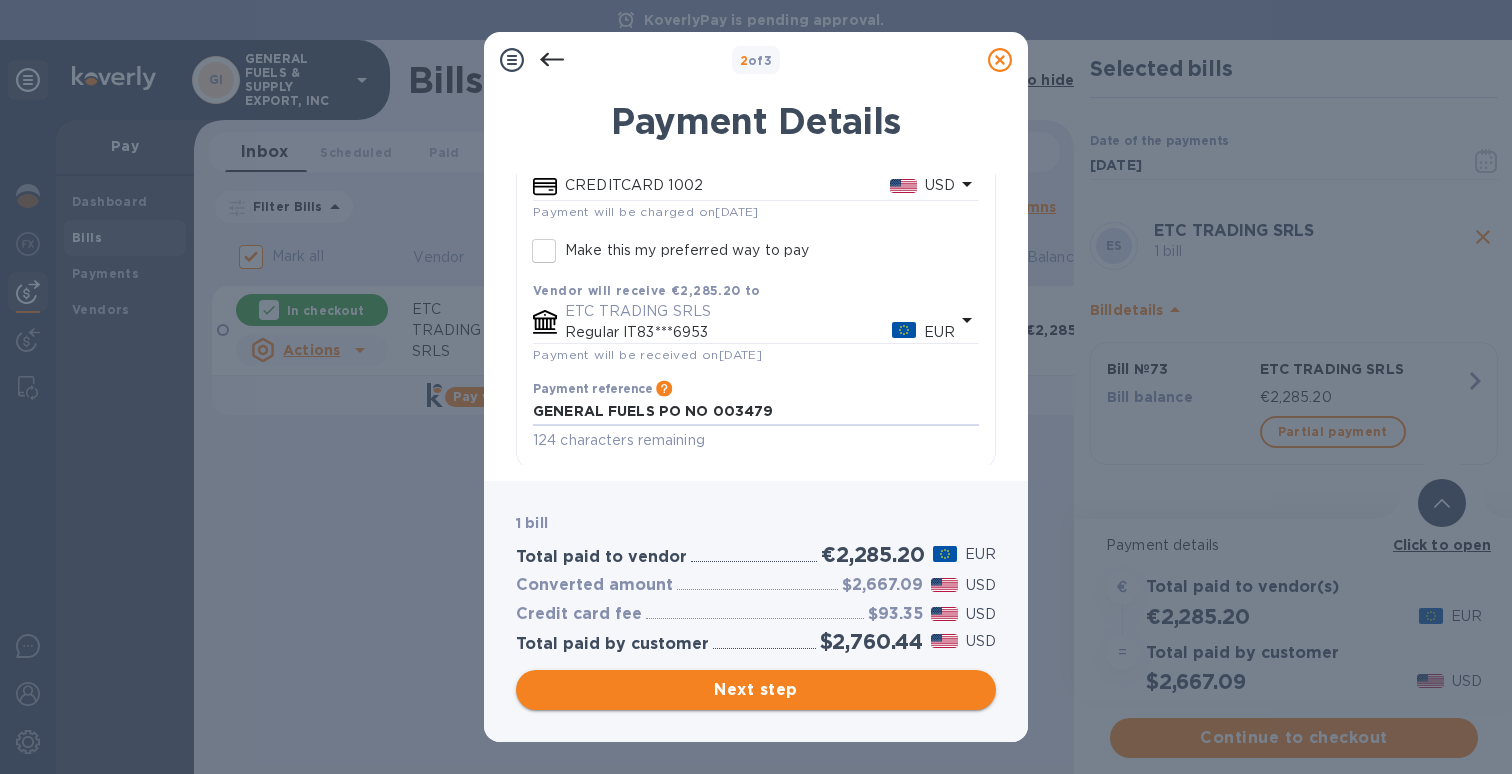 click on "Next step" at bounding box center (756, 690) 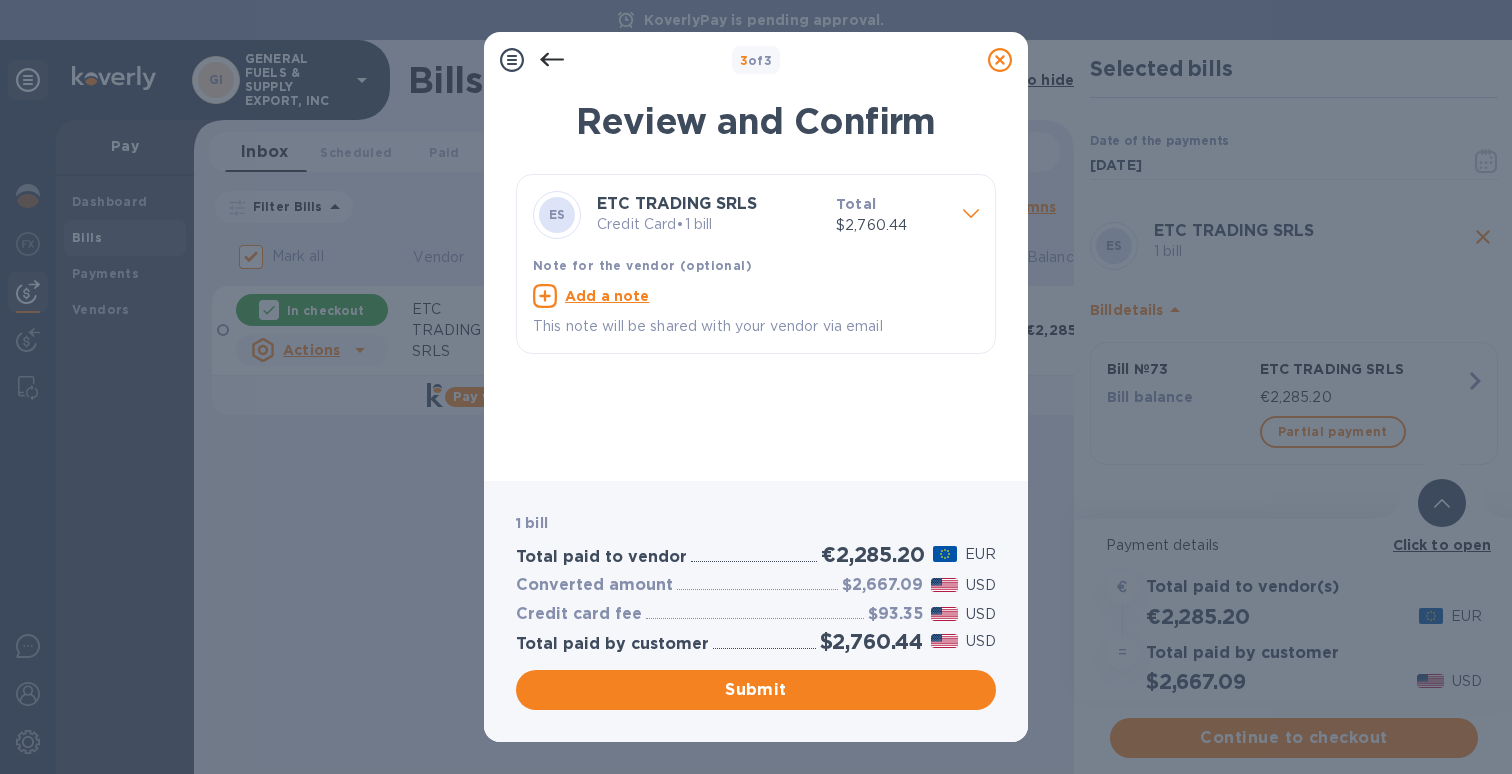 click on "Add a note" at bounding box center (607, 296) 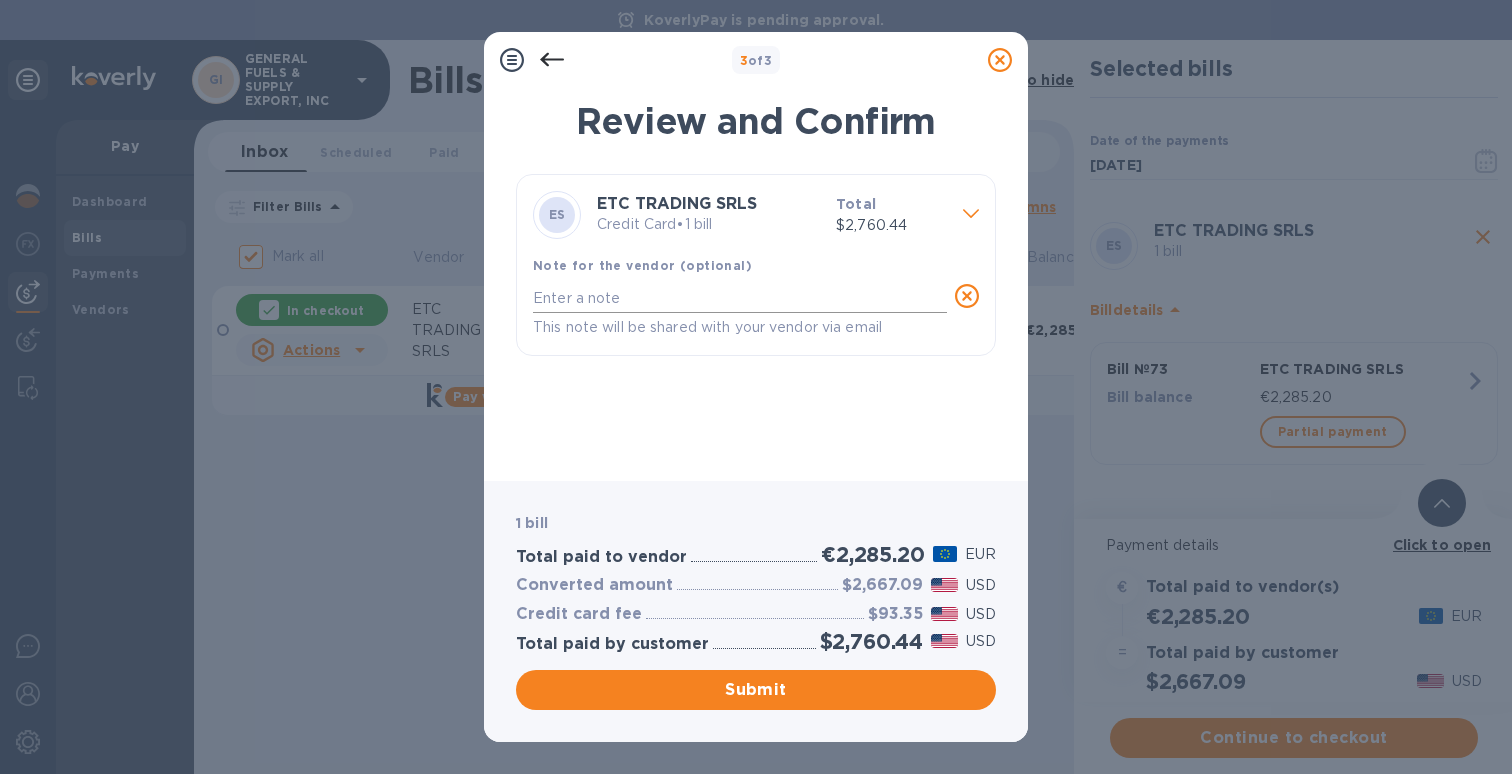 click on "x" at bounding box center (740, 298) 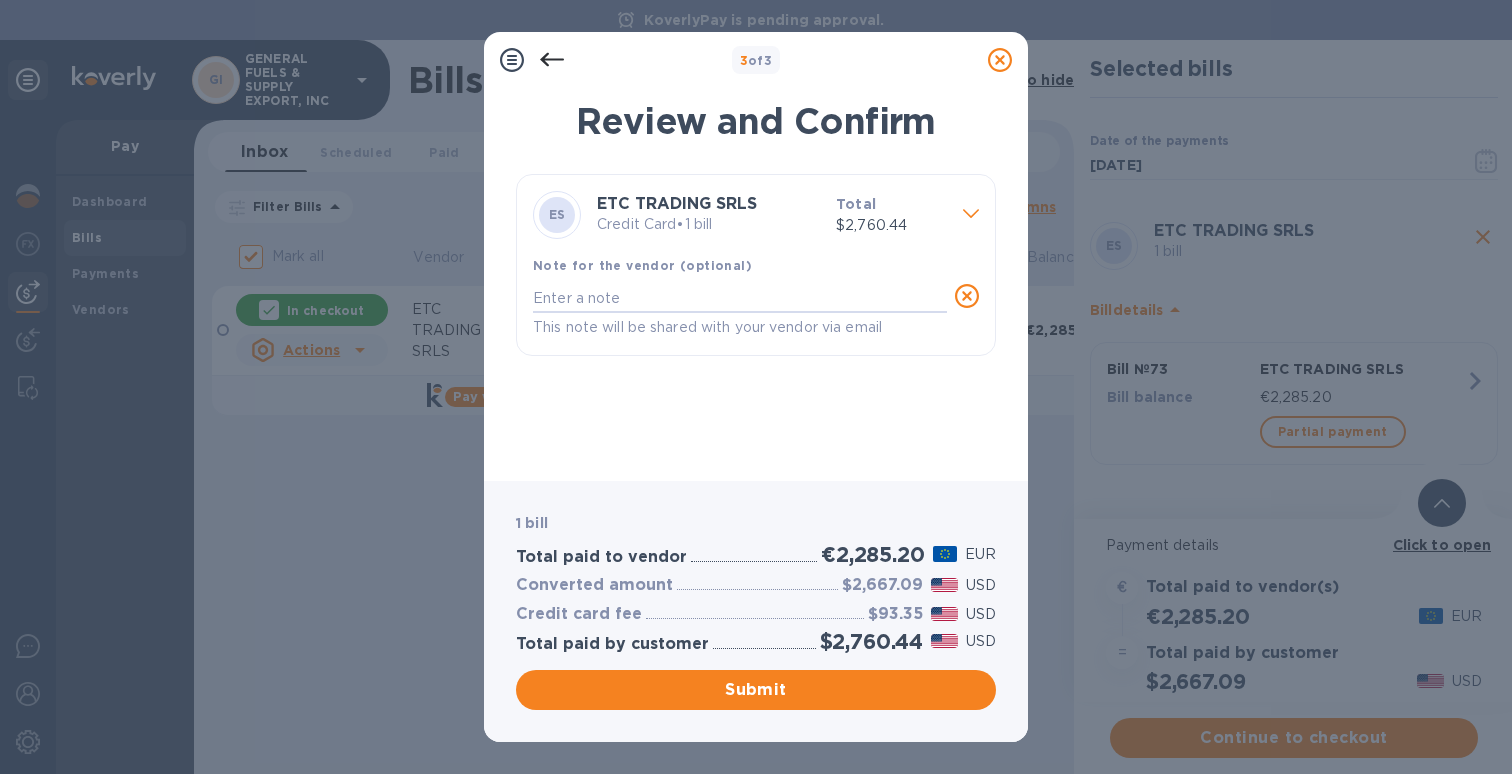 paste on "GENERAL FUELS PO NO 003479" 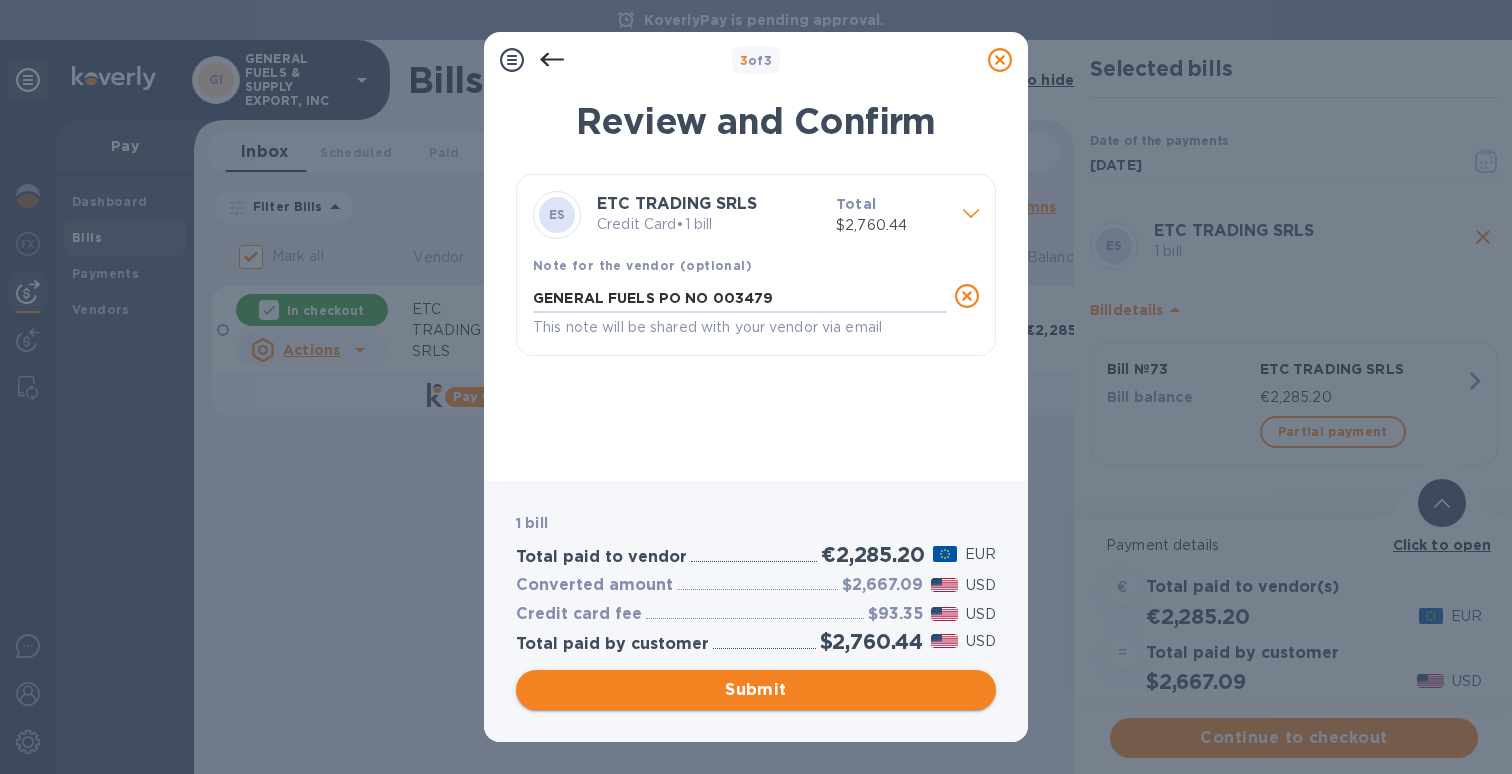 type on "GENERAL FUELS PO NO 003479" 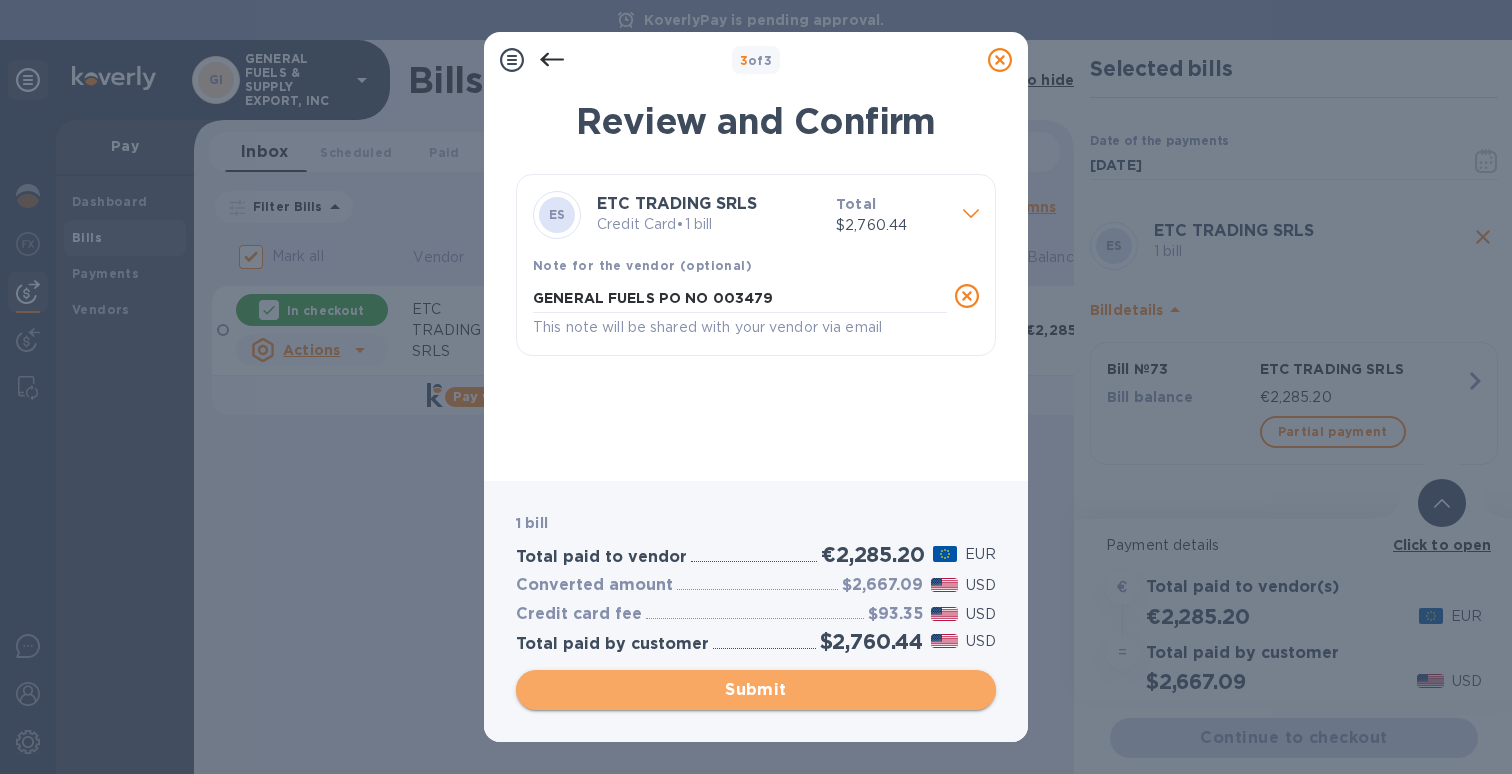 click on "Submit" at bounding box center (756, 690) 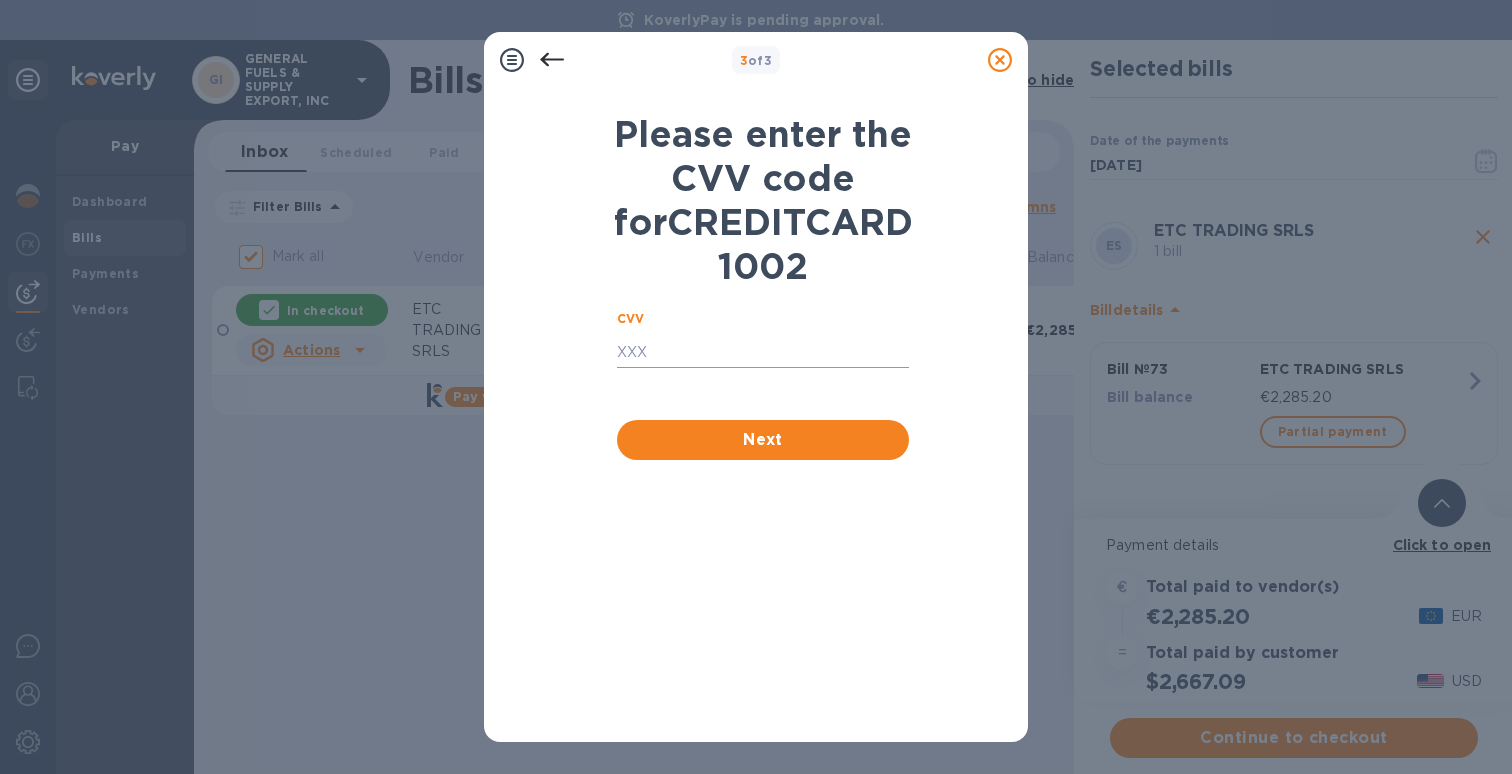 click at bounding box center [763, 353] 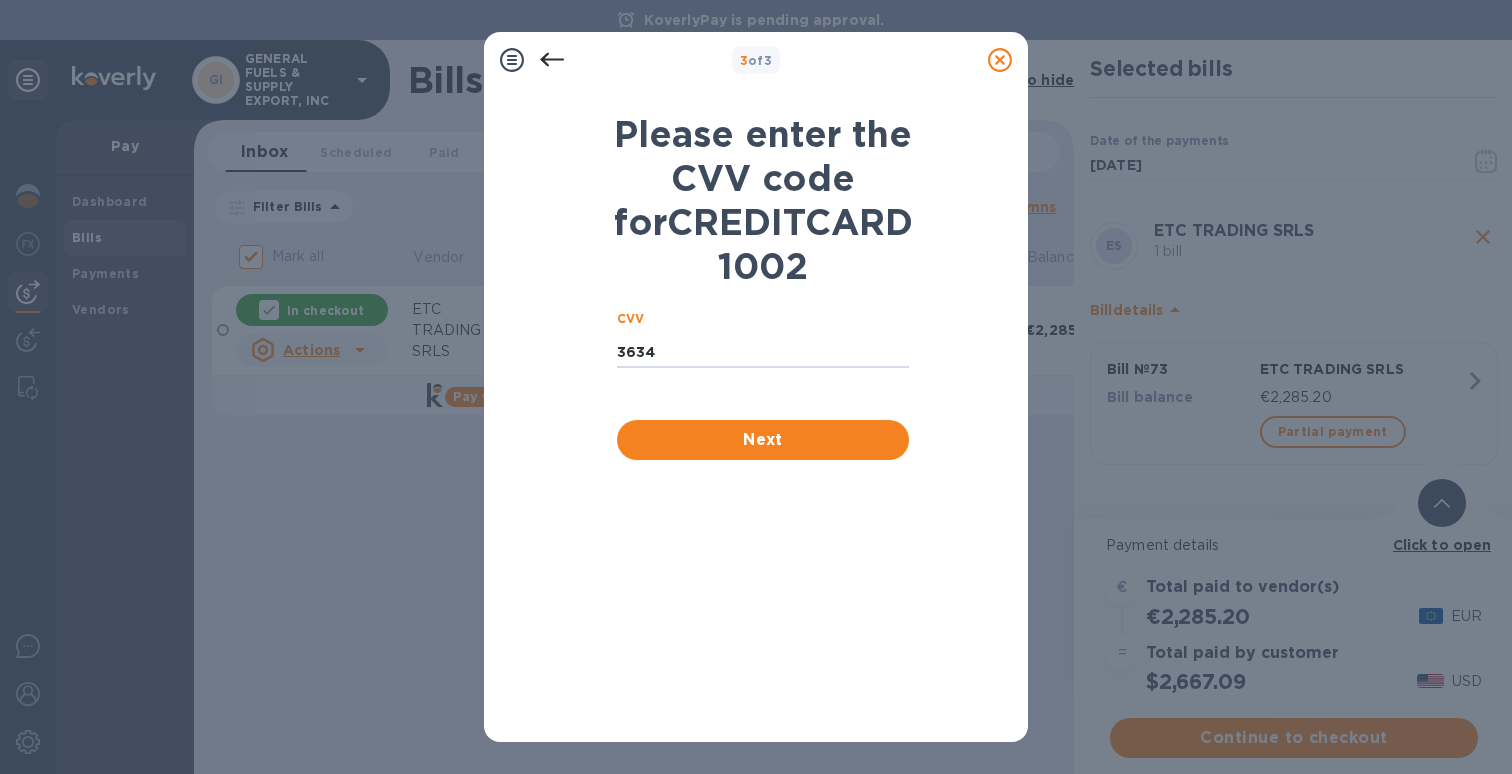 type on "3634" 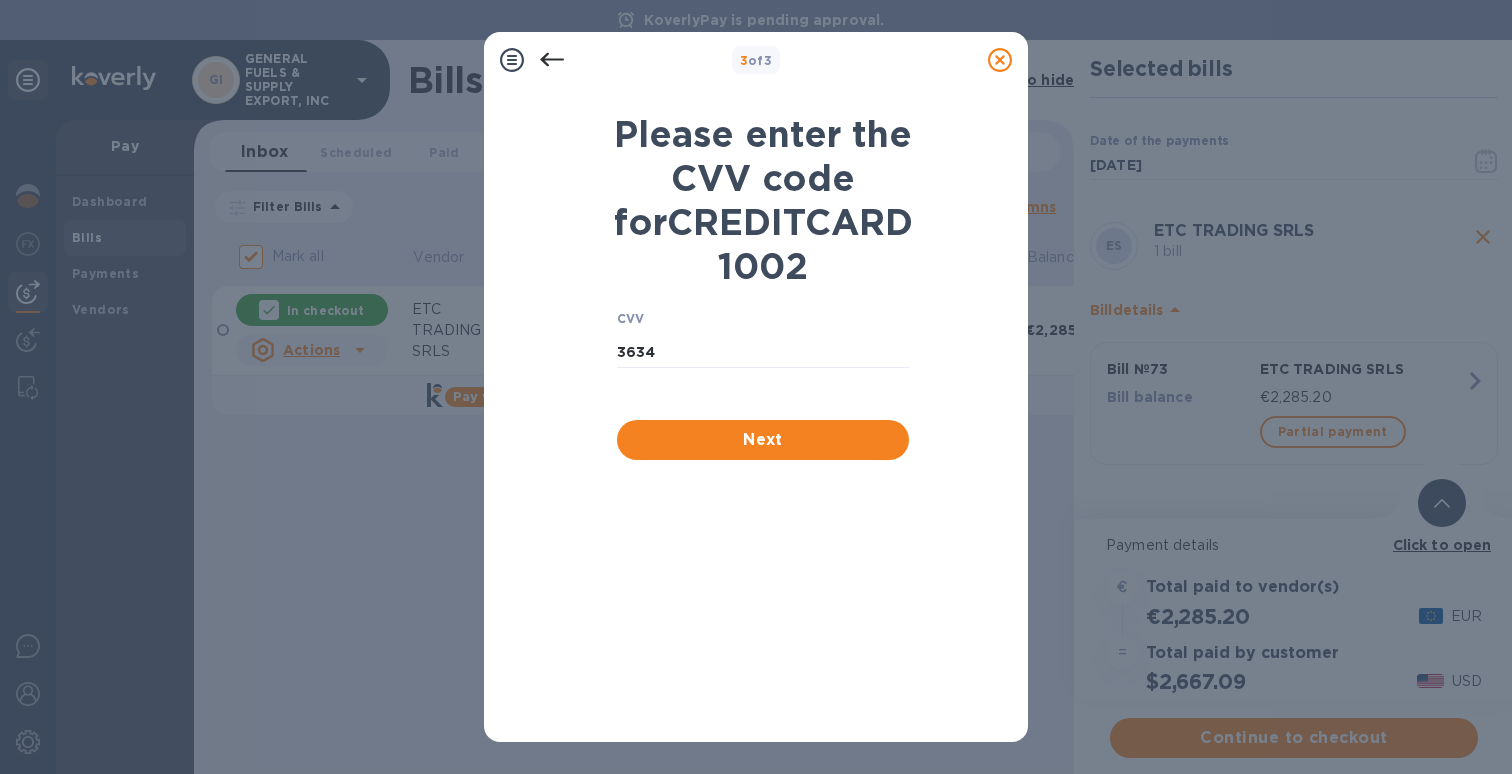 click on "Next" at bounding box center (763, 440) 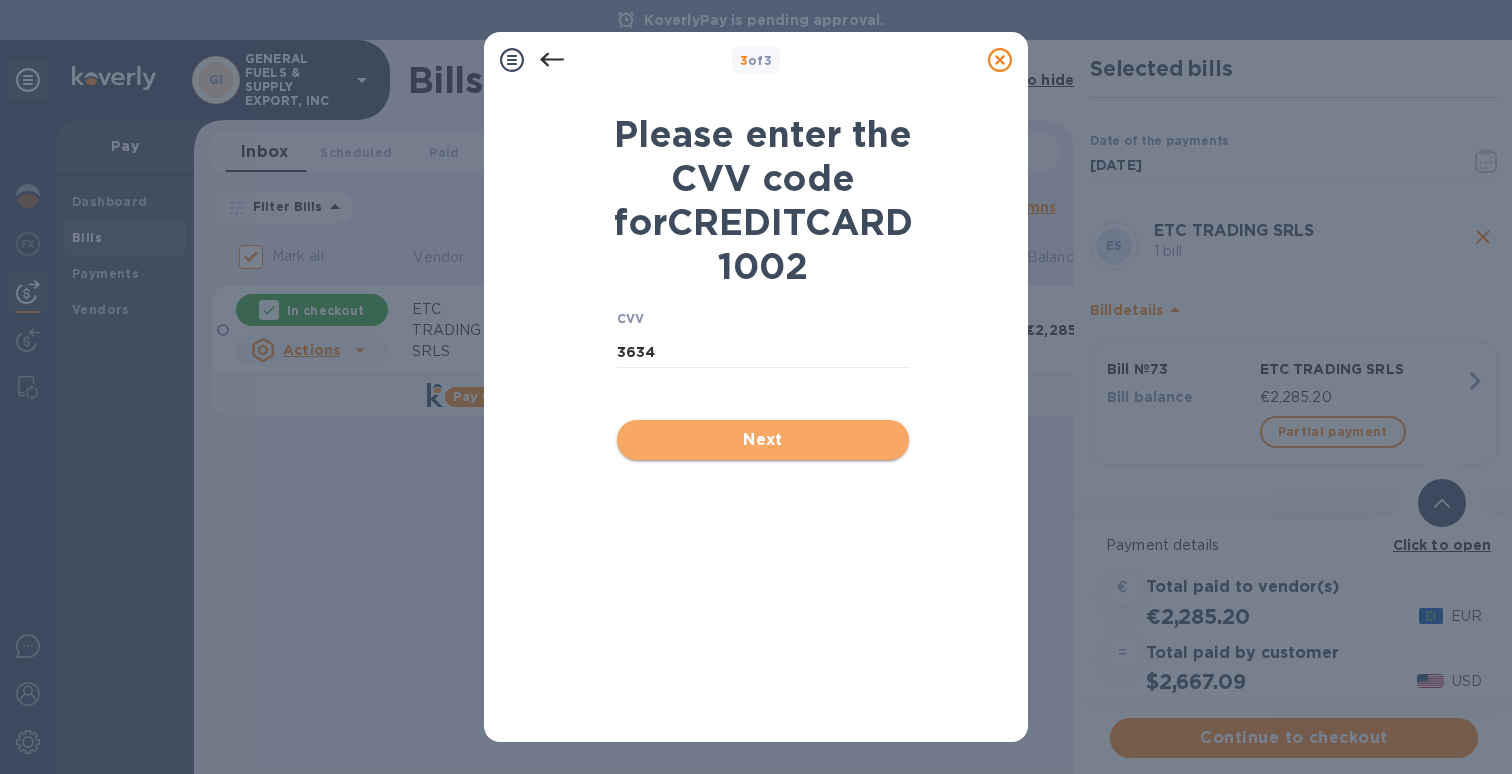 click on "Next" at bounding box center [763, 440] 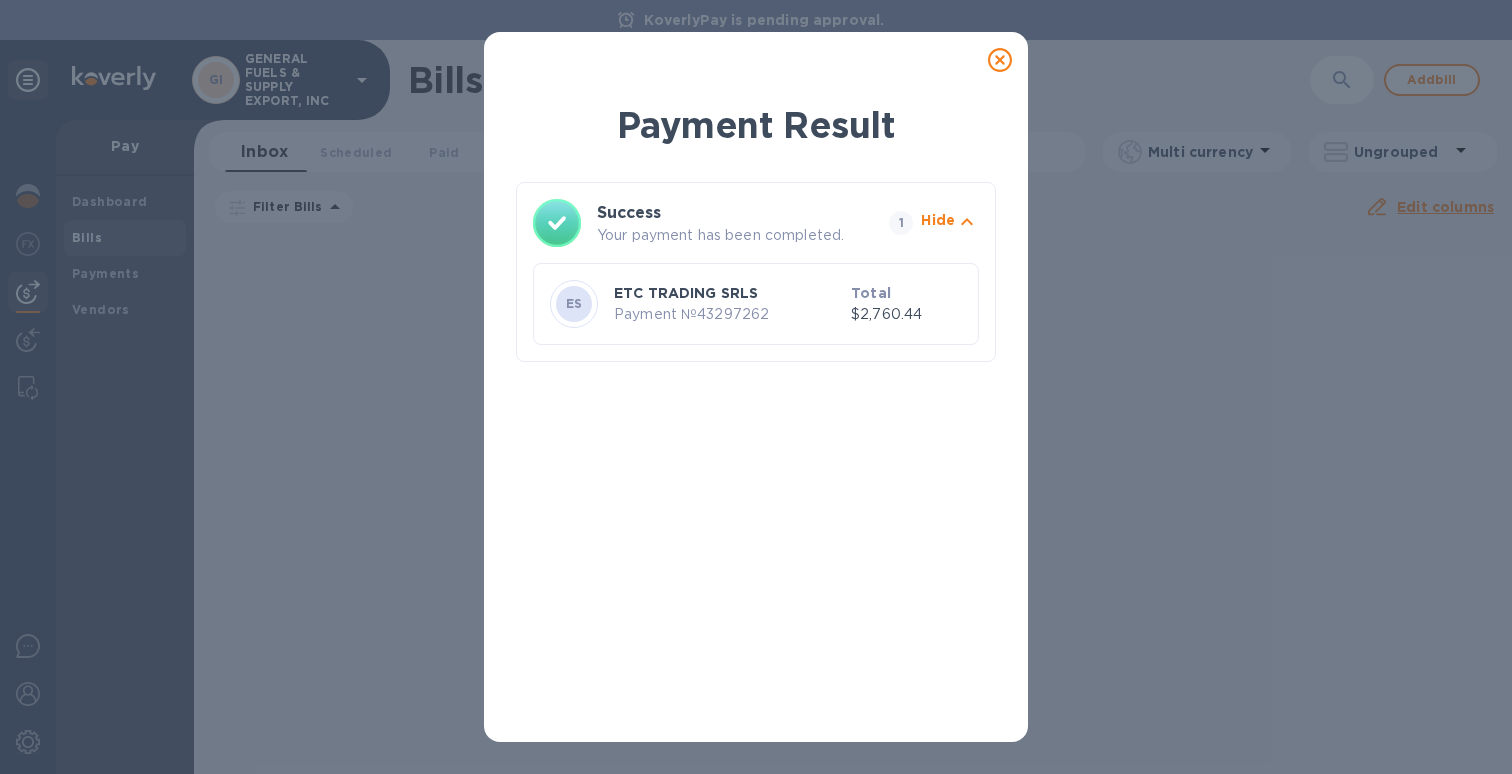 click on "Payment № 43297262" at bounding box center [728, 314] 